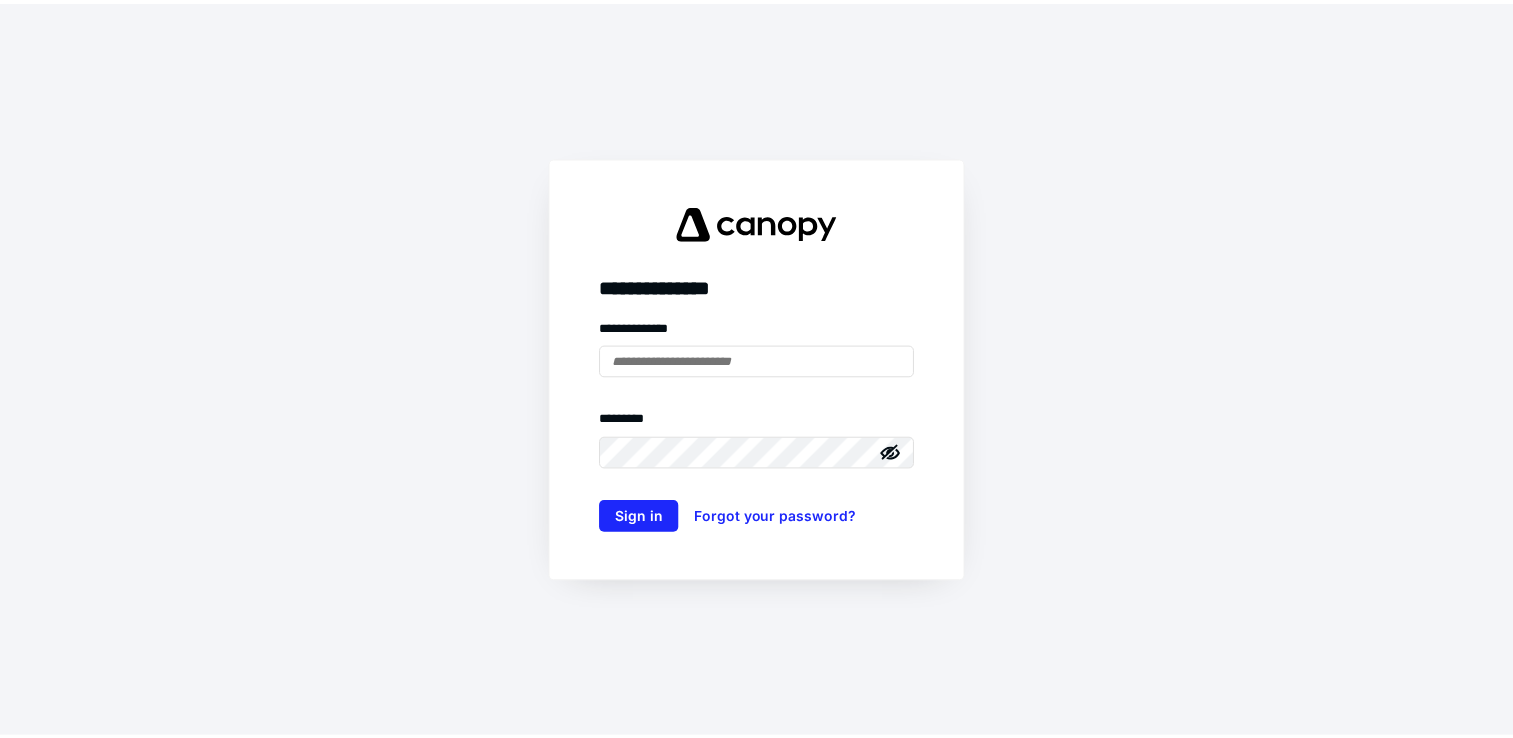 scroll, scrollTop: 0, scrollLeft: 0, axis: both 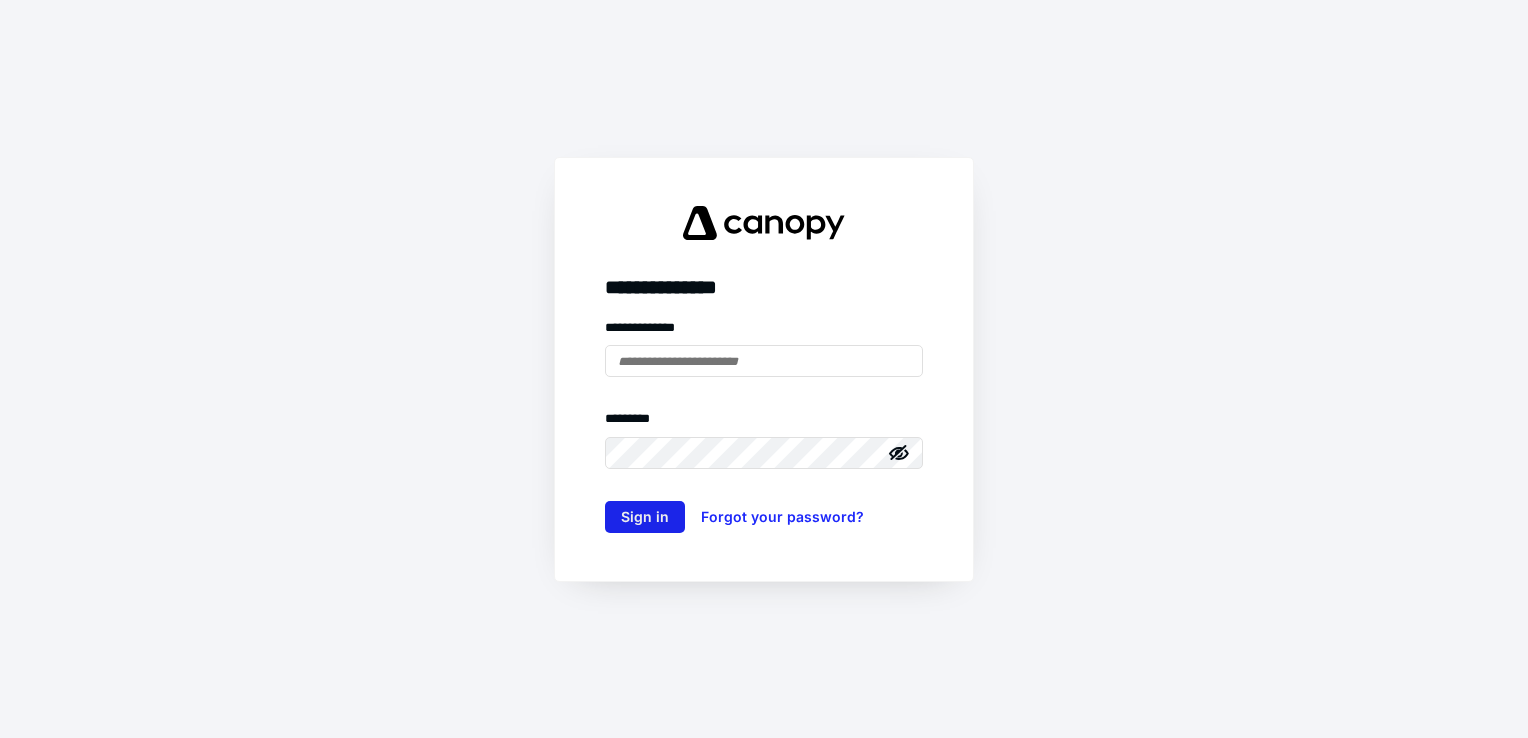 type on "**********" 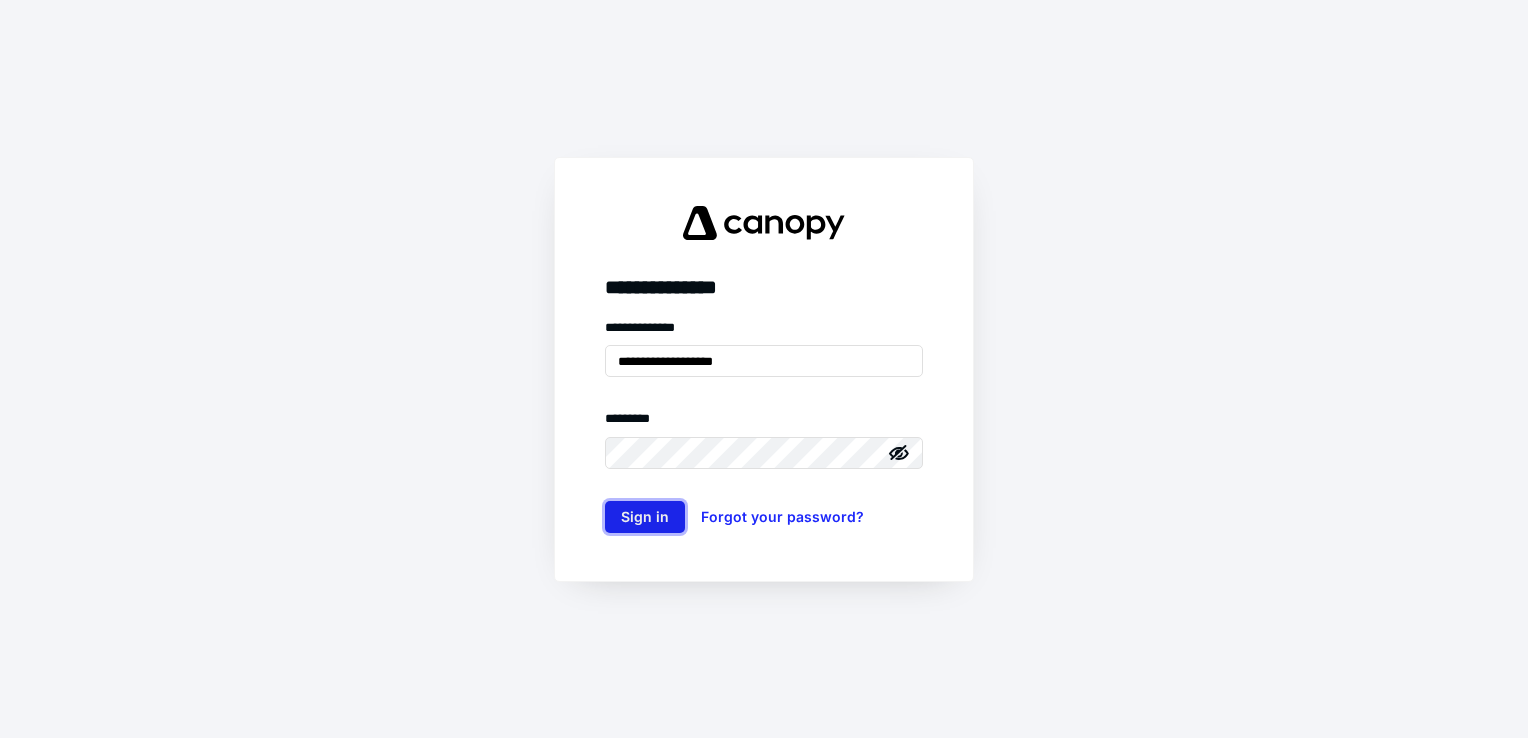 click on "Sign in" at bounding box center [645, 517] 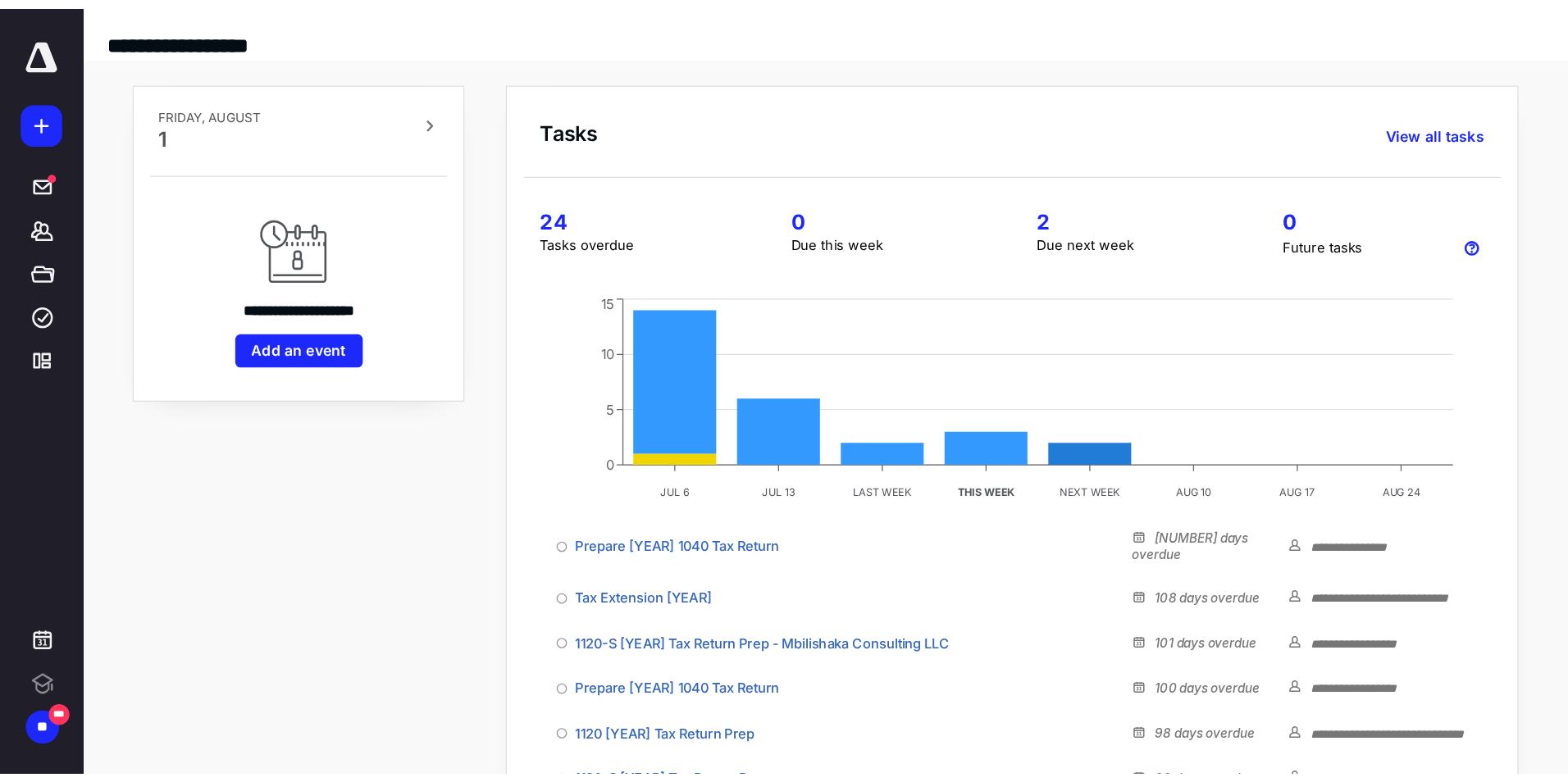 scroll, scrollTop: 0, scrollLeft: 0, axis: both 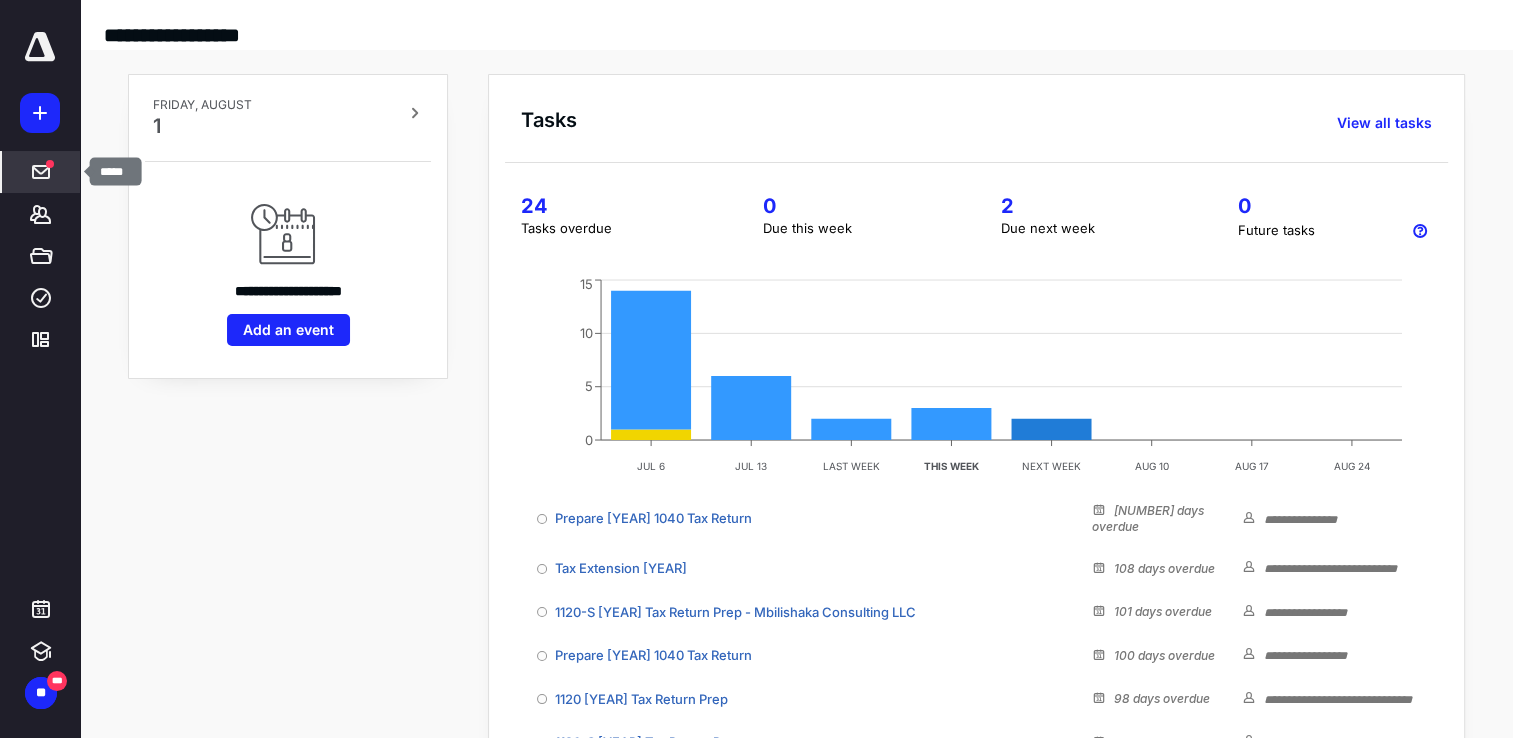 click 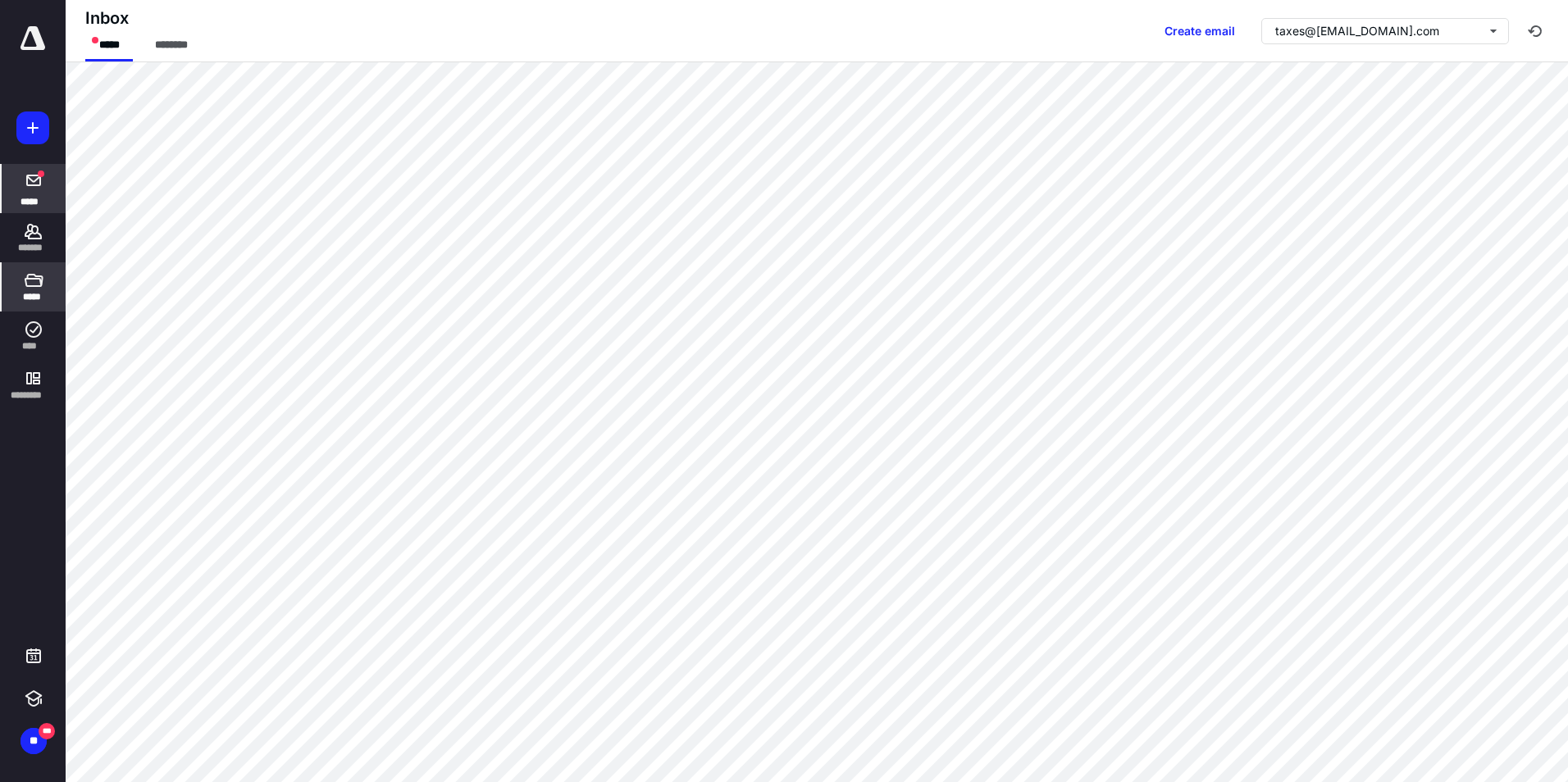 click on "*****" at bounding box center (34, 287) 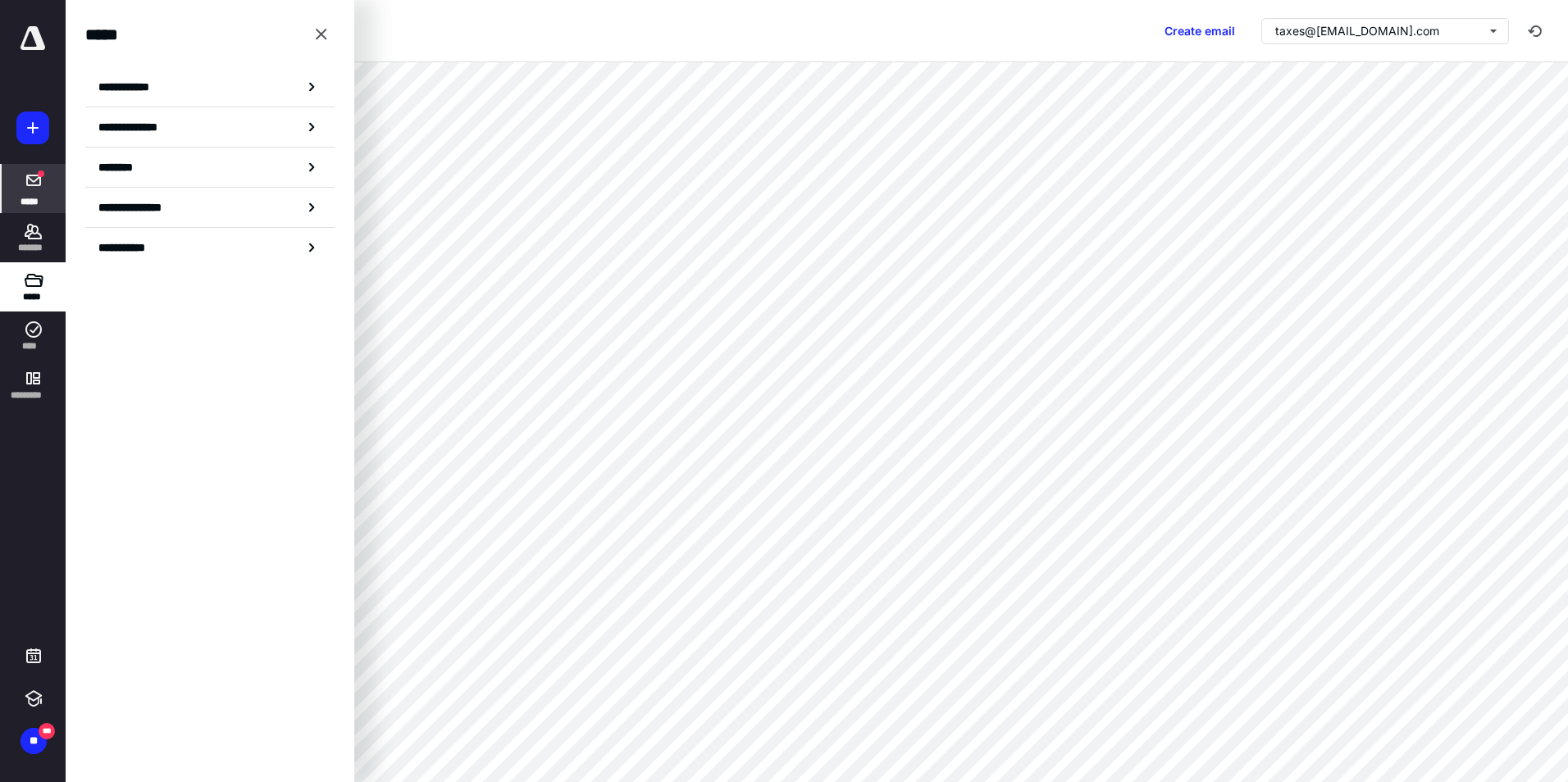 click on "**********" at bounding box center (210, 87) 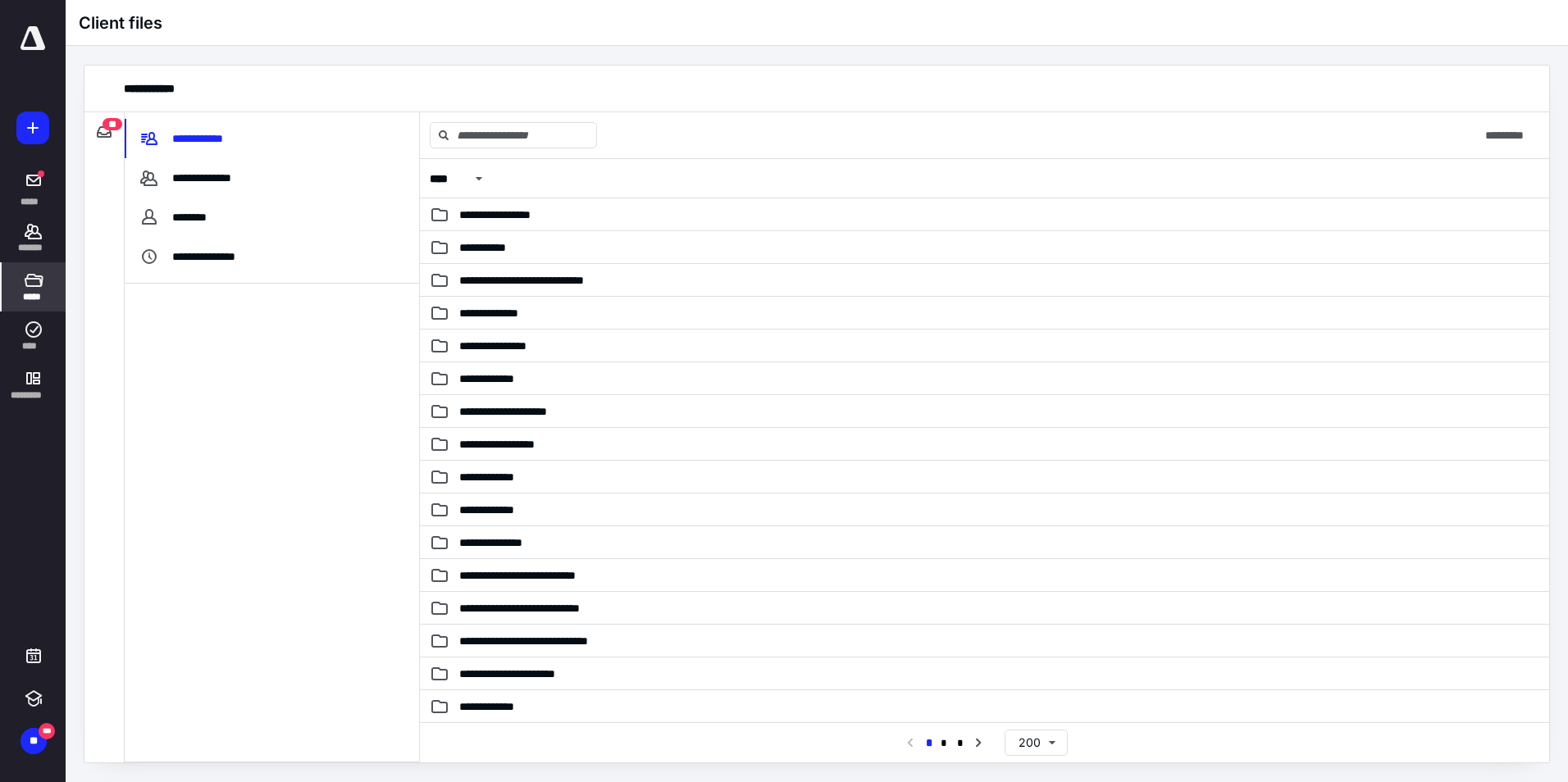 click on "**" at bounding box center (112, 124) 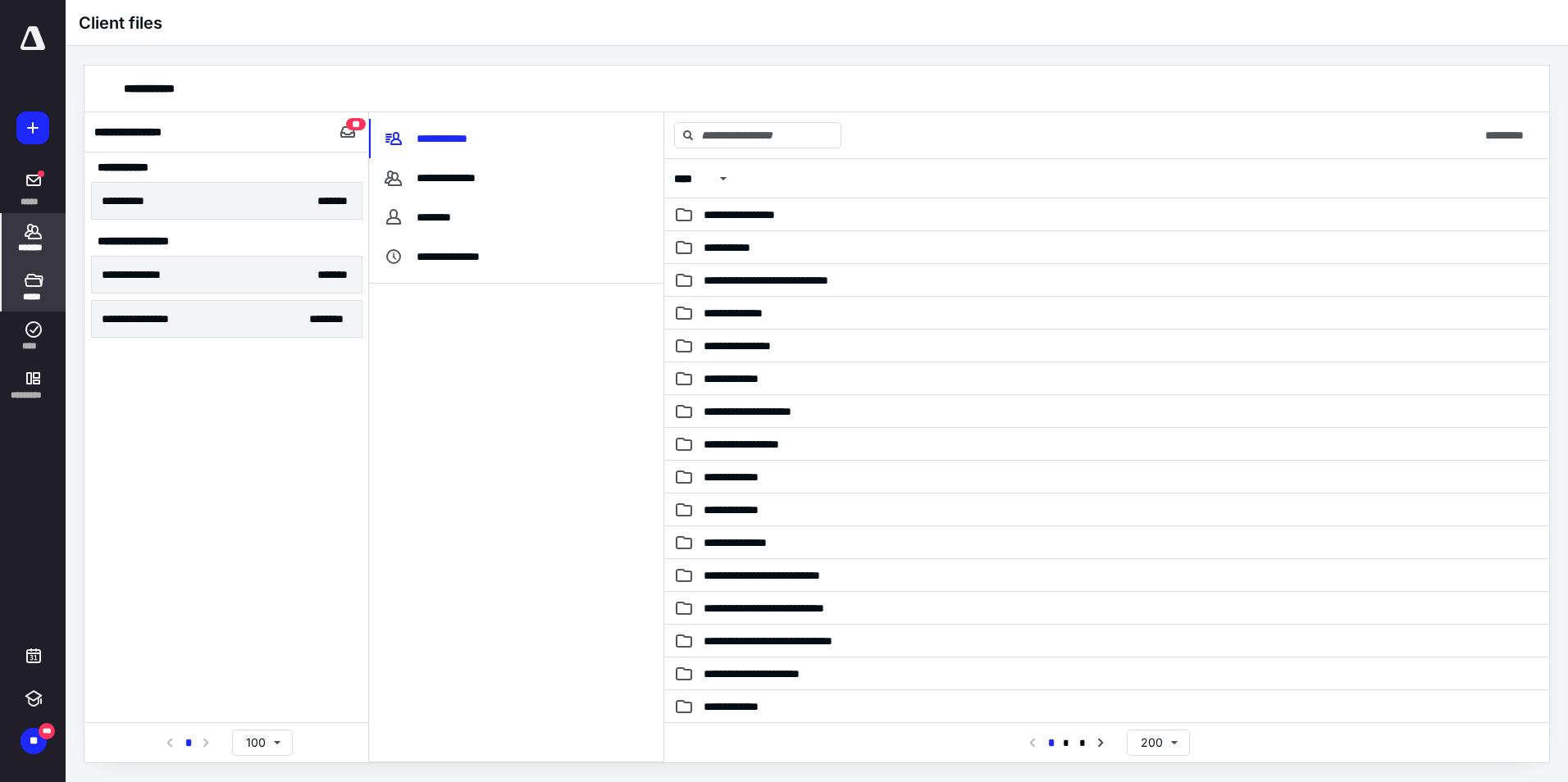 click 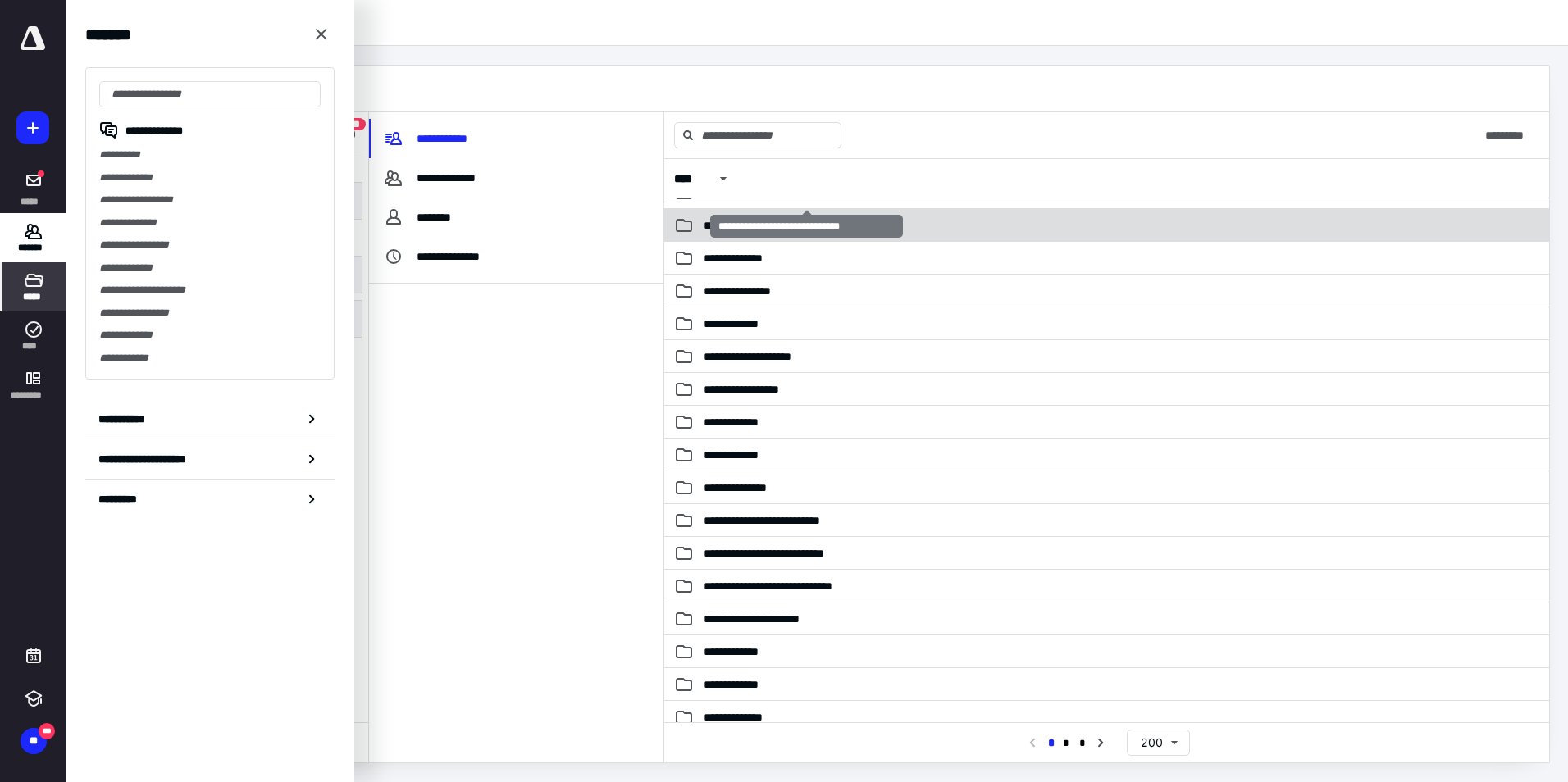 scroll, scrollTop: 82, scrollLeft: 0, axis: vertical 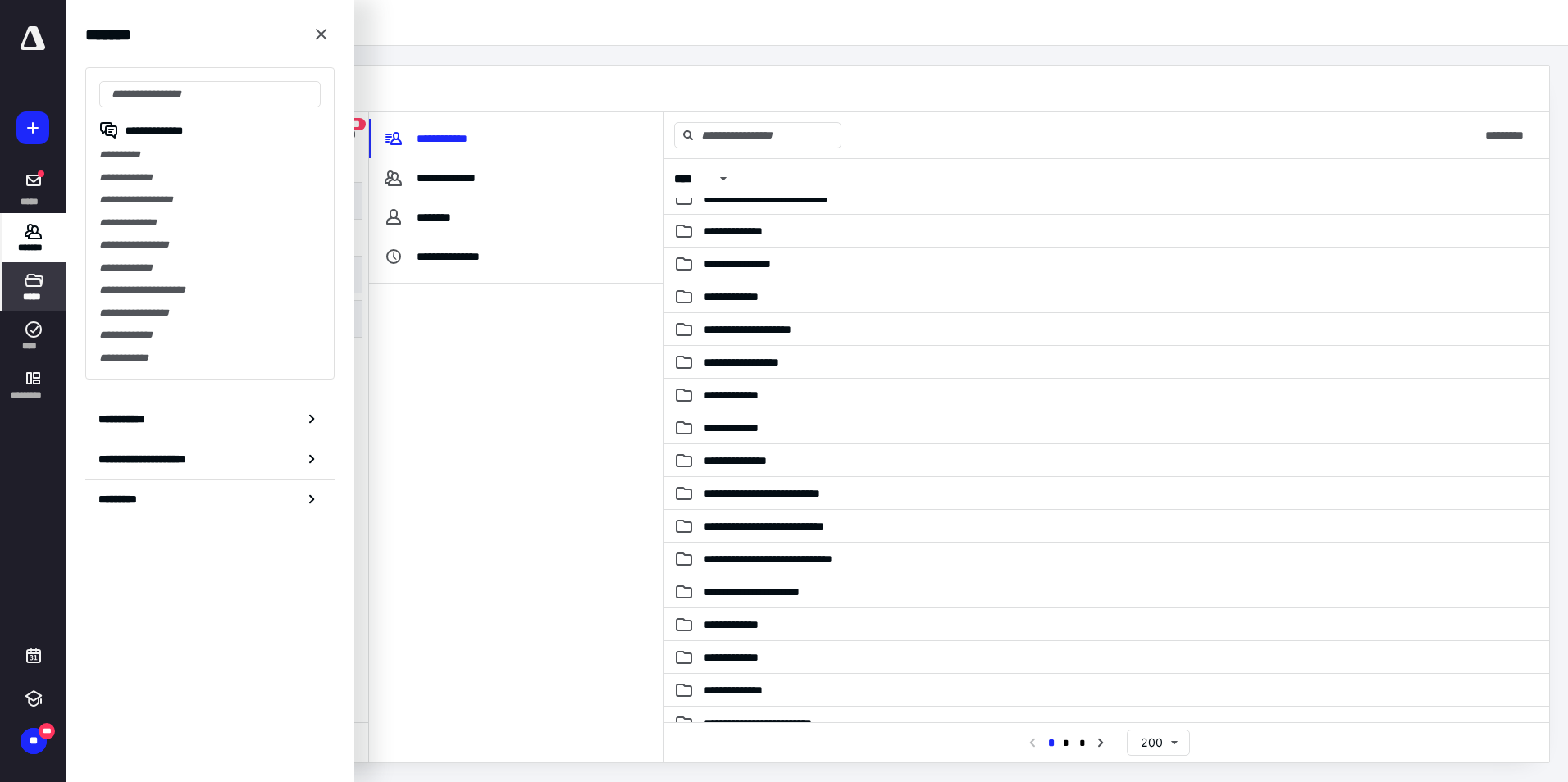 click on "*******" at bounding box center (34, 238) 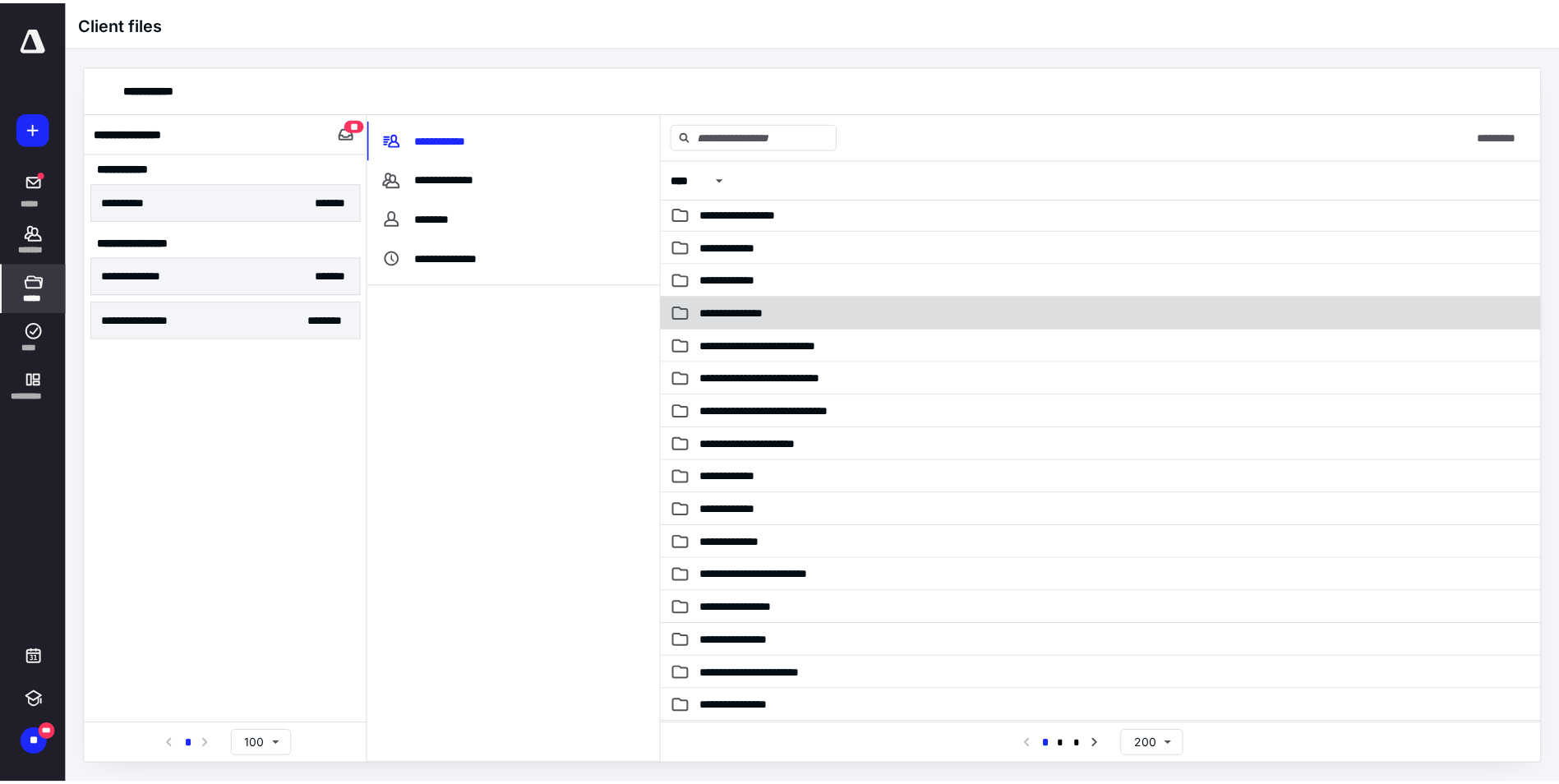 scroll, scrollTop: 0, scrollLeft: 0, axis: both 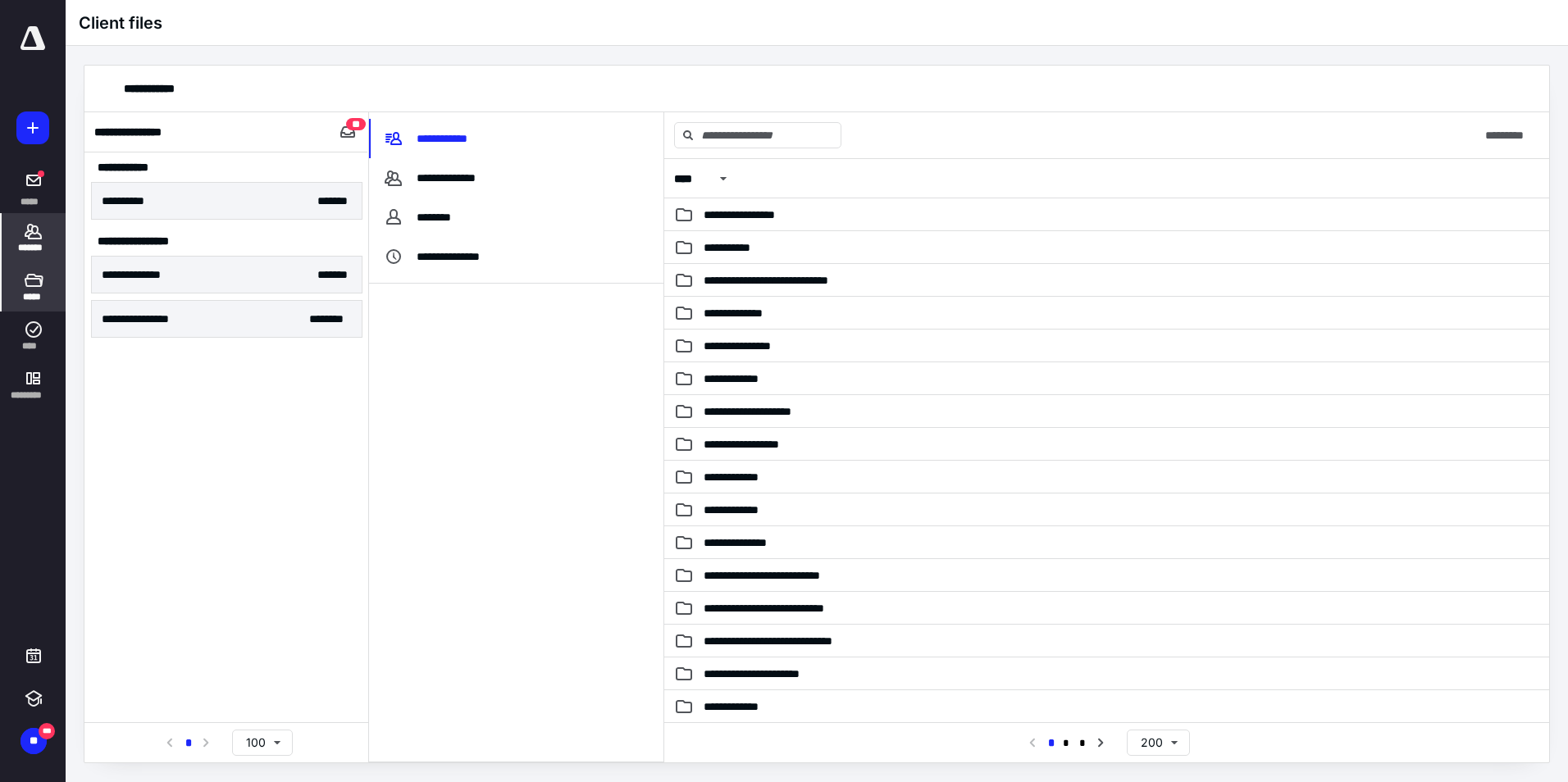 click 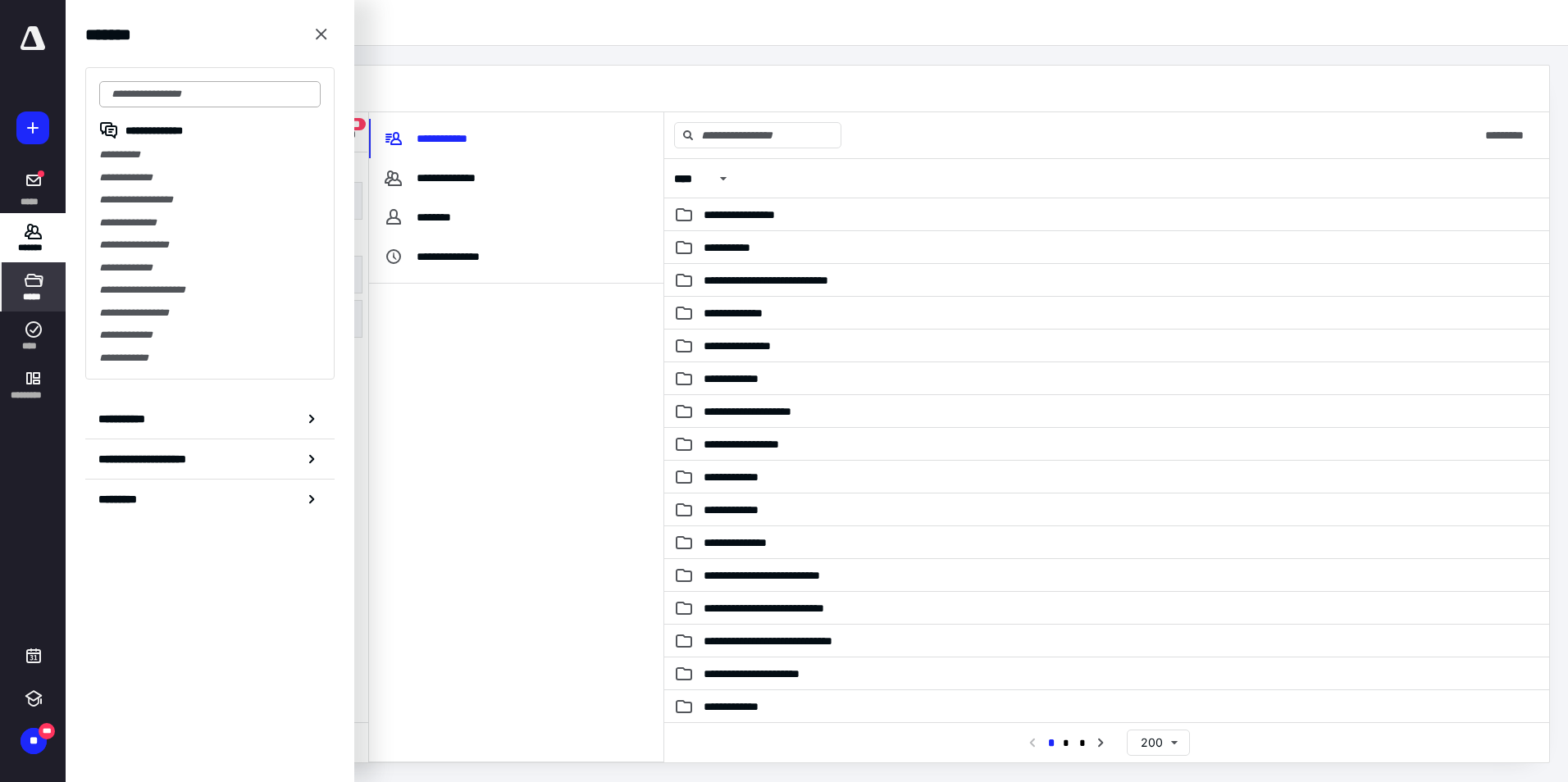 click at bounding box center (210, 94) 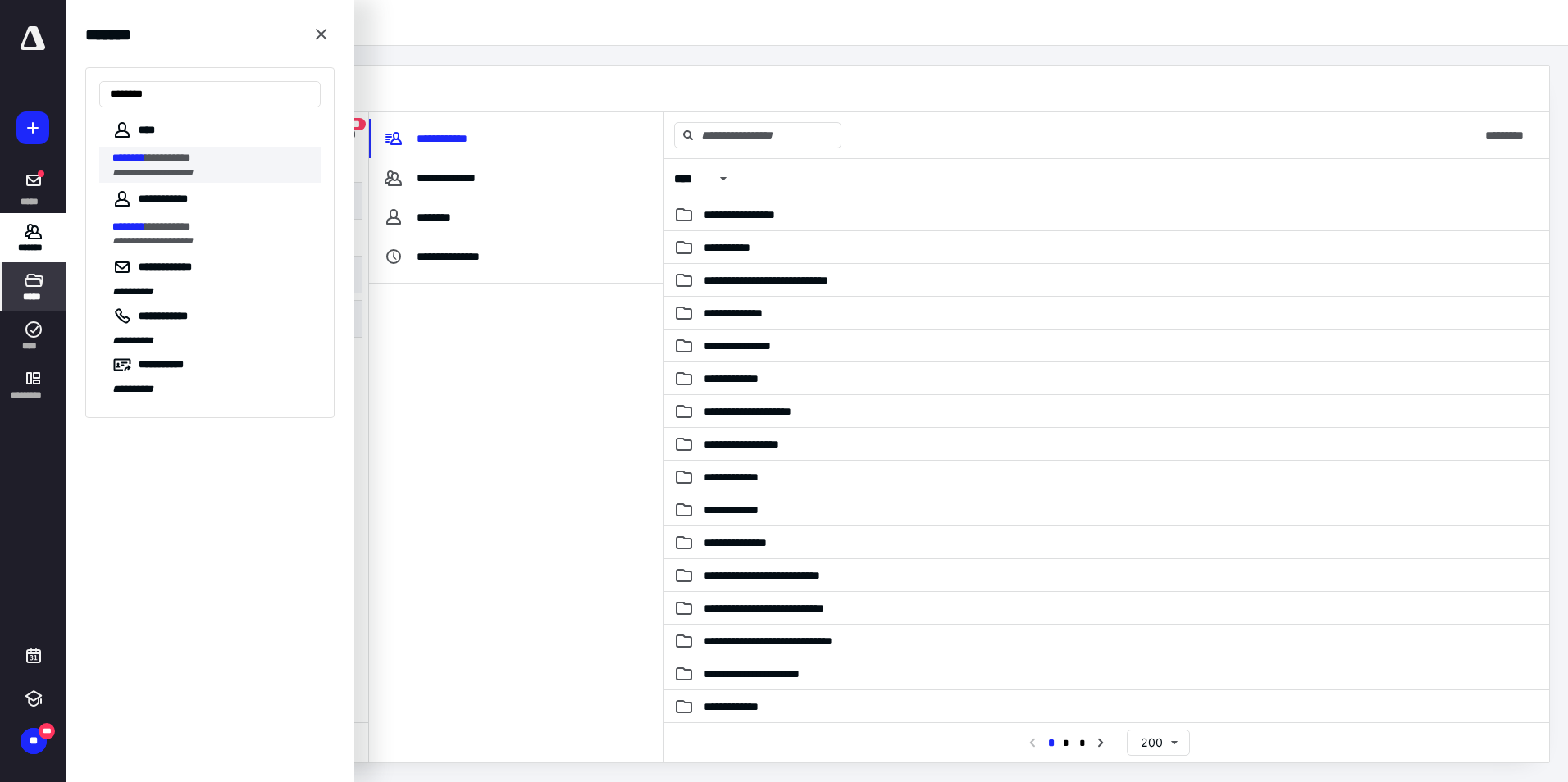 type on "********" 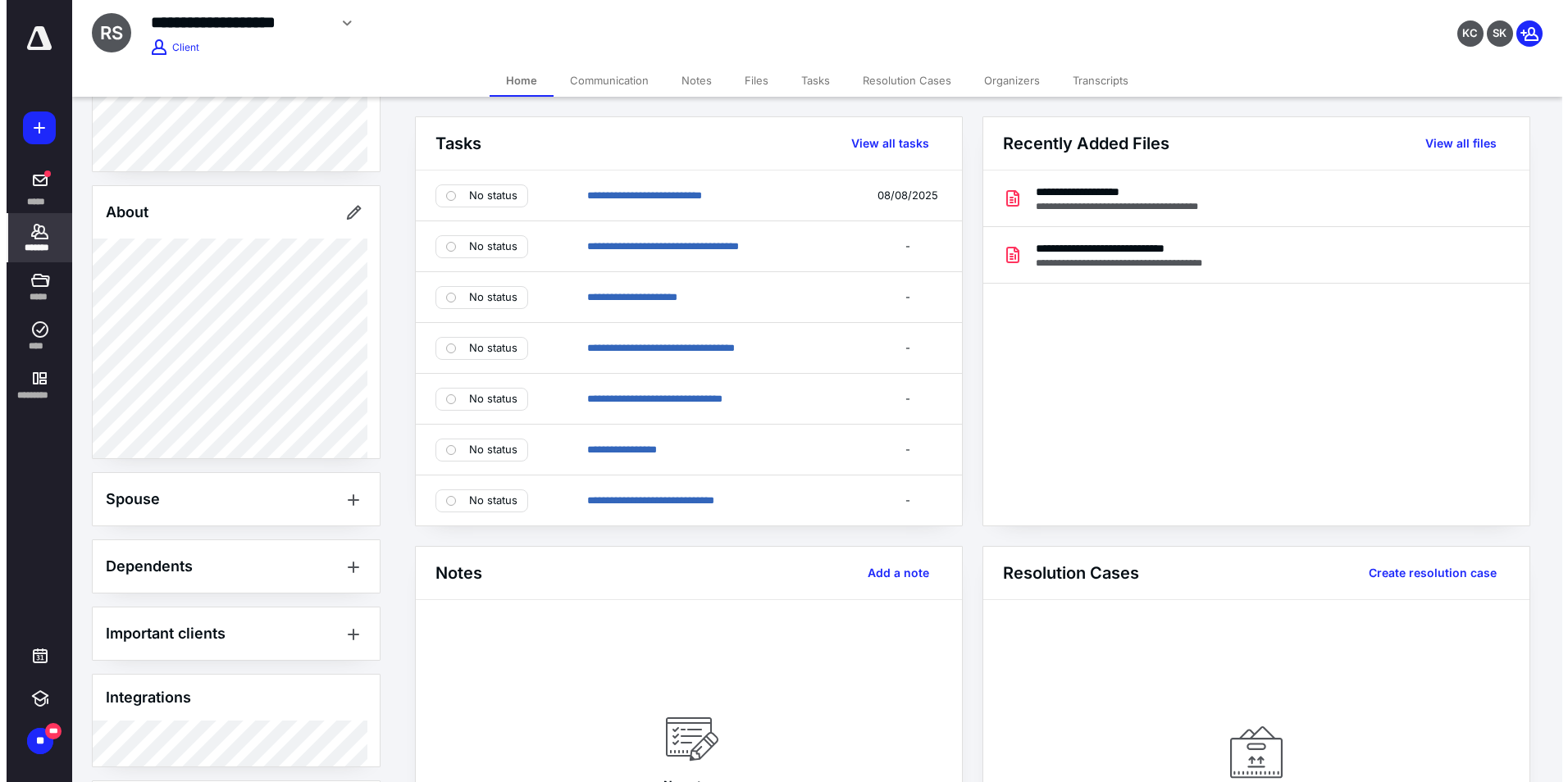 scroll, scrollTop: 0, scrollLeft: 0, axis: both 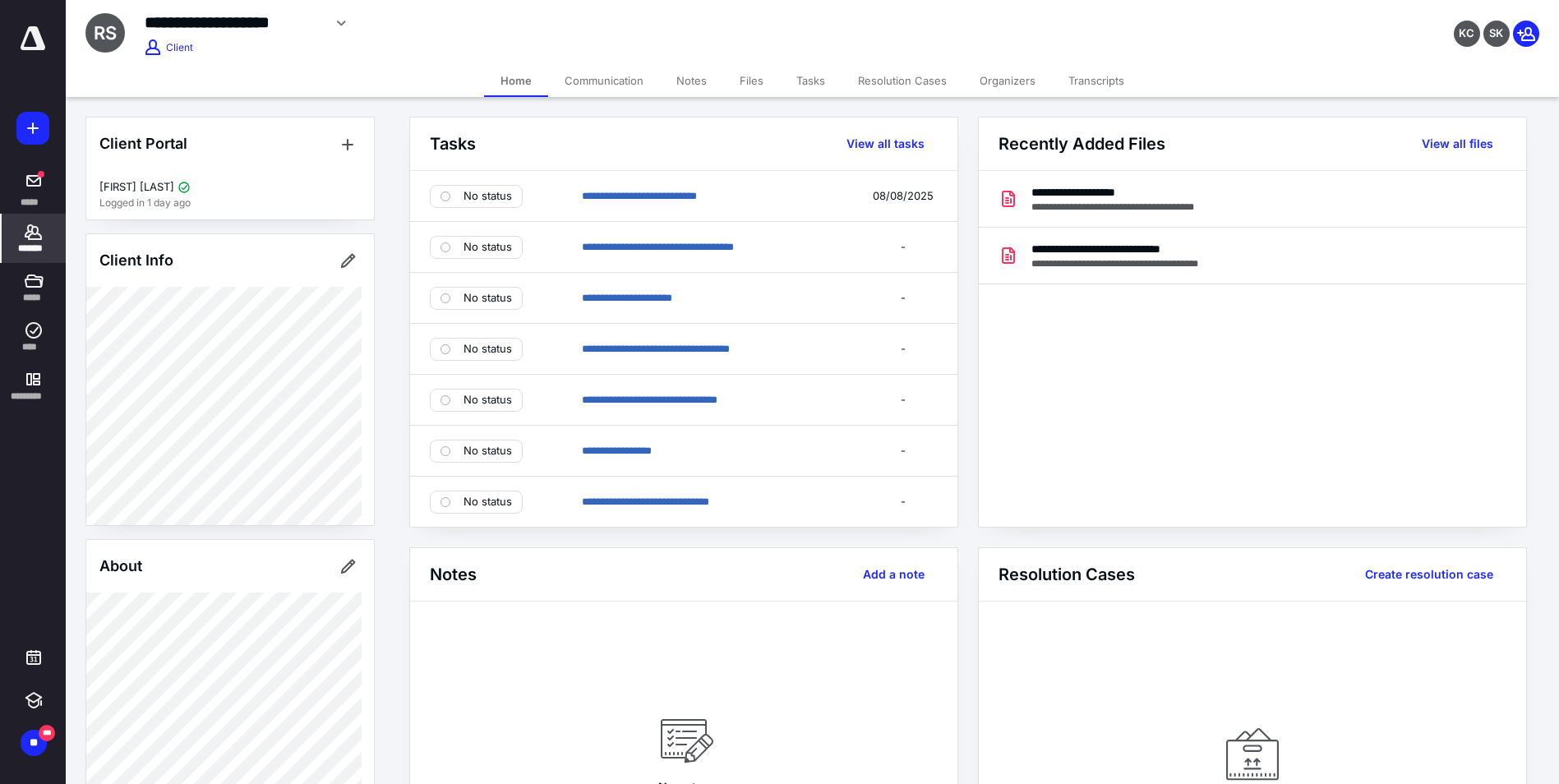 click on "Files" at bounding box center (751, 81) 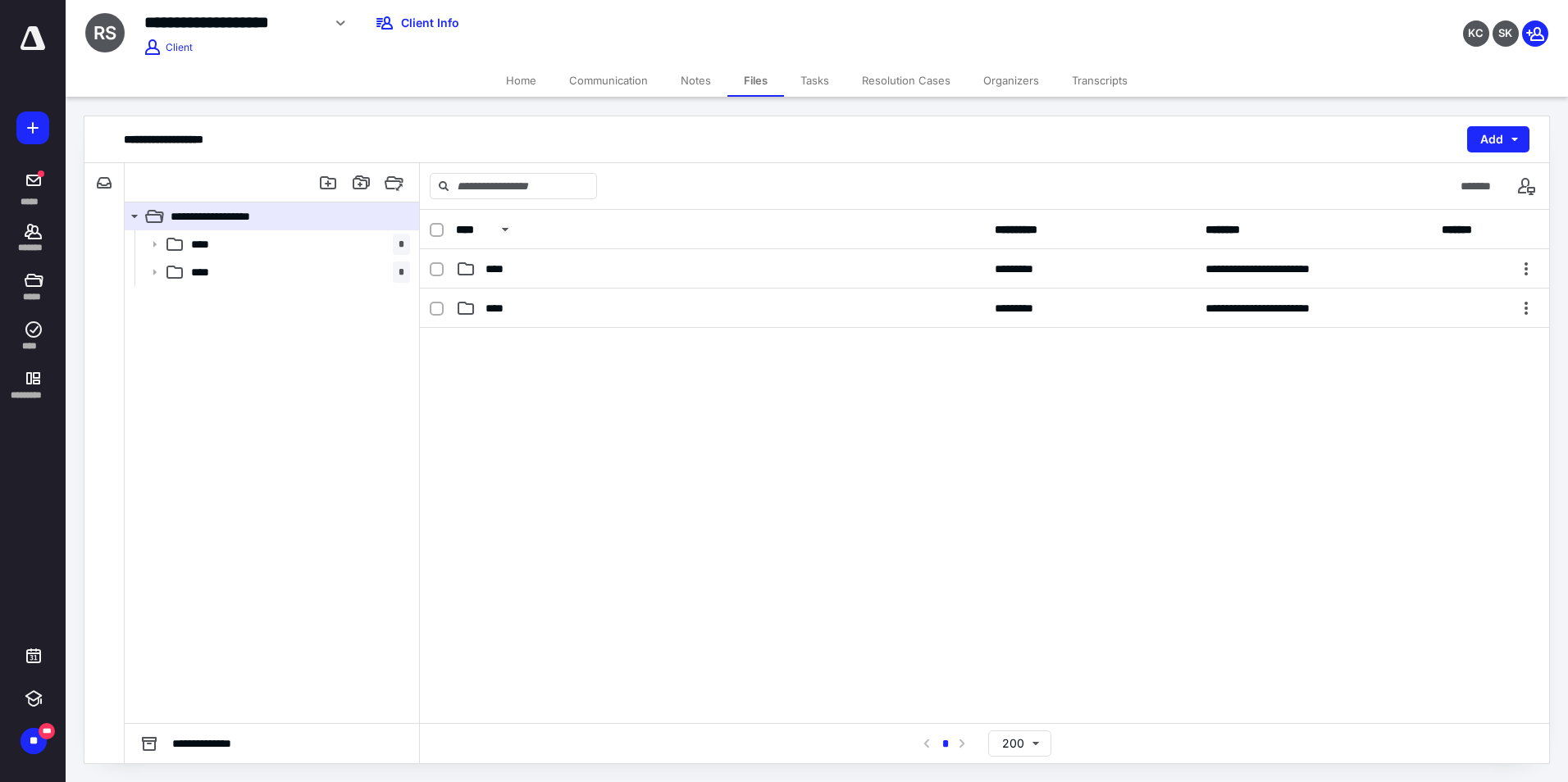 click on "Tasks" at bounding box center [814, 80] 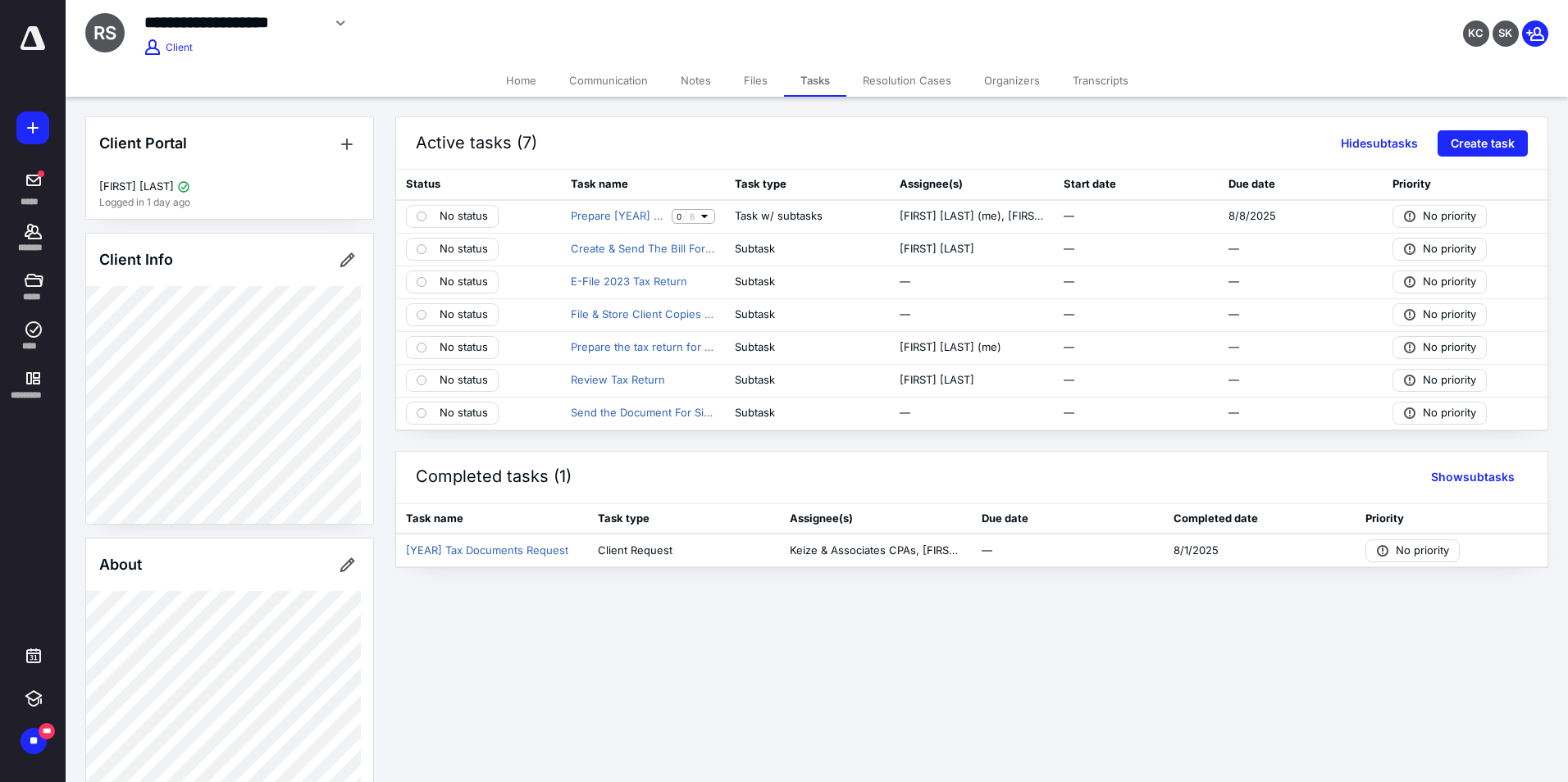 click on "Files" at bounding box center (755, 80) 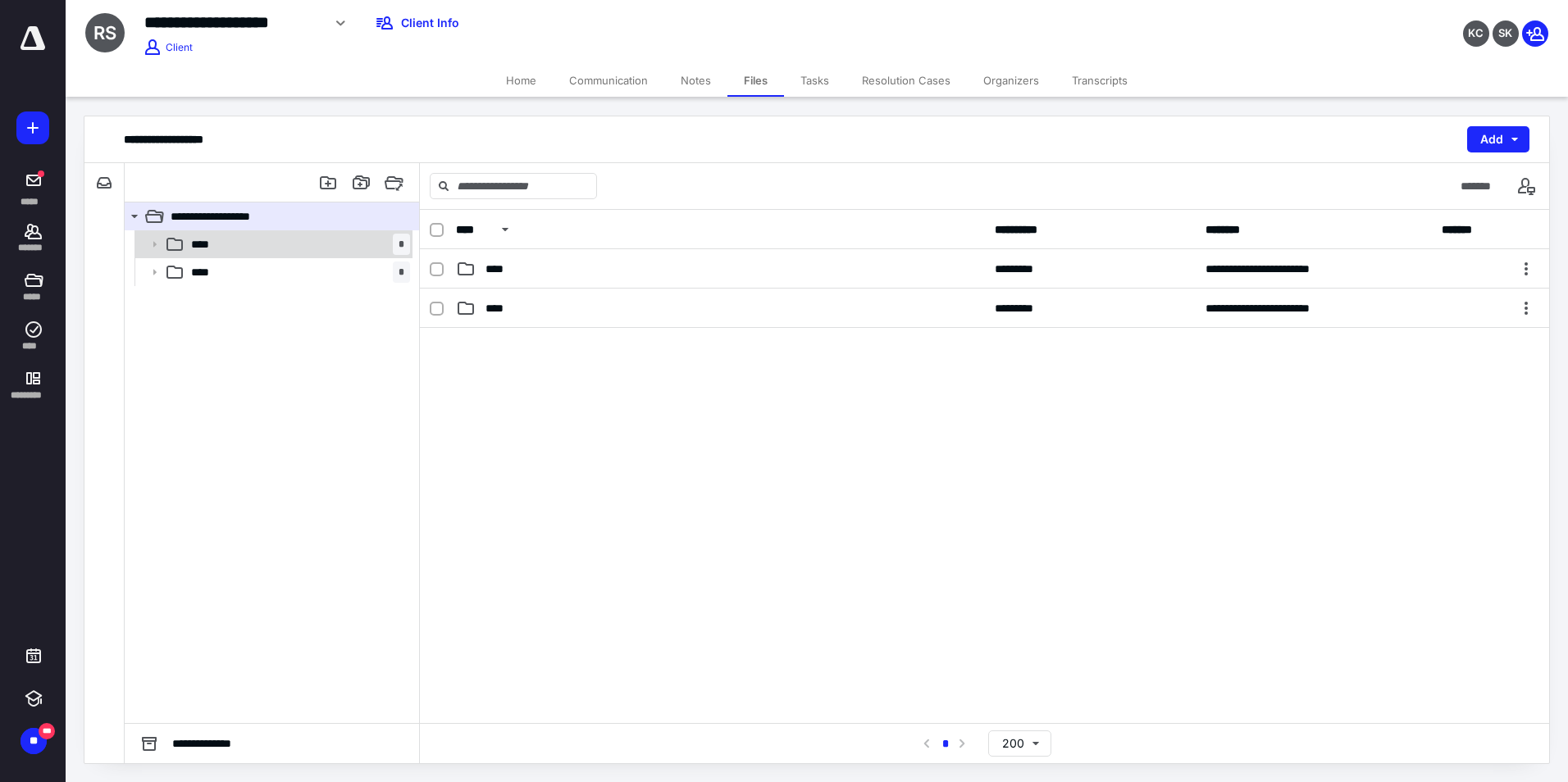 click 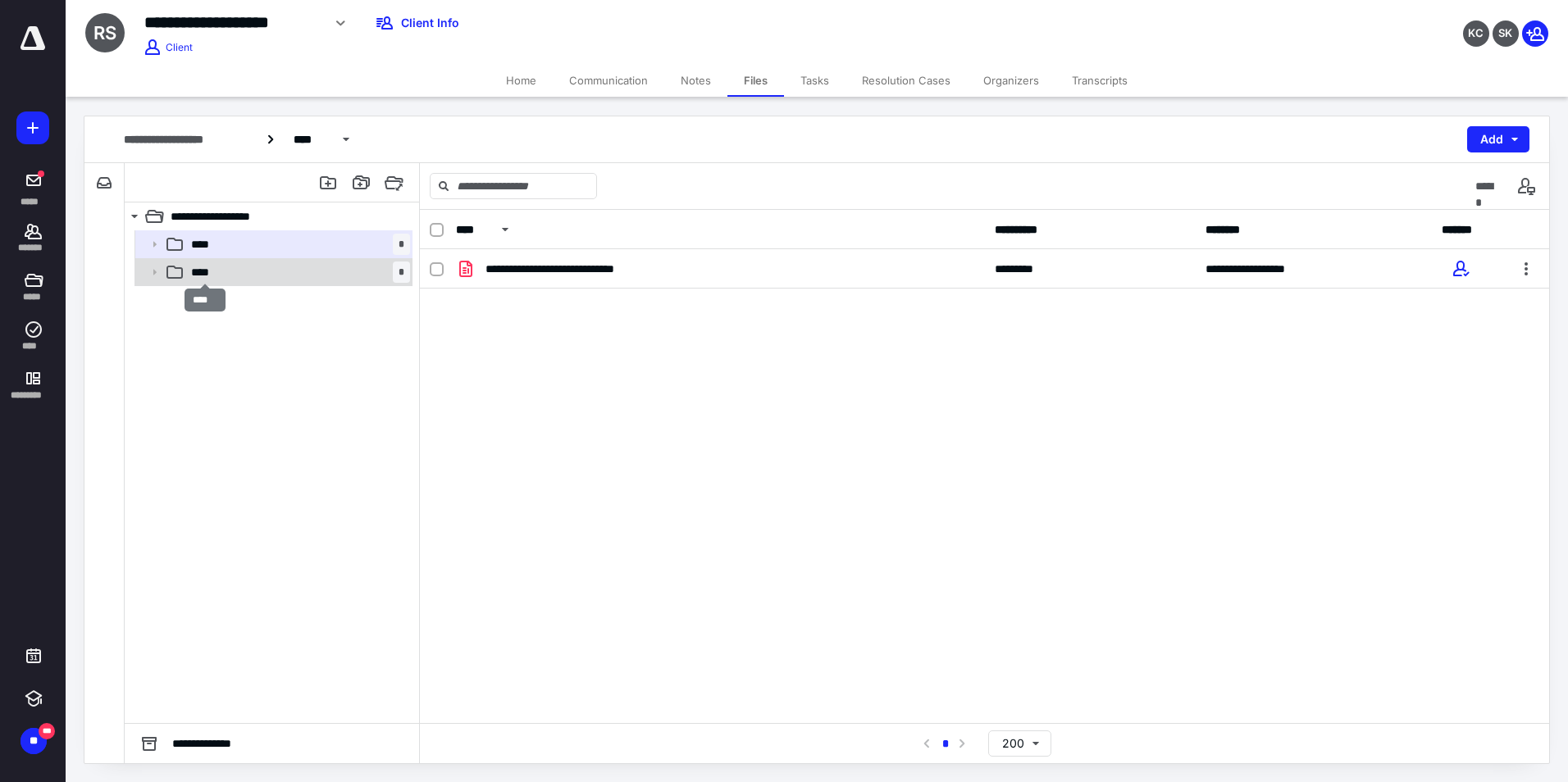 click on "****" at bounding box center (205, 272) 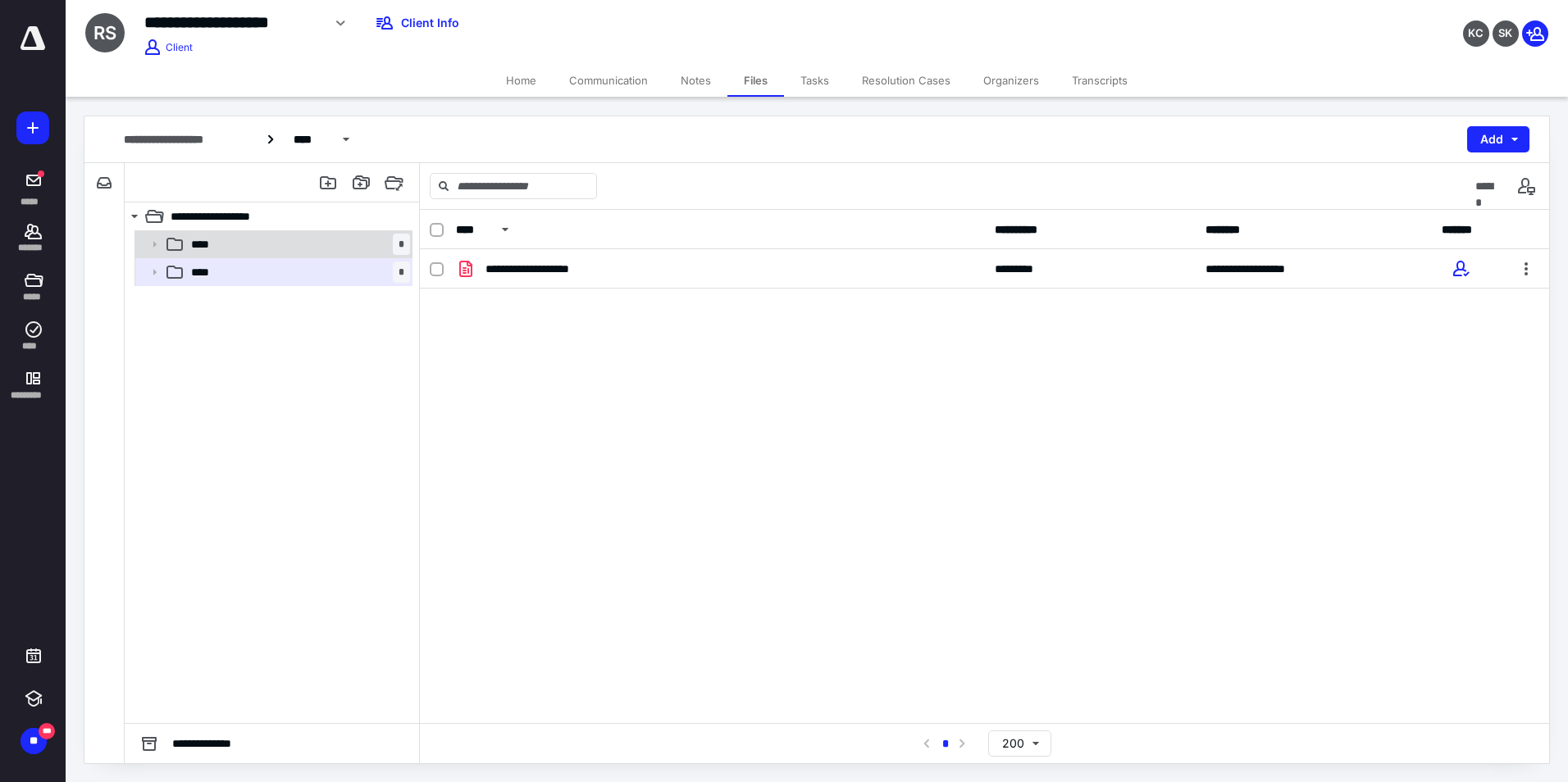 click on "**** *" at bounding box center [297, 244] 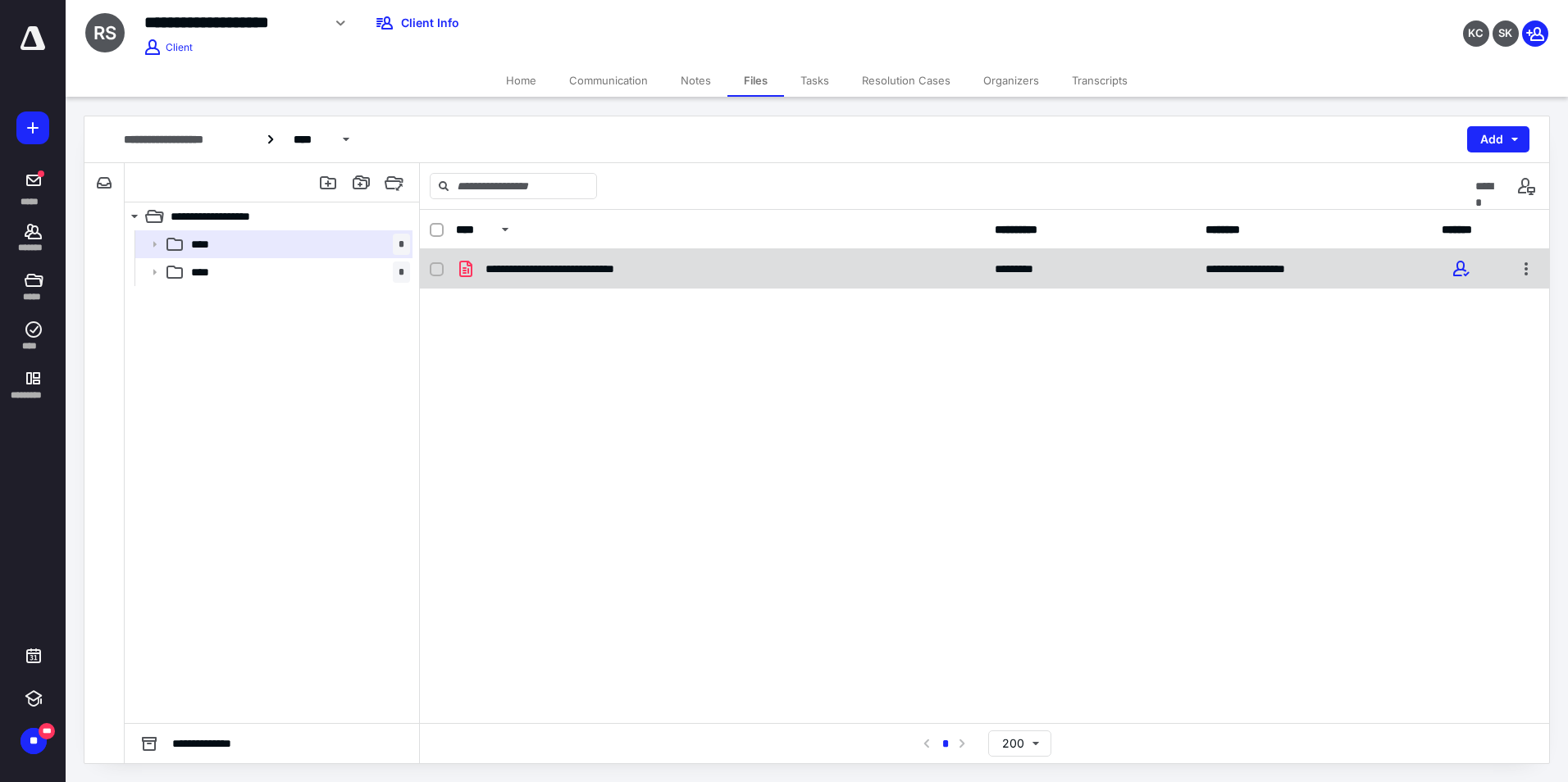 click on "**********" at bounding box center (567, 269) 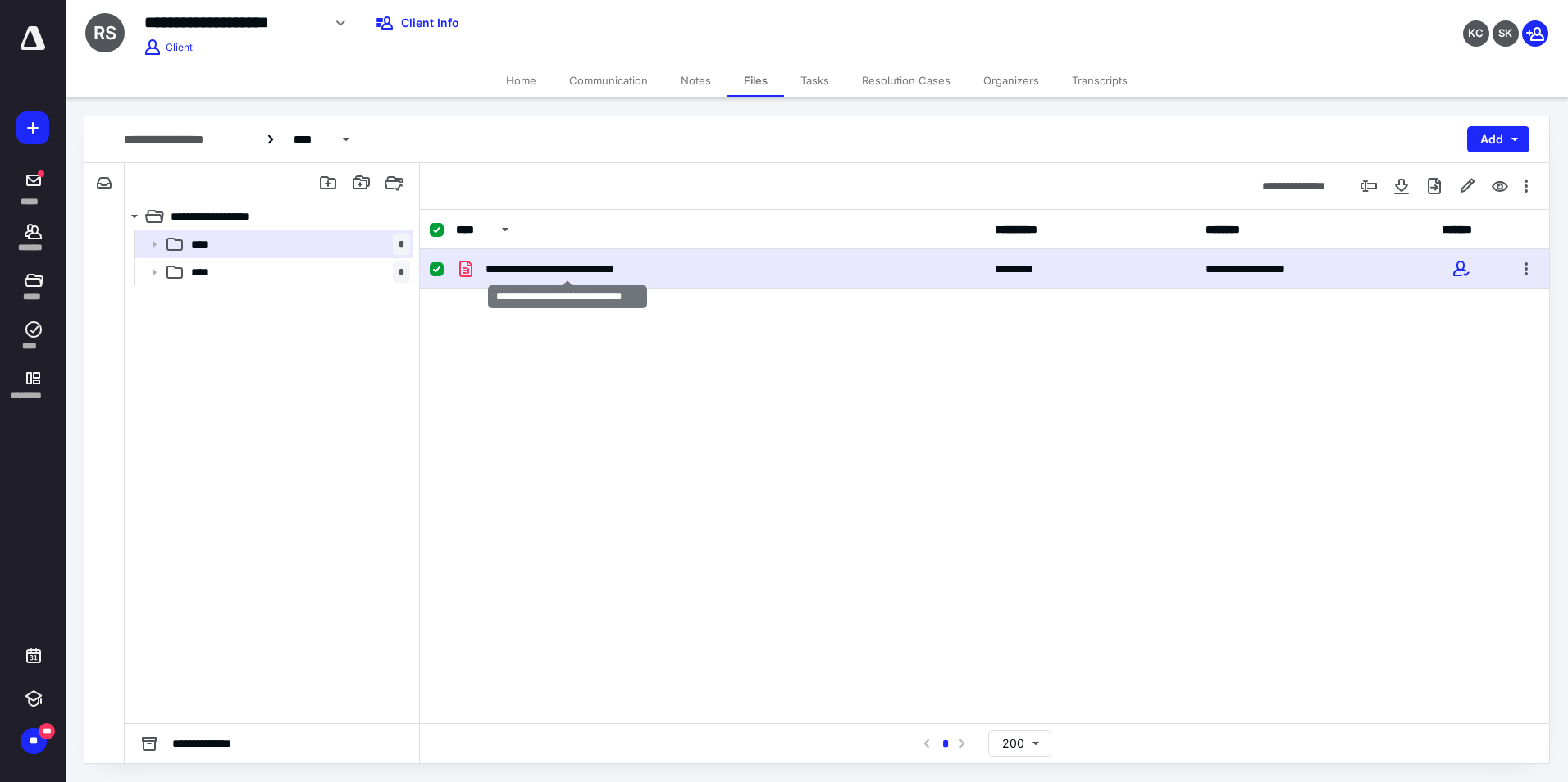click on "**********" at bounding box center (567, 269) 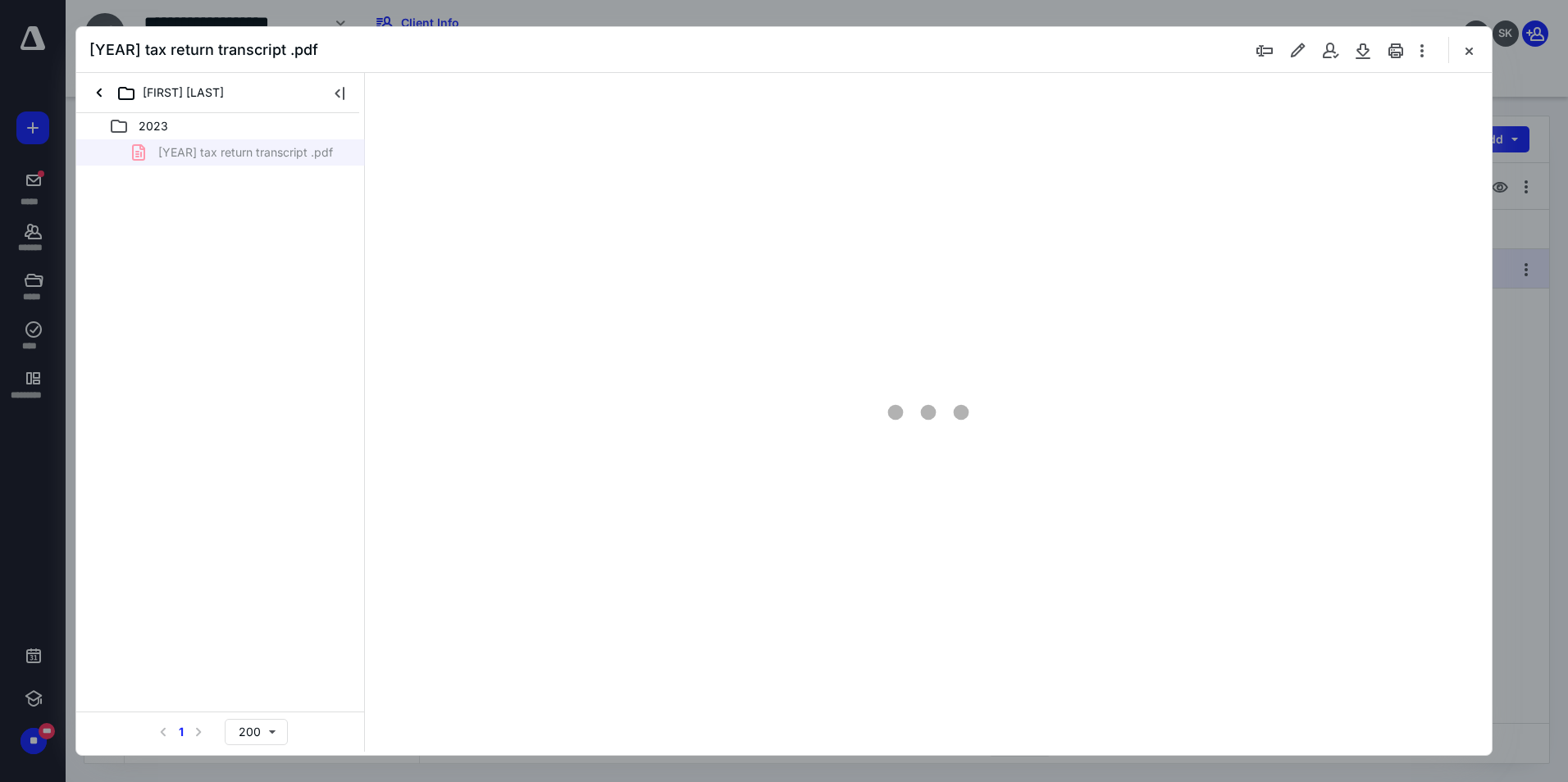 scroll, scrollTop: 0, scrollLeft: 0, axis: both 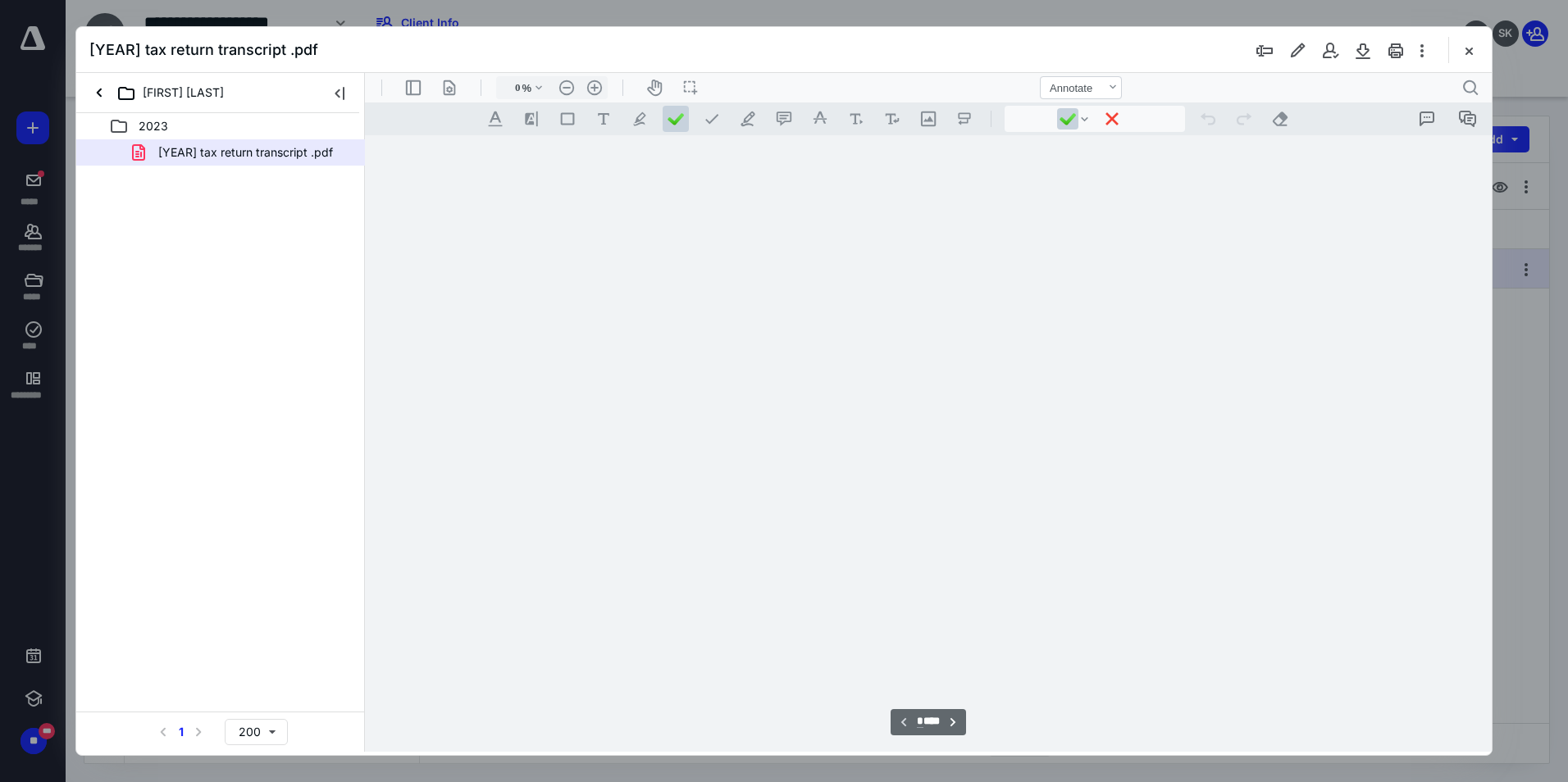 type on "89" 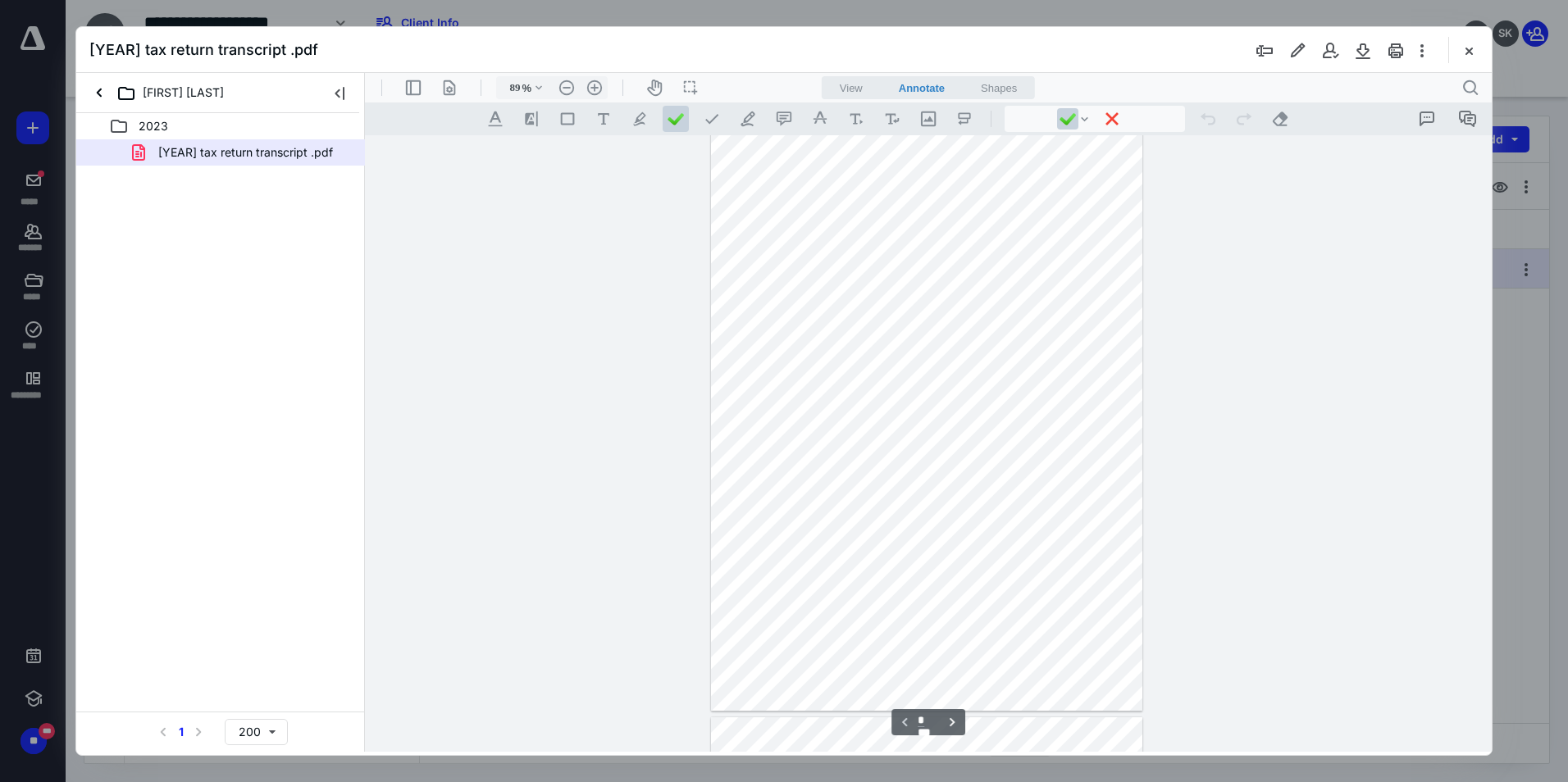 scroll, scrollTop: 0, scrollLeft: 0, axis: both 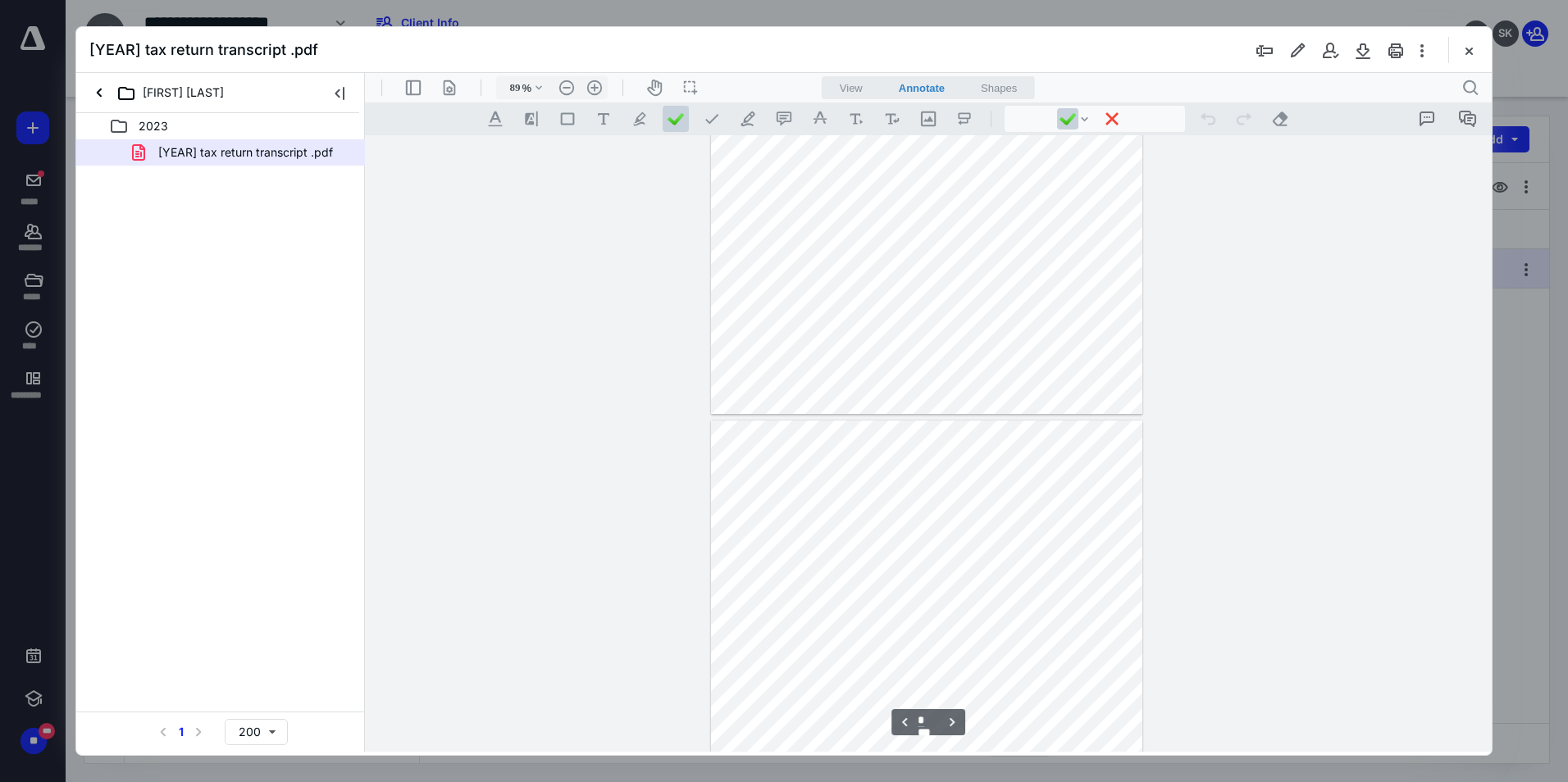 type on "*" 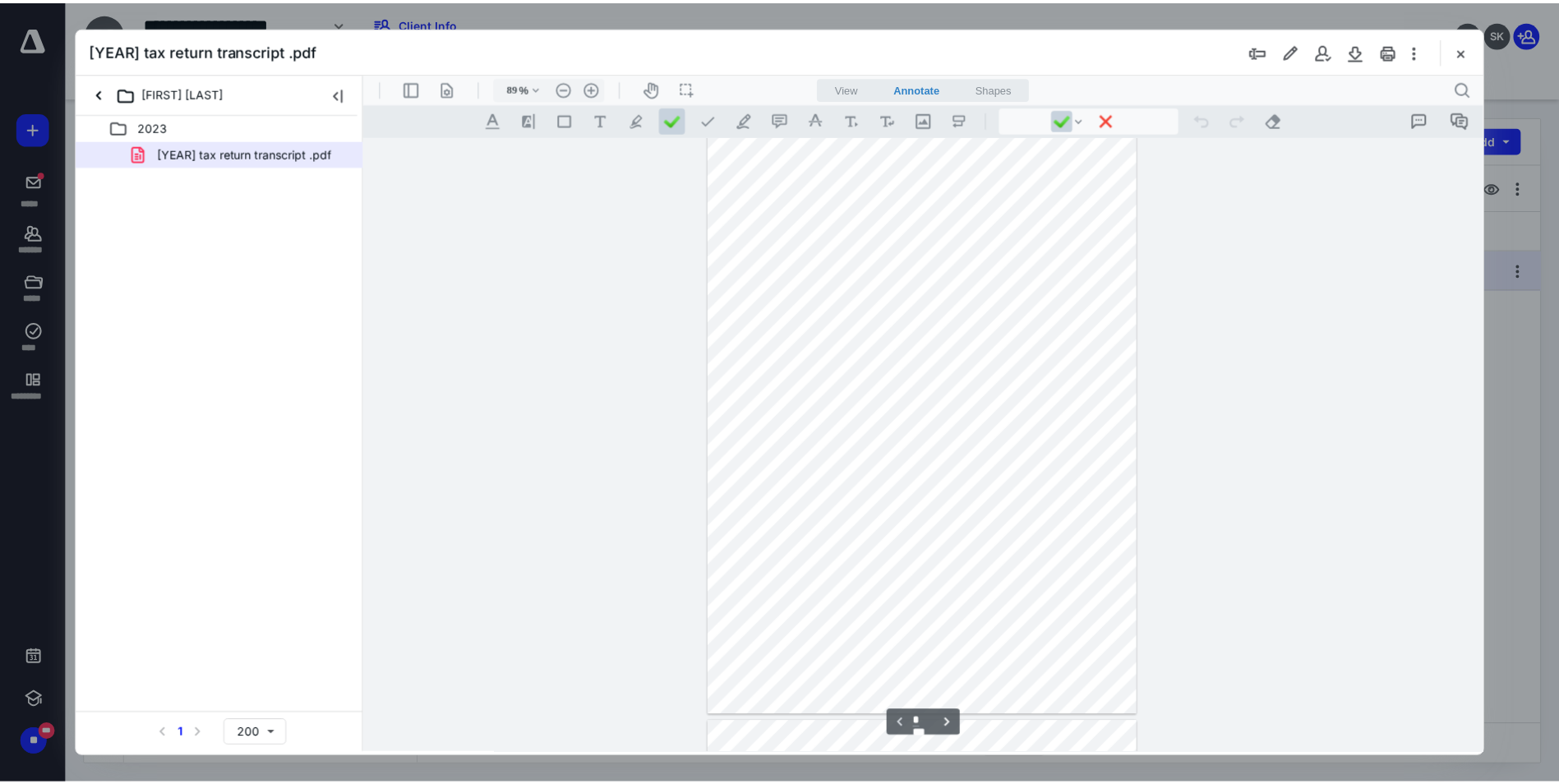 scroll, scrollTop: 82, scrollLeft: 0, axis: vertical 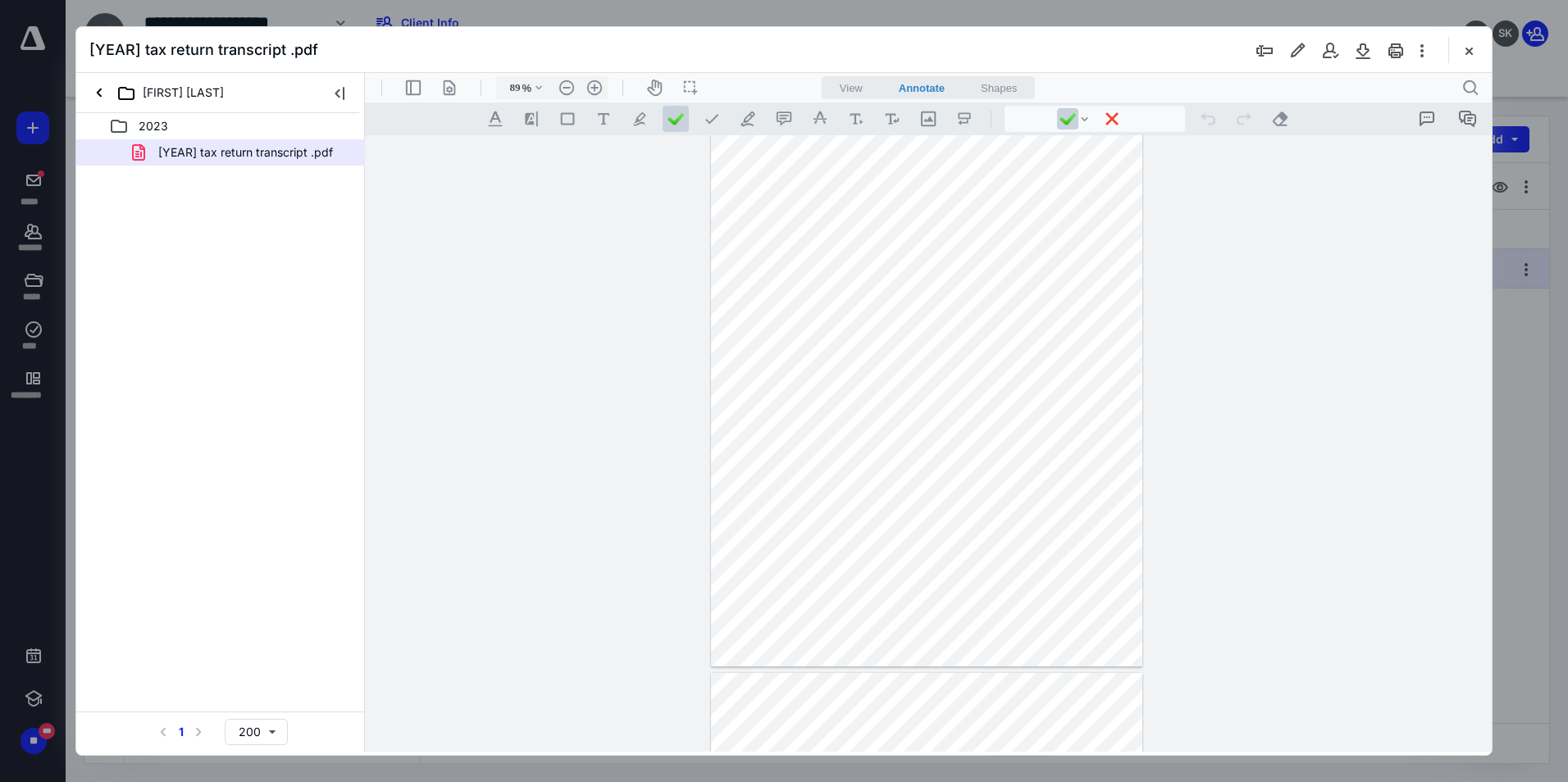 drag, startPoint x: 1474, startPoint y: 50, endPoint x: 1306, endPoint y: 125, distance: 183.98098 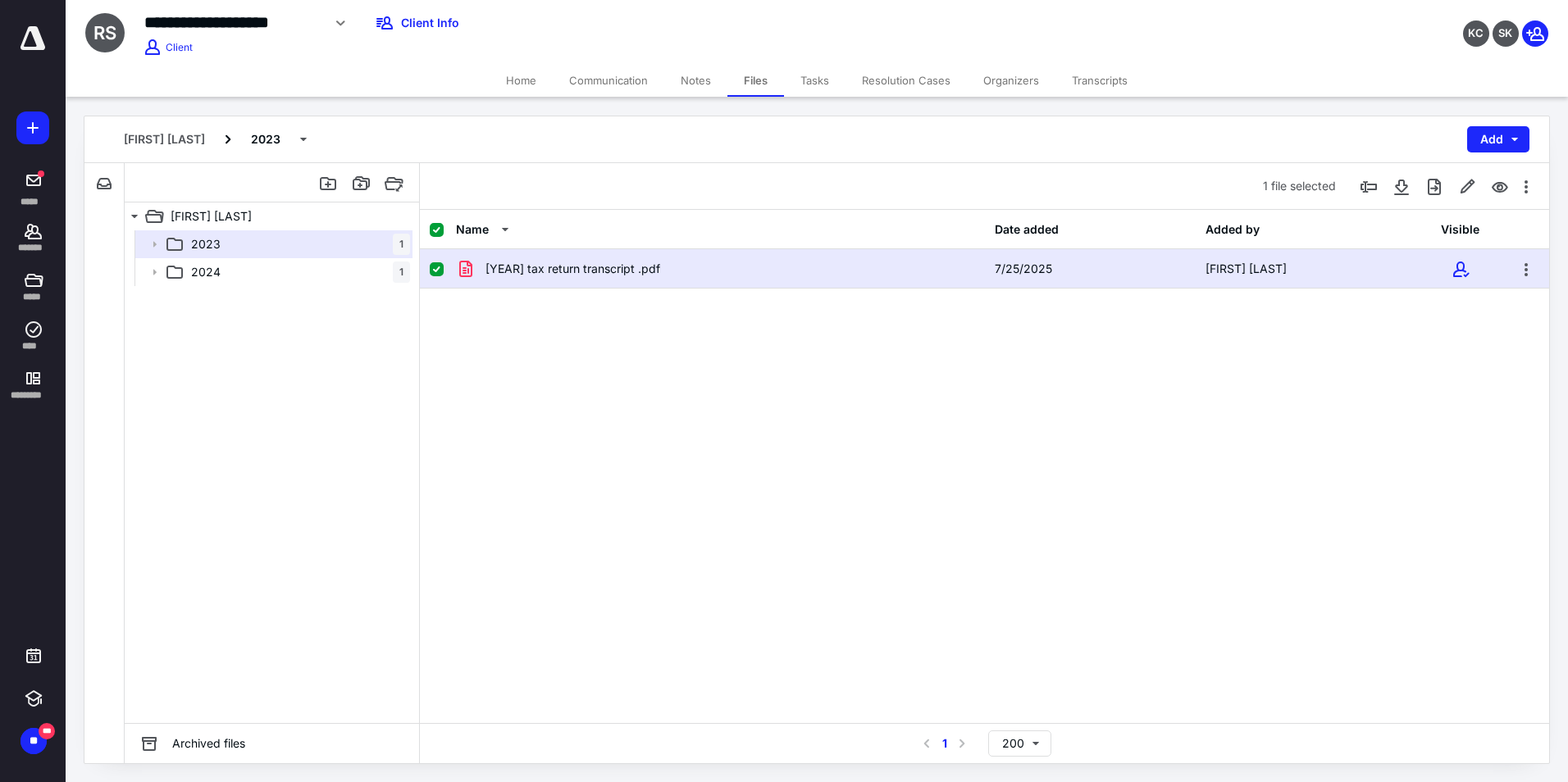 click on "Home" at bounding box center (521, 80) 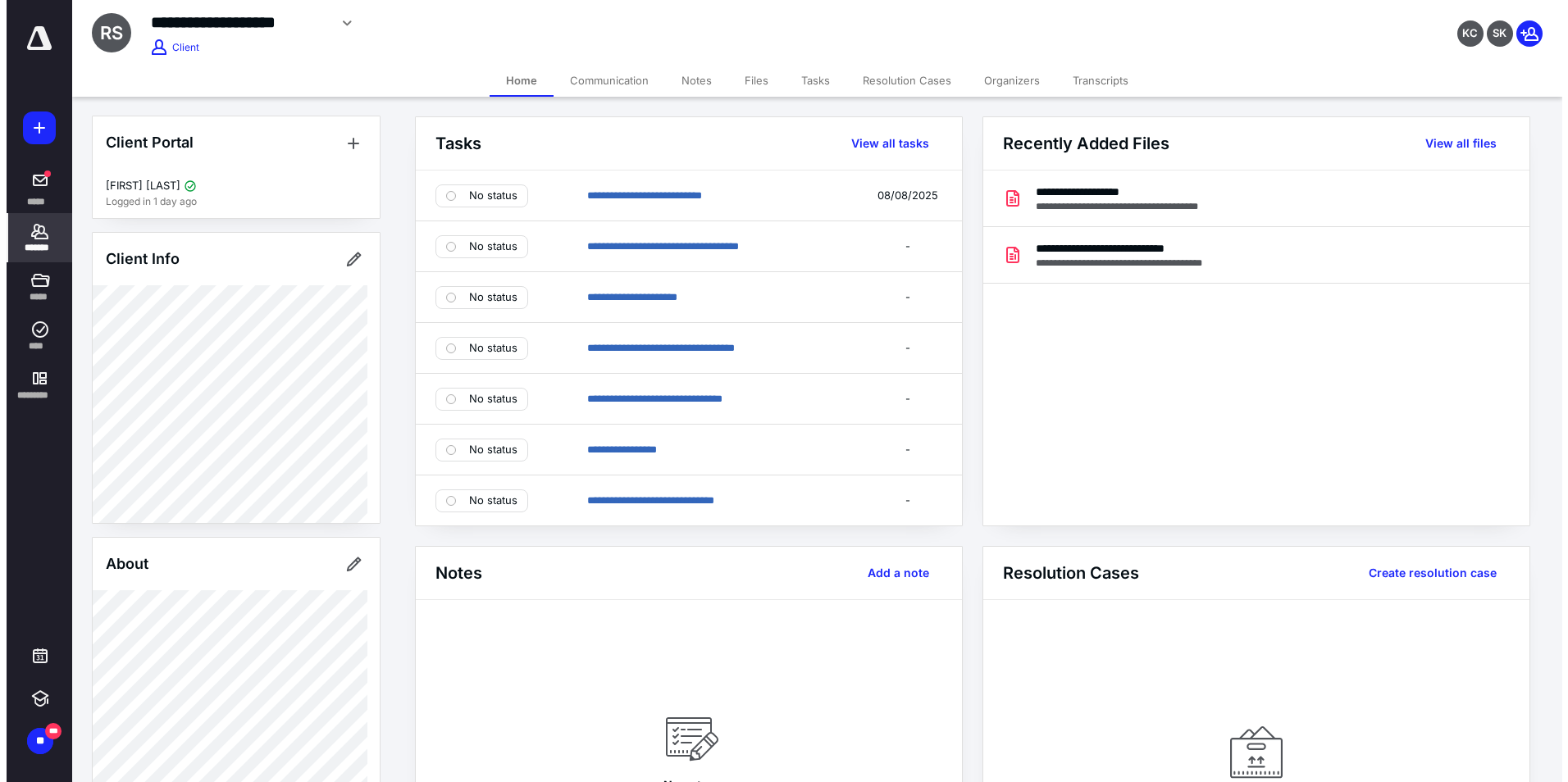 scroll, scrollTop: 0, scrollLeft: 0, axis: both 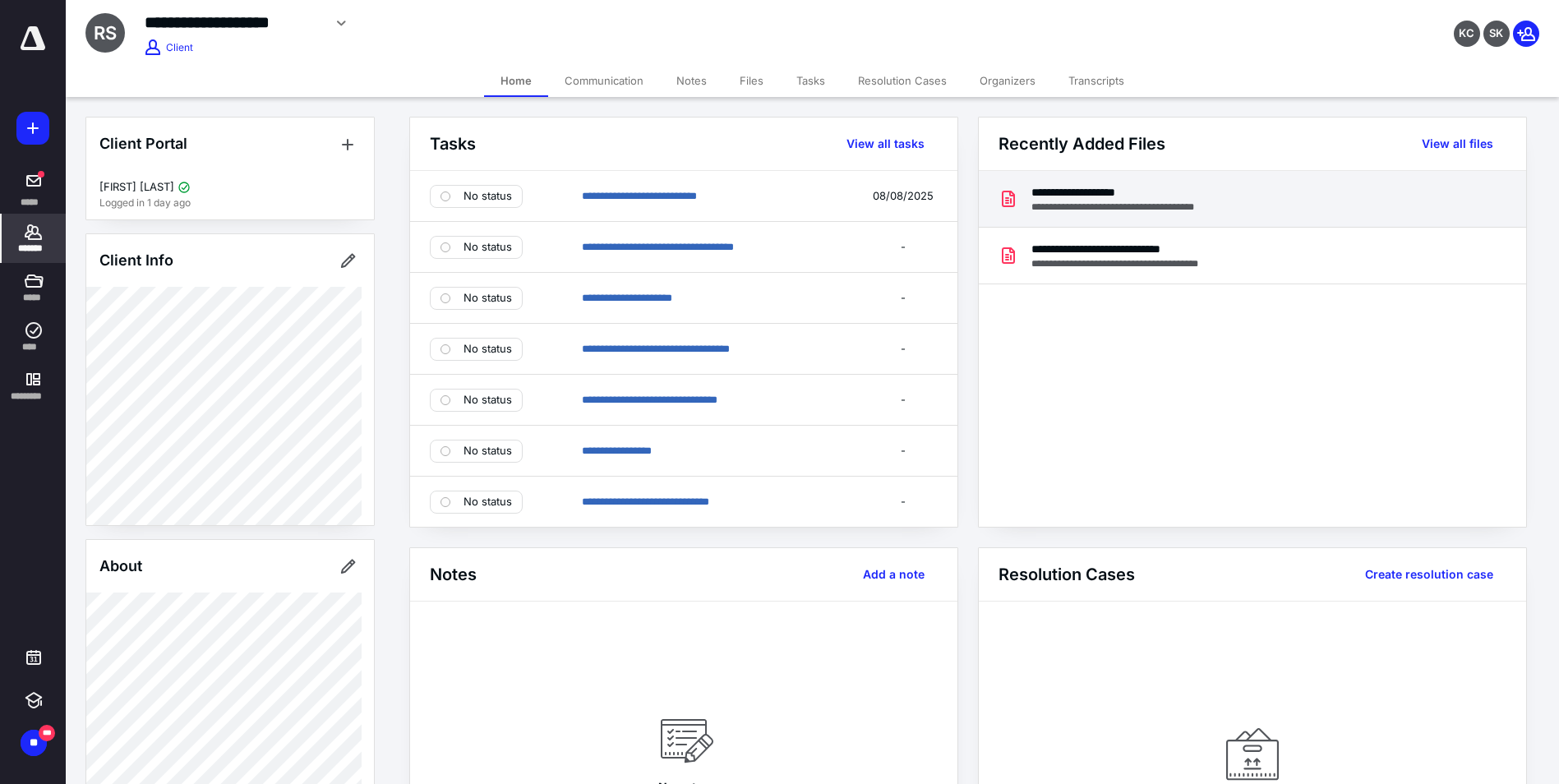 click on "**********" at bounding box center [1132, 192] 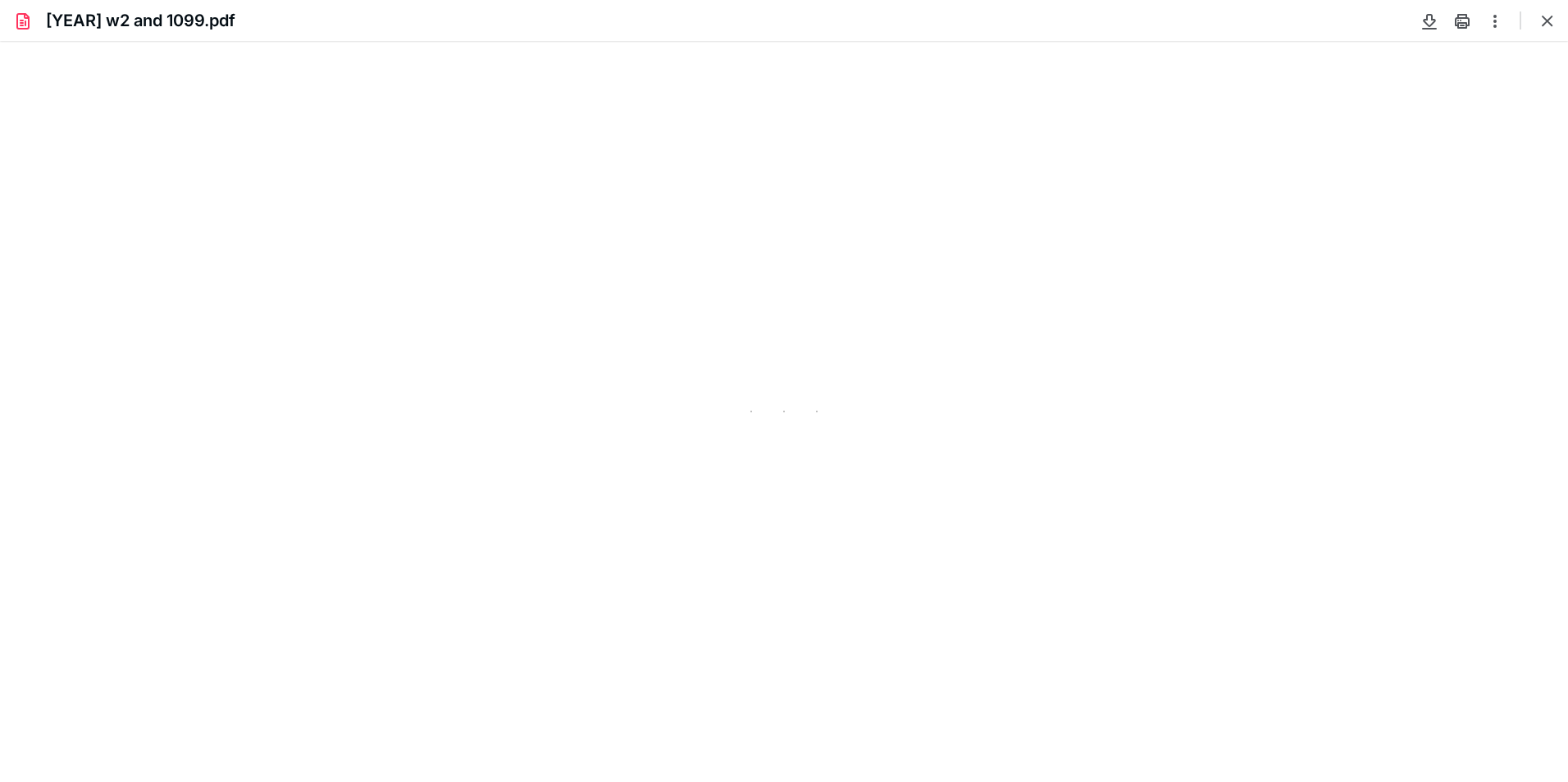 scroll, scrollTop: 0, scrollLeft: 0, axis: both 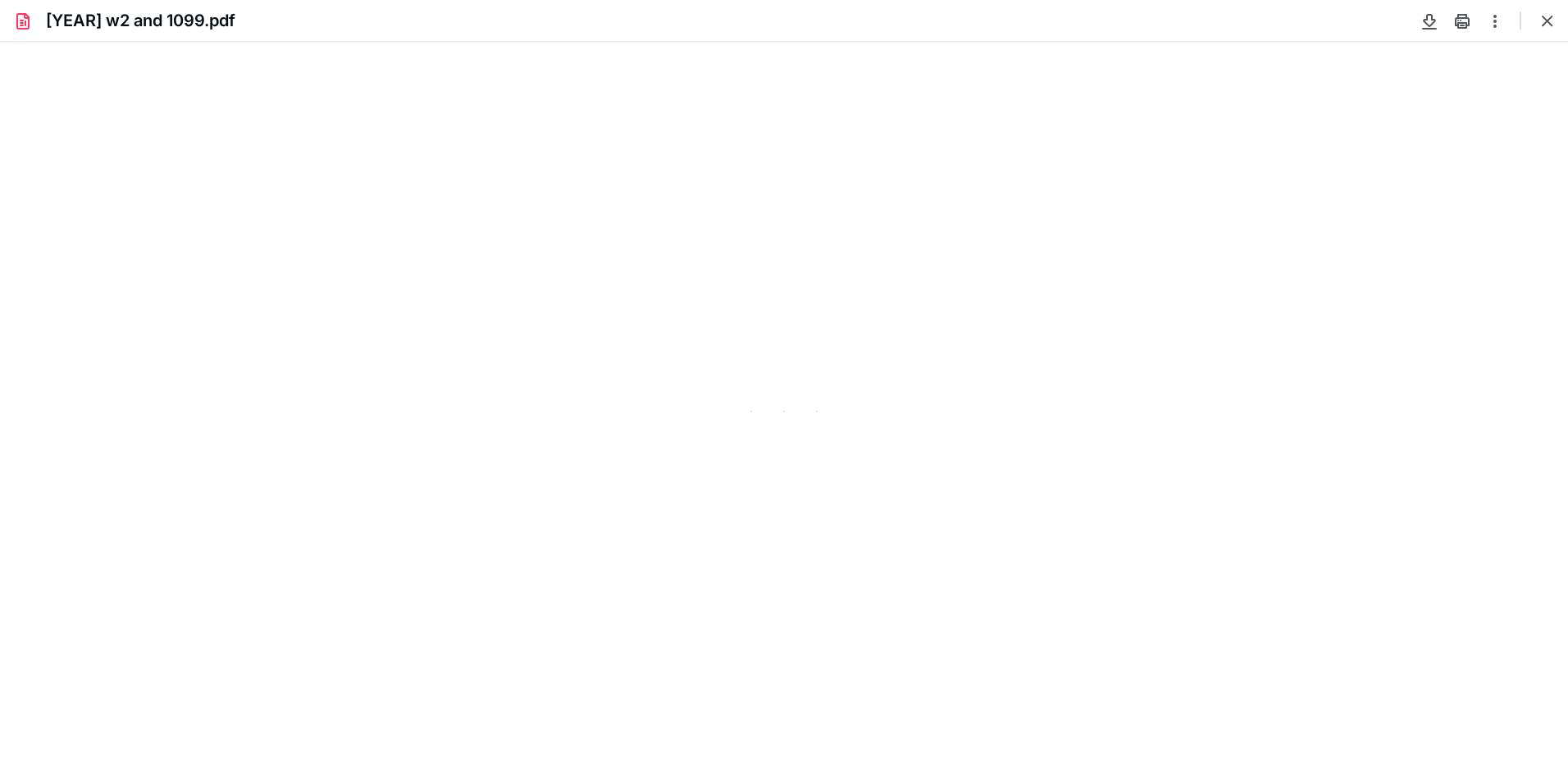 type on "109" 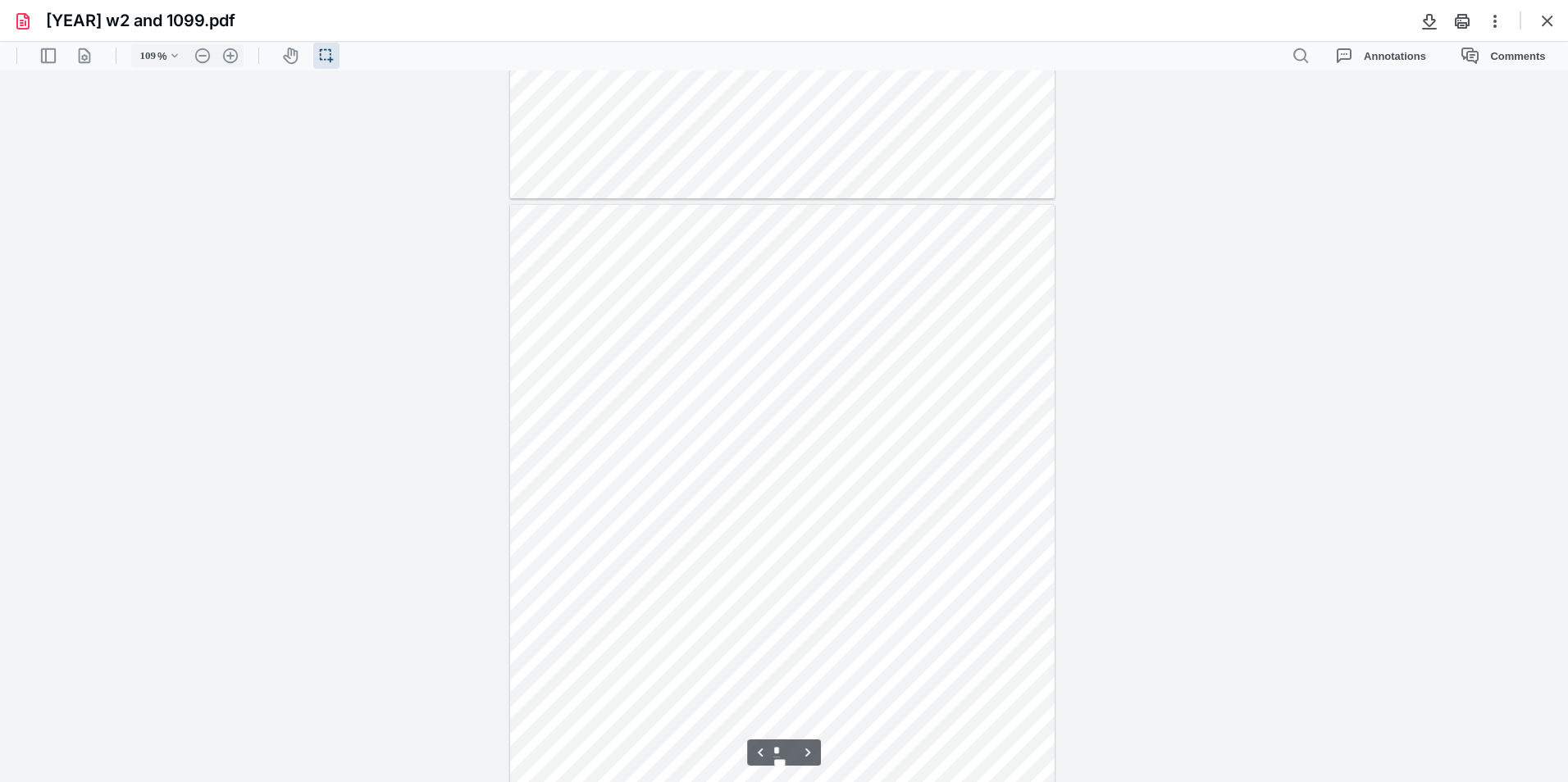 scroll, scrollTop: 1394, scrollLeft: 0, axis: vertical 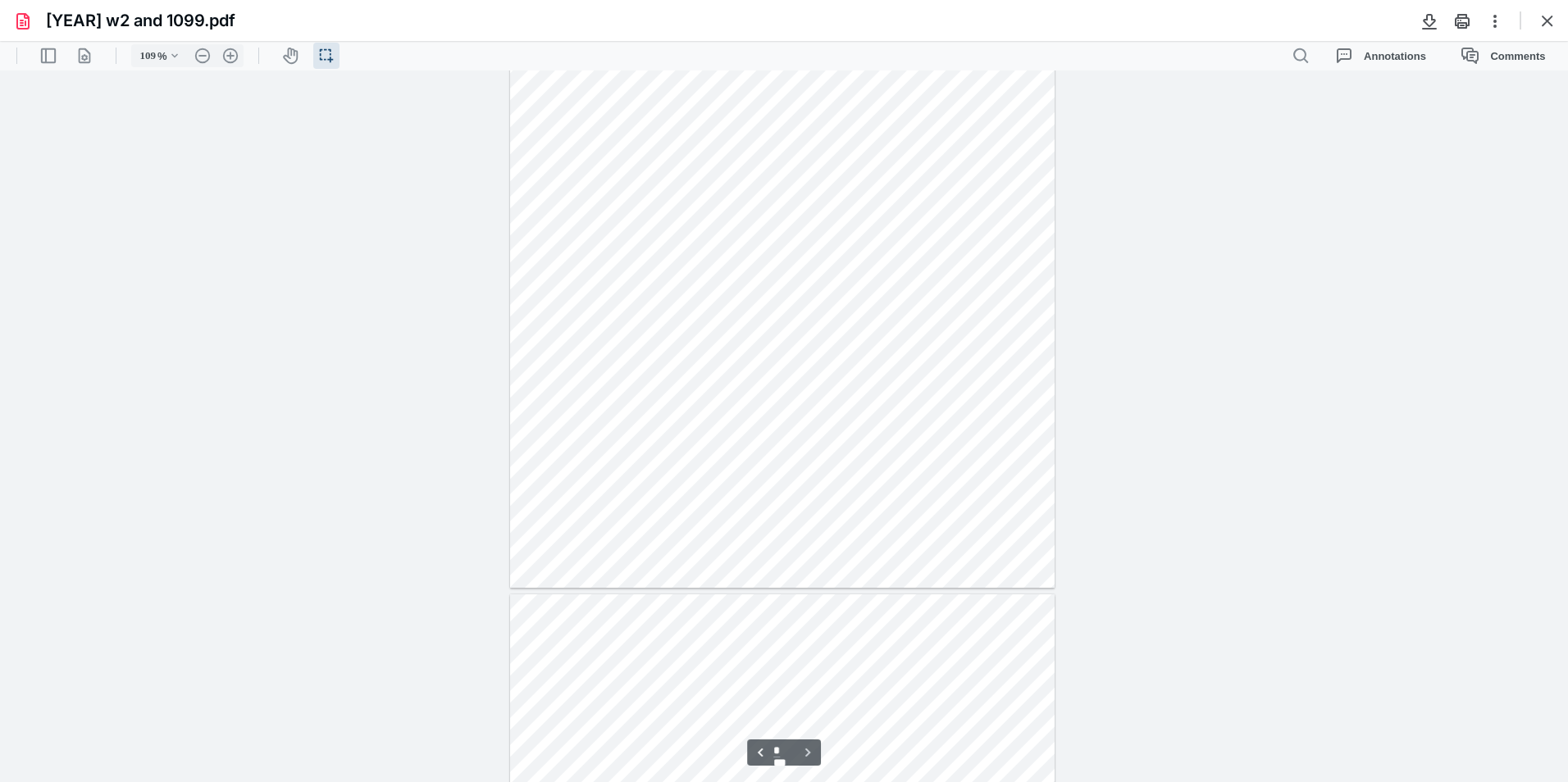 type on "*" 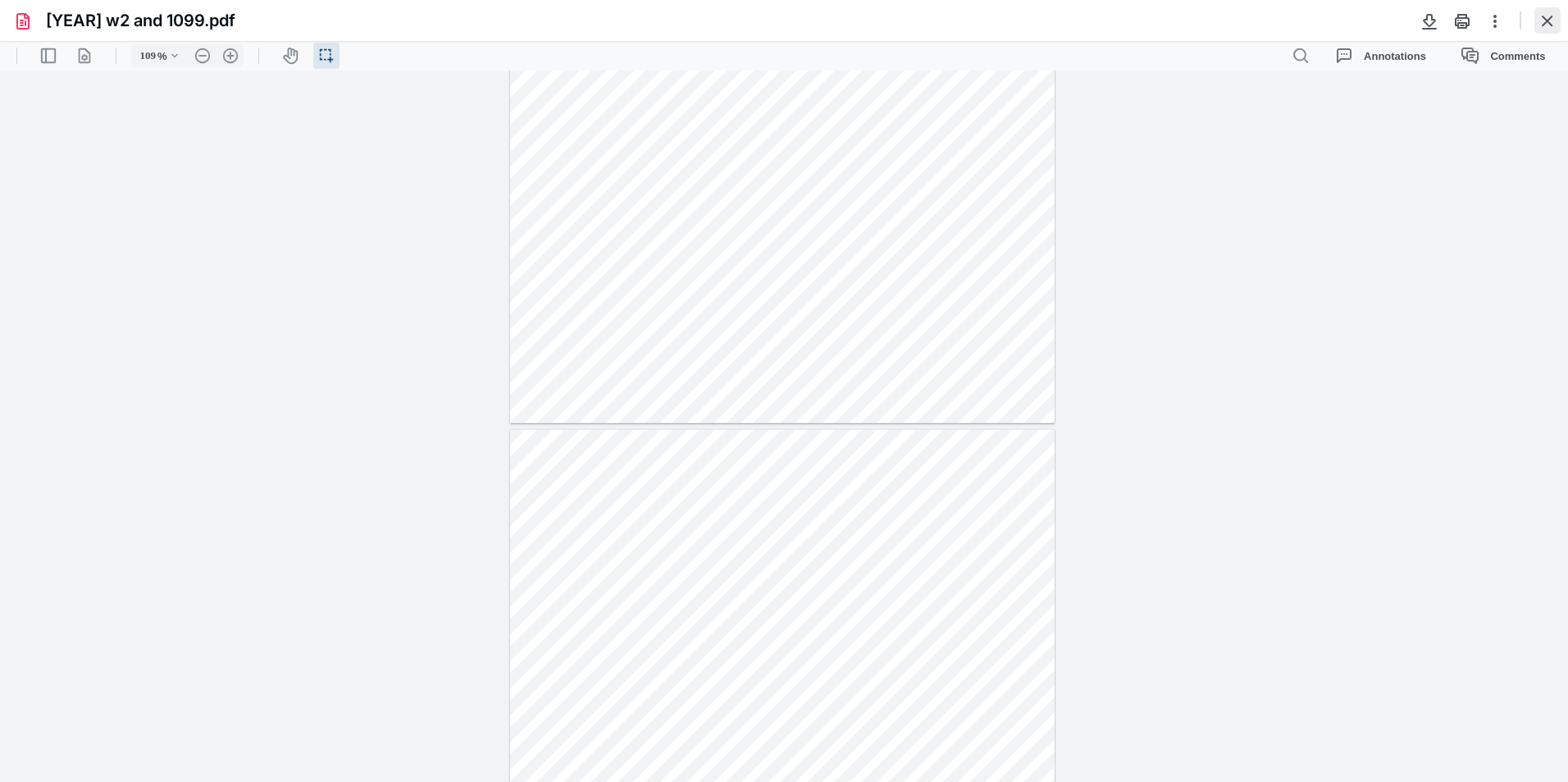 click at bounding box center [1547, 20] 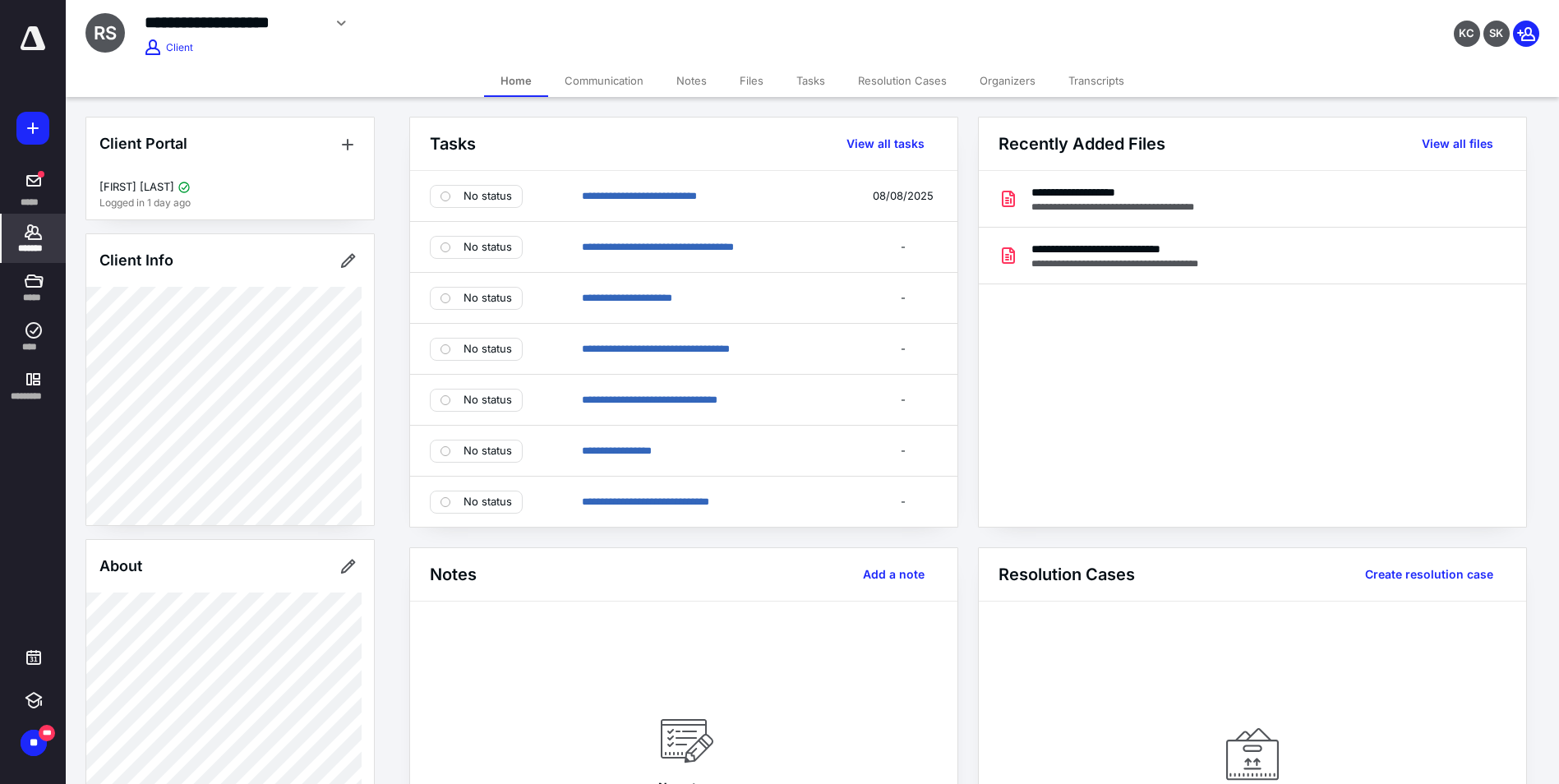 click on "Files" at bounding box center [751, 81] 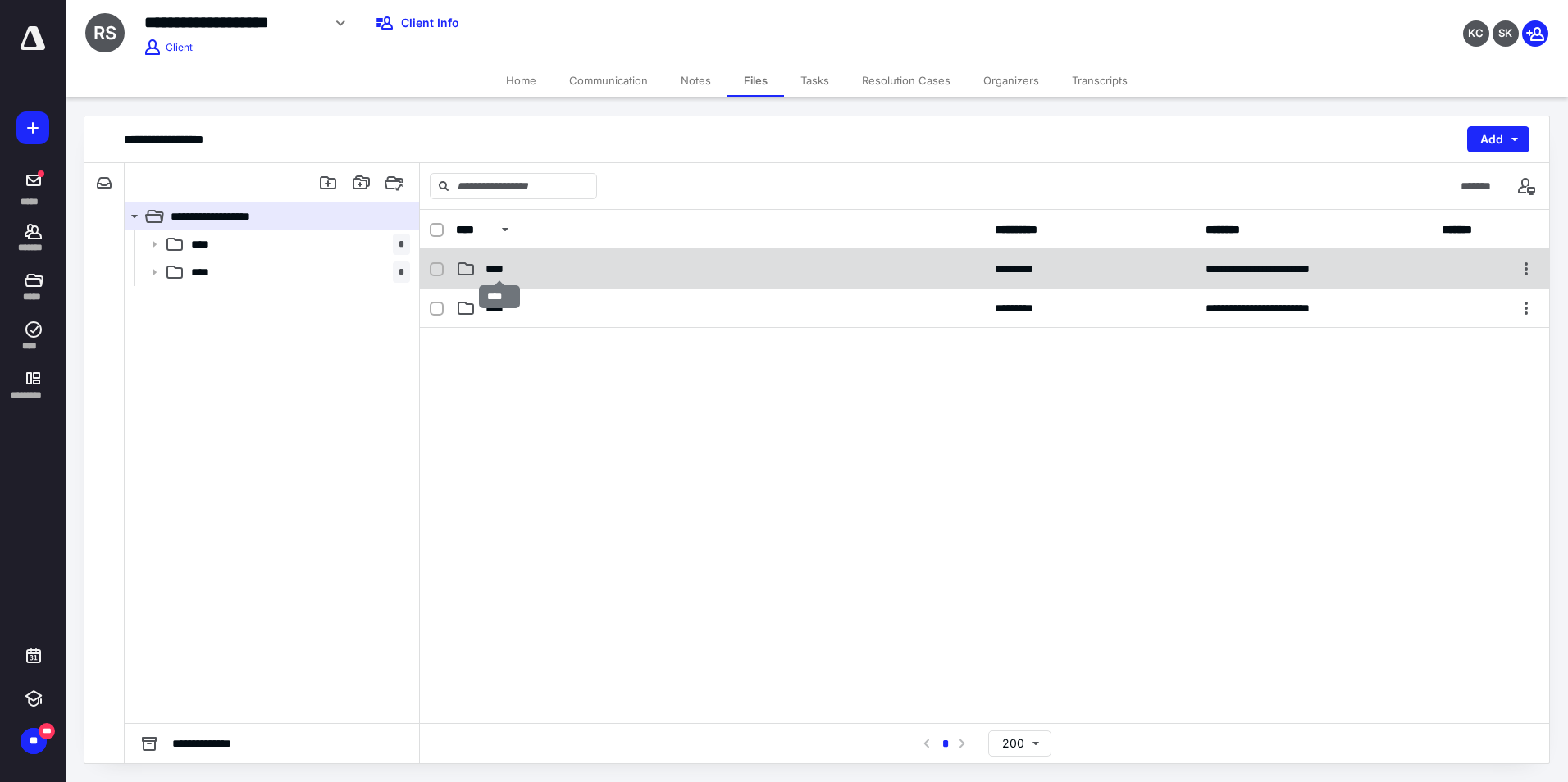 click on "****" at bounding box center (499, 269) 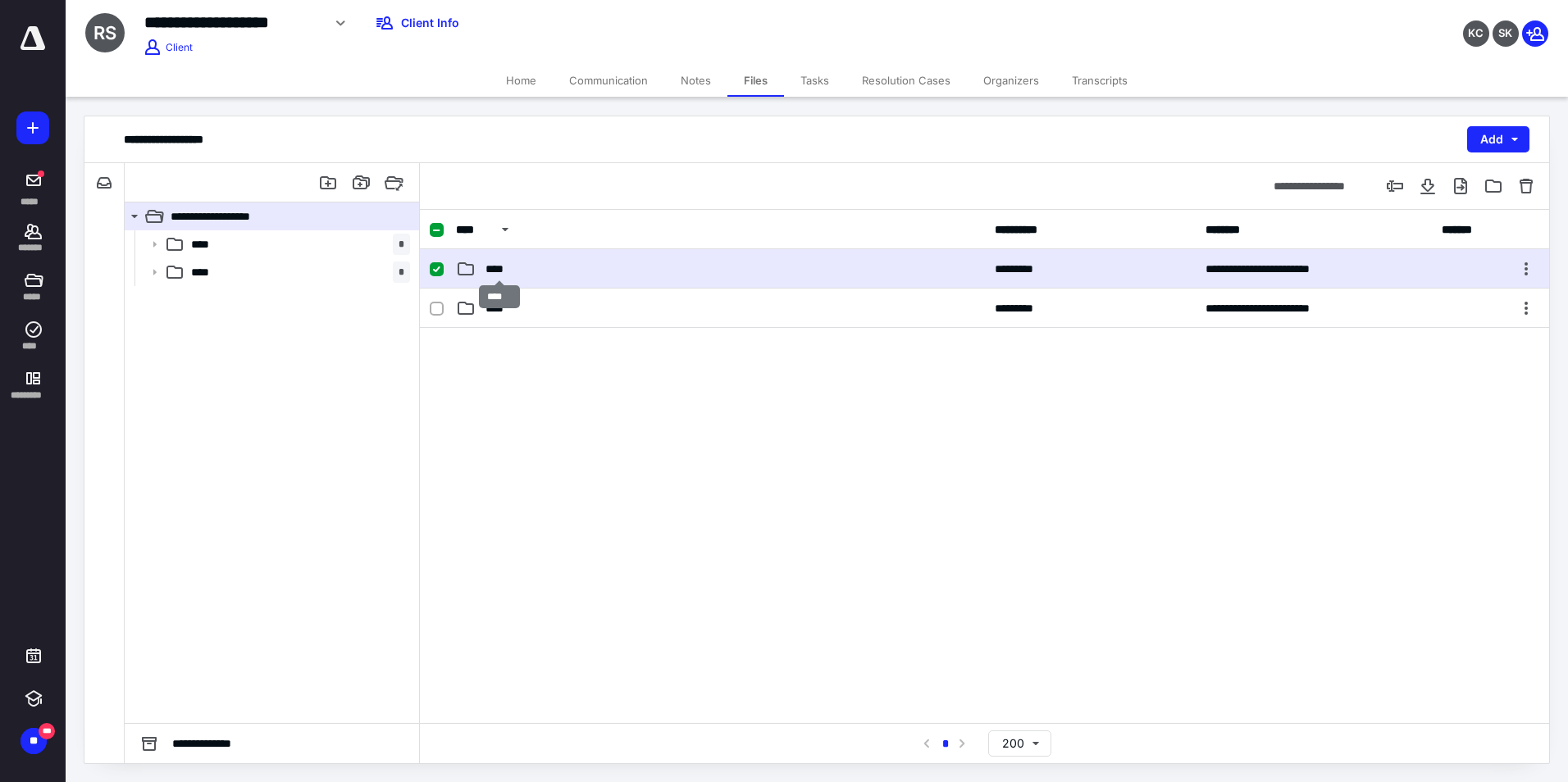 click on "****" at bounding box center (499, 269) 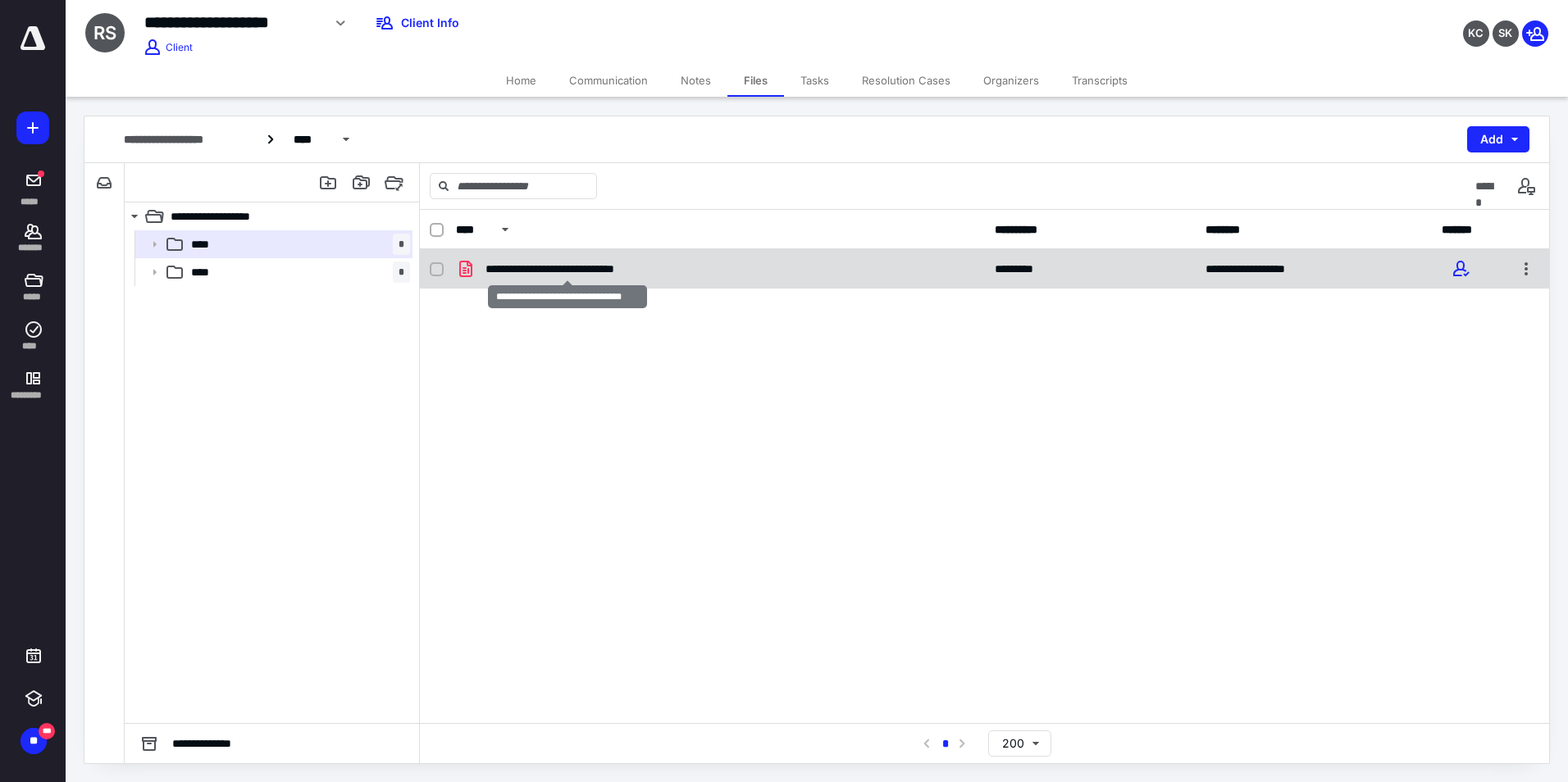 click on "**********" at bounding box center [567, 269] 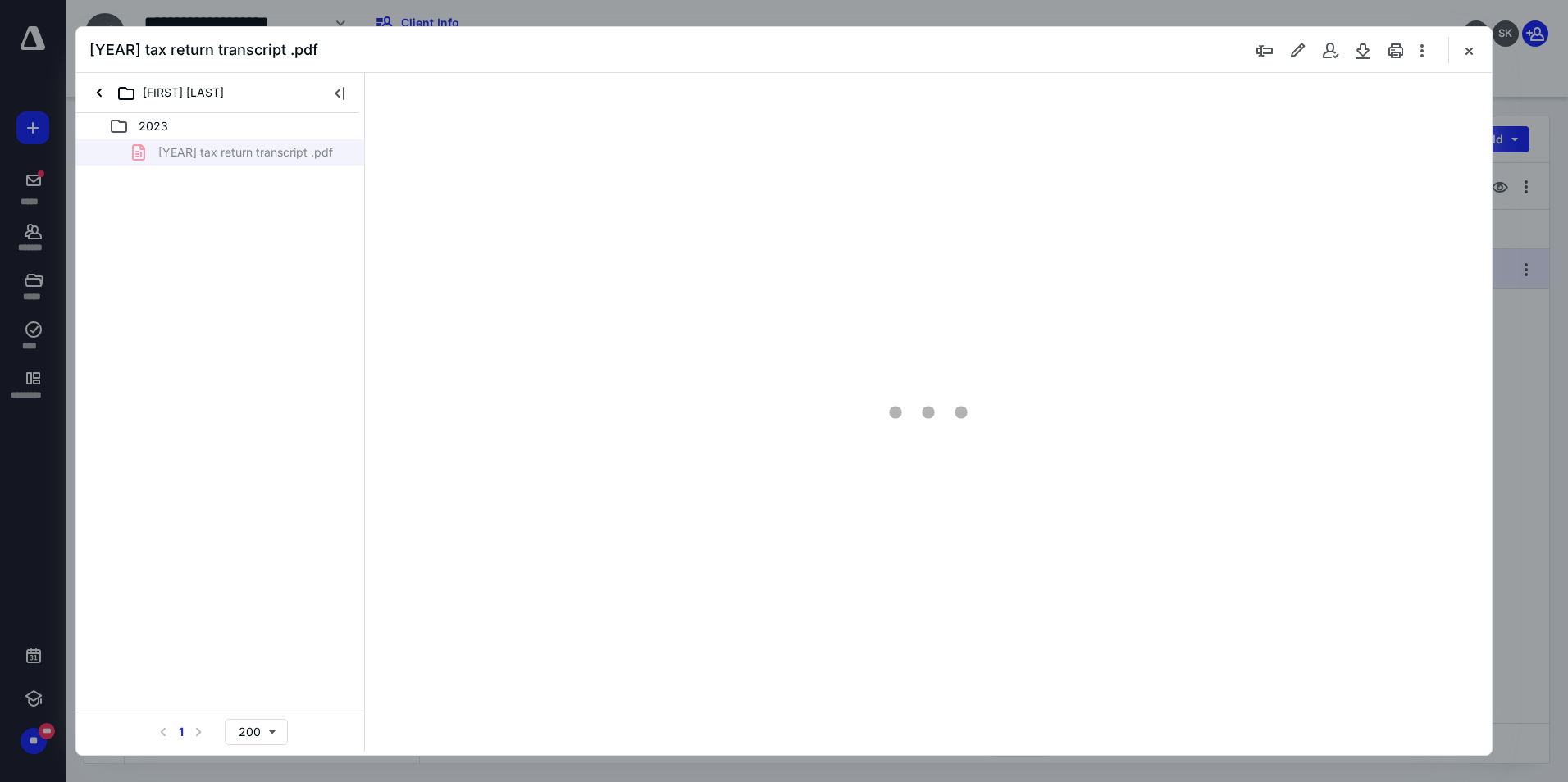 scroll, scrollTop: 0, scrollLeft: 0, axis: both 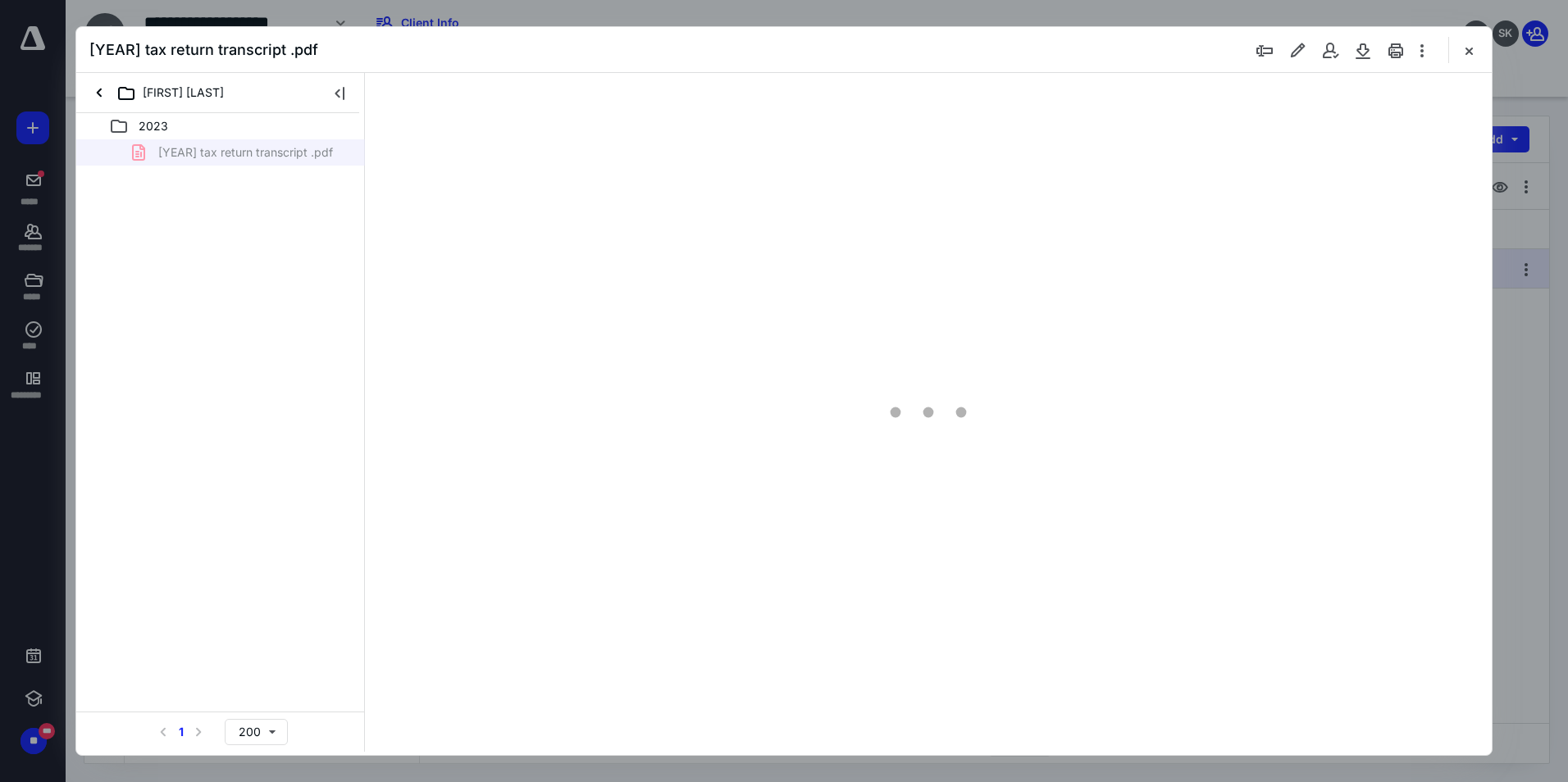 type on "89" 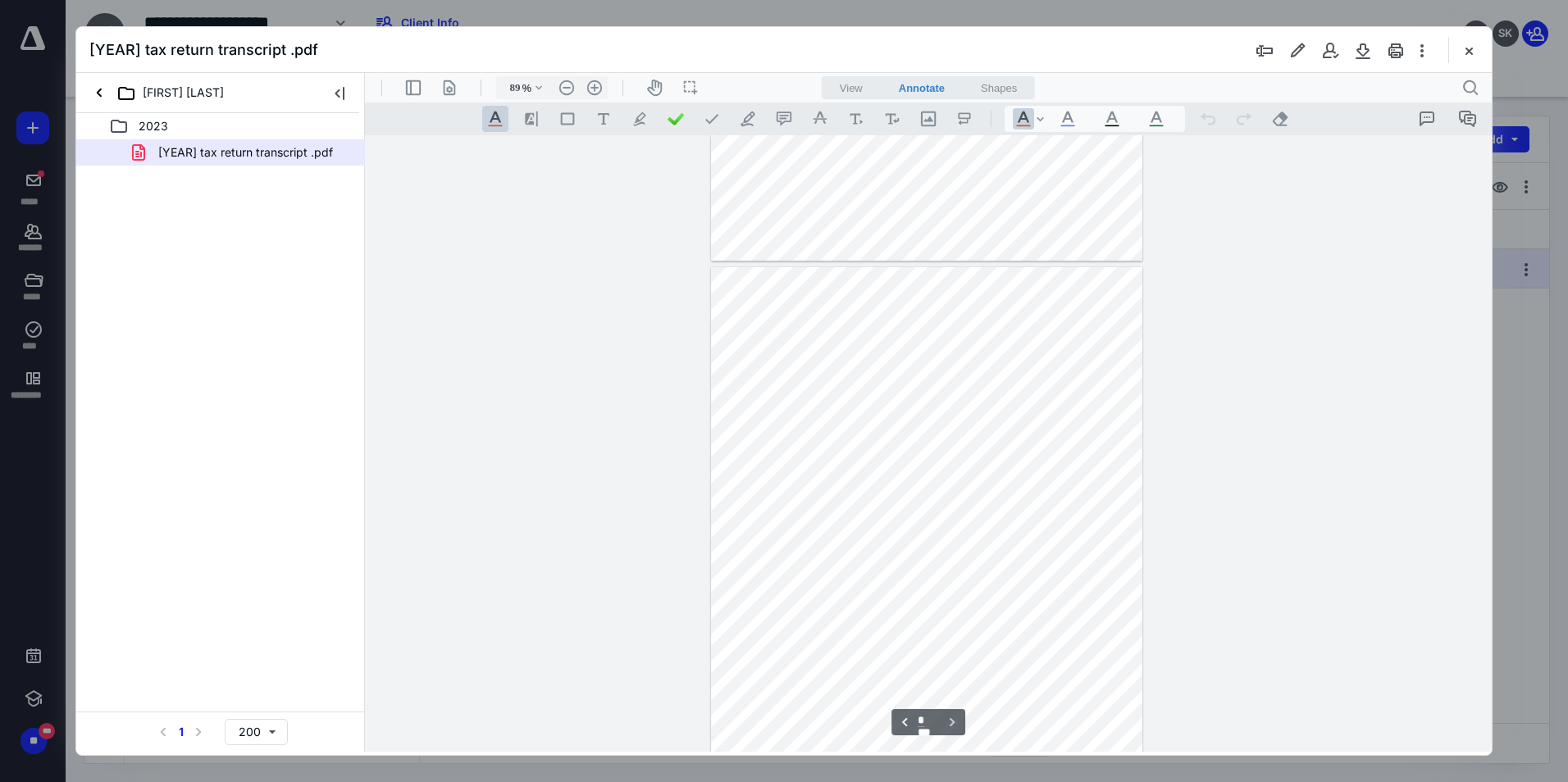 scroll, scrollTop: 2361, scrollLeft: 0, axis: vertical 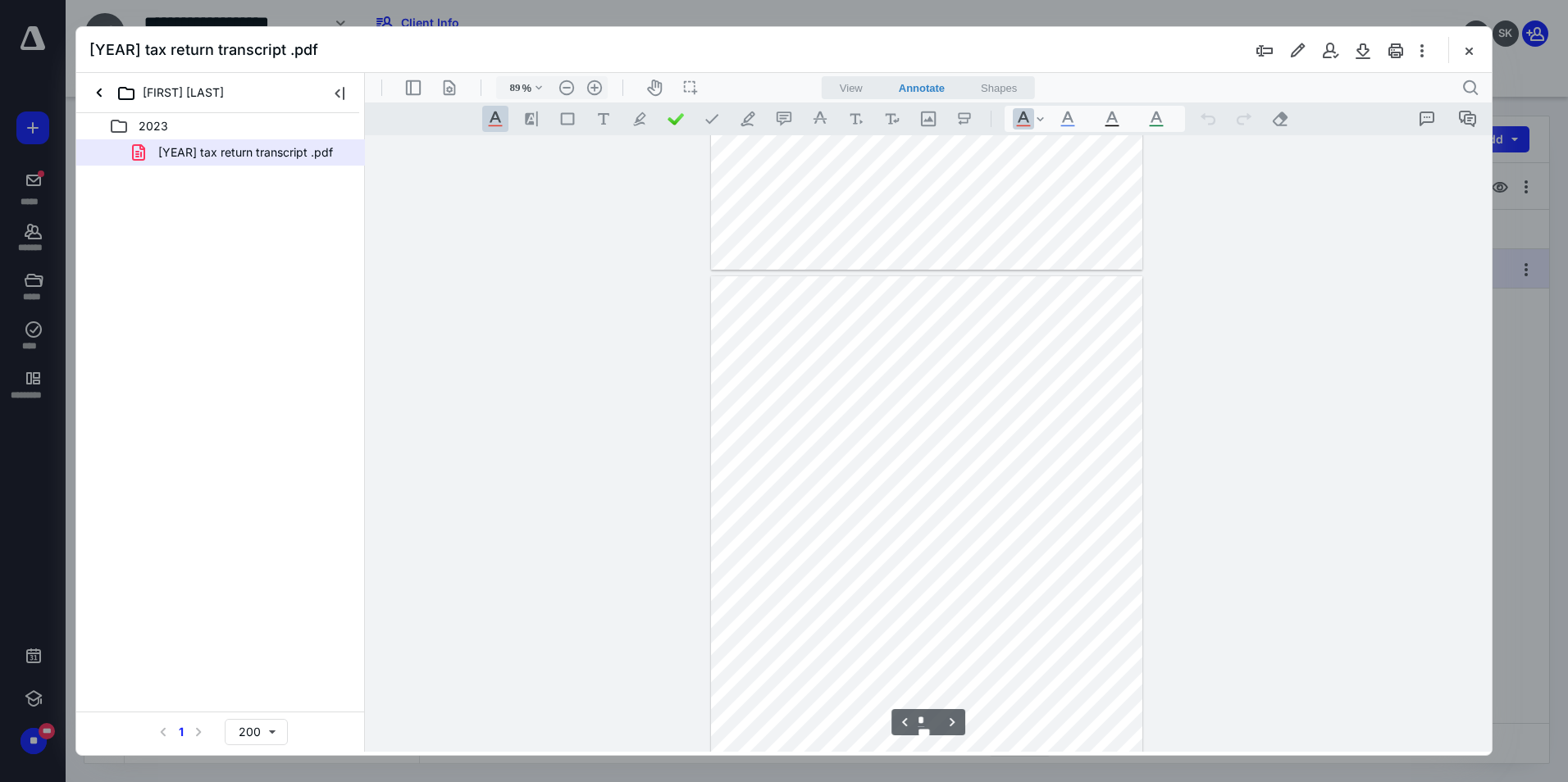 type on "*" 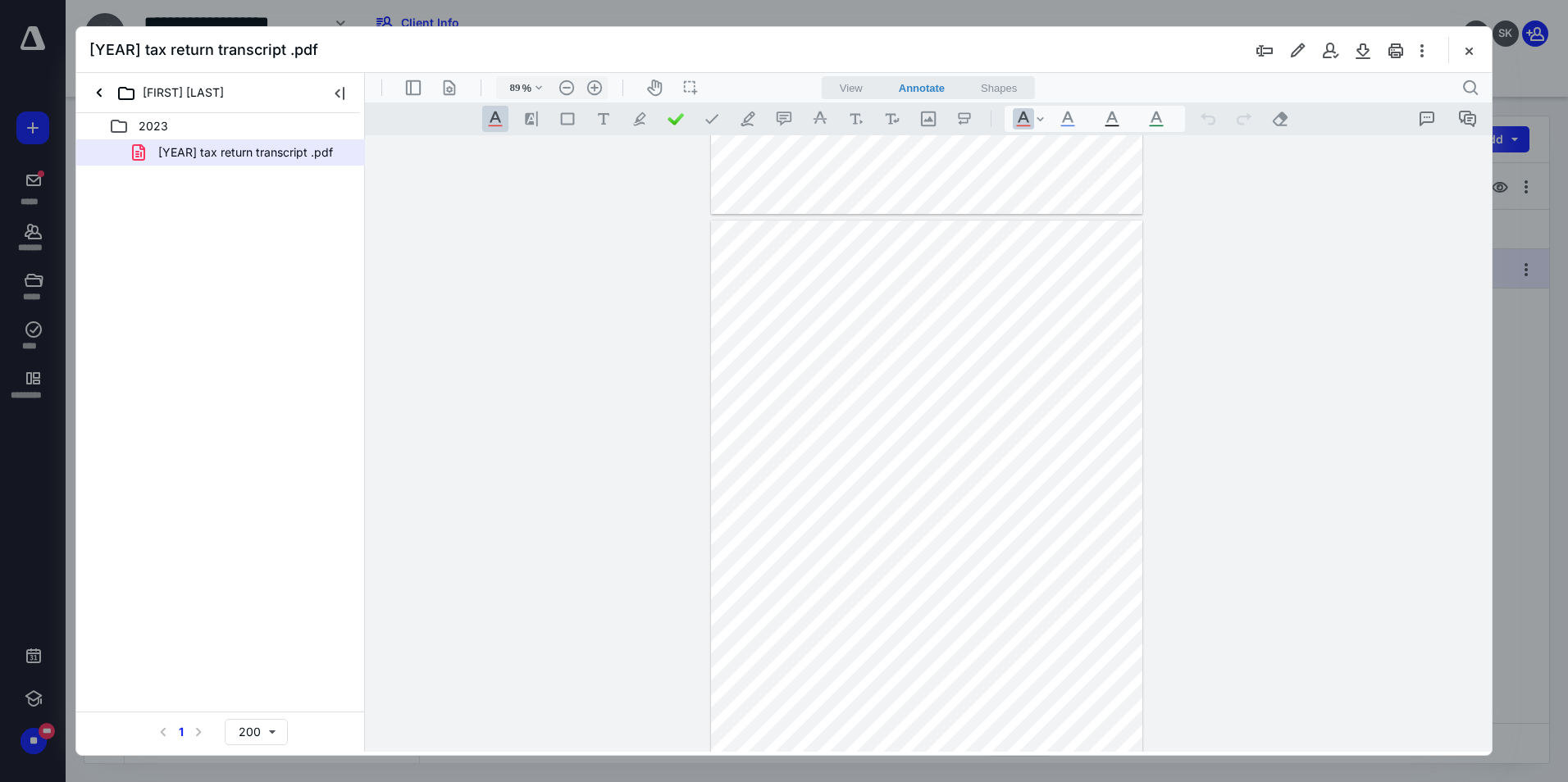 drag, startPoint x: 499, startPoint y: 399, endPoint x: 493, endPoint y: 375, distance: 24.738634 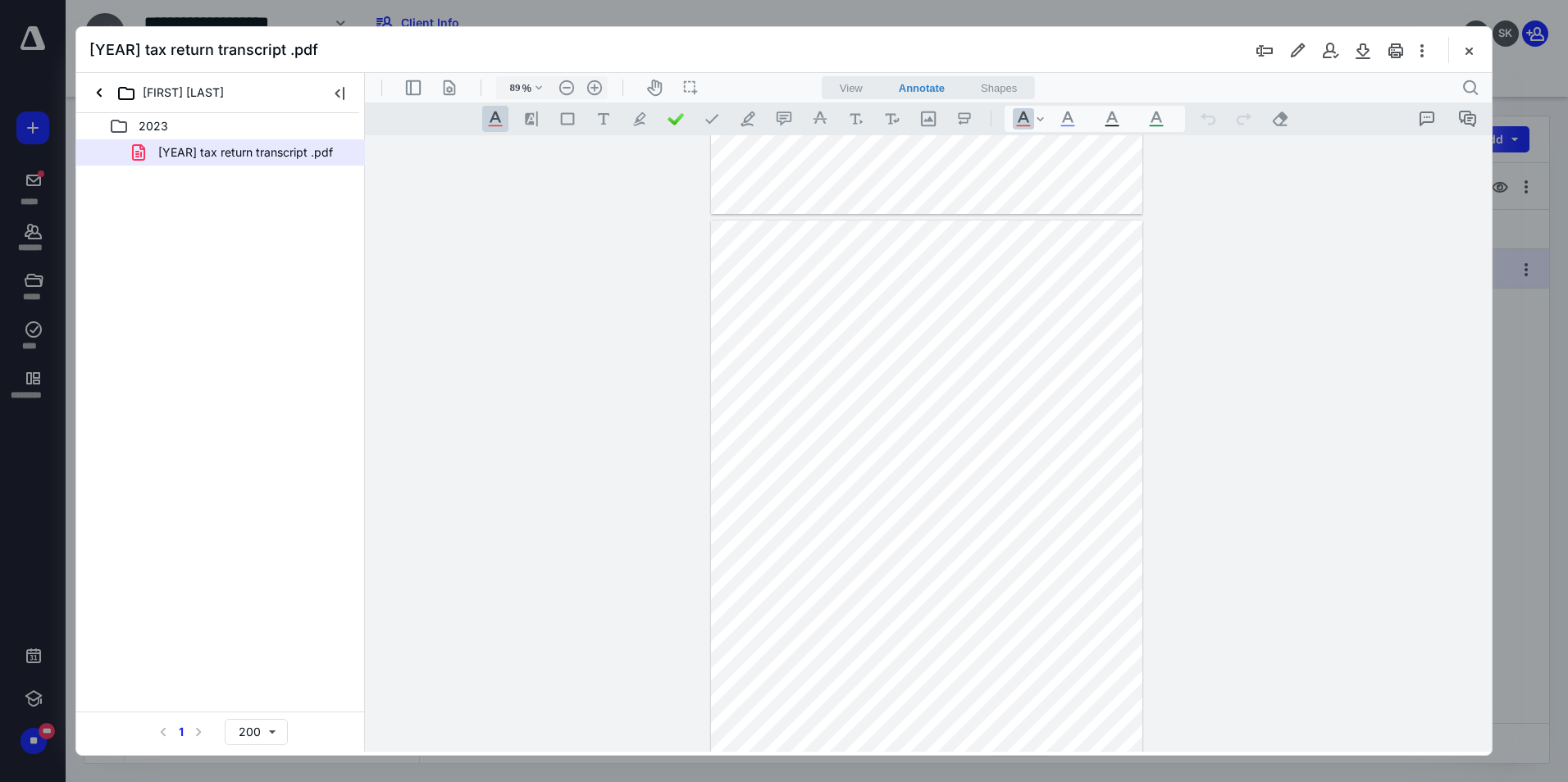 click at bounding box center [1469, 50] 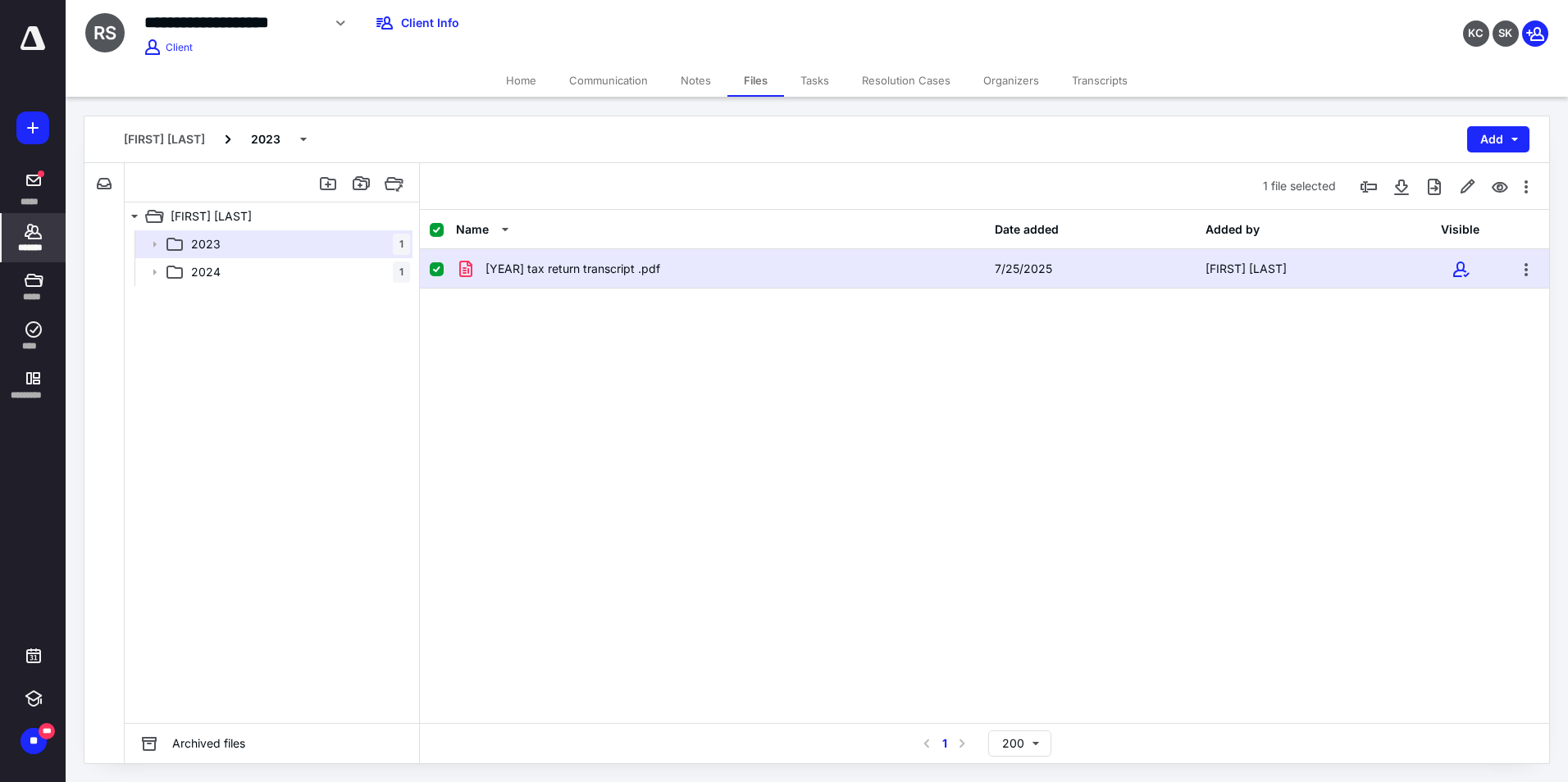 click on "*******" at bounding box center [34, 248] 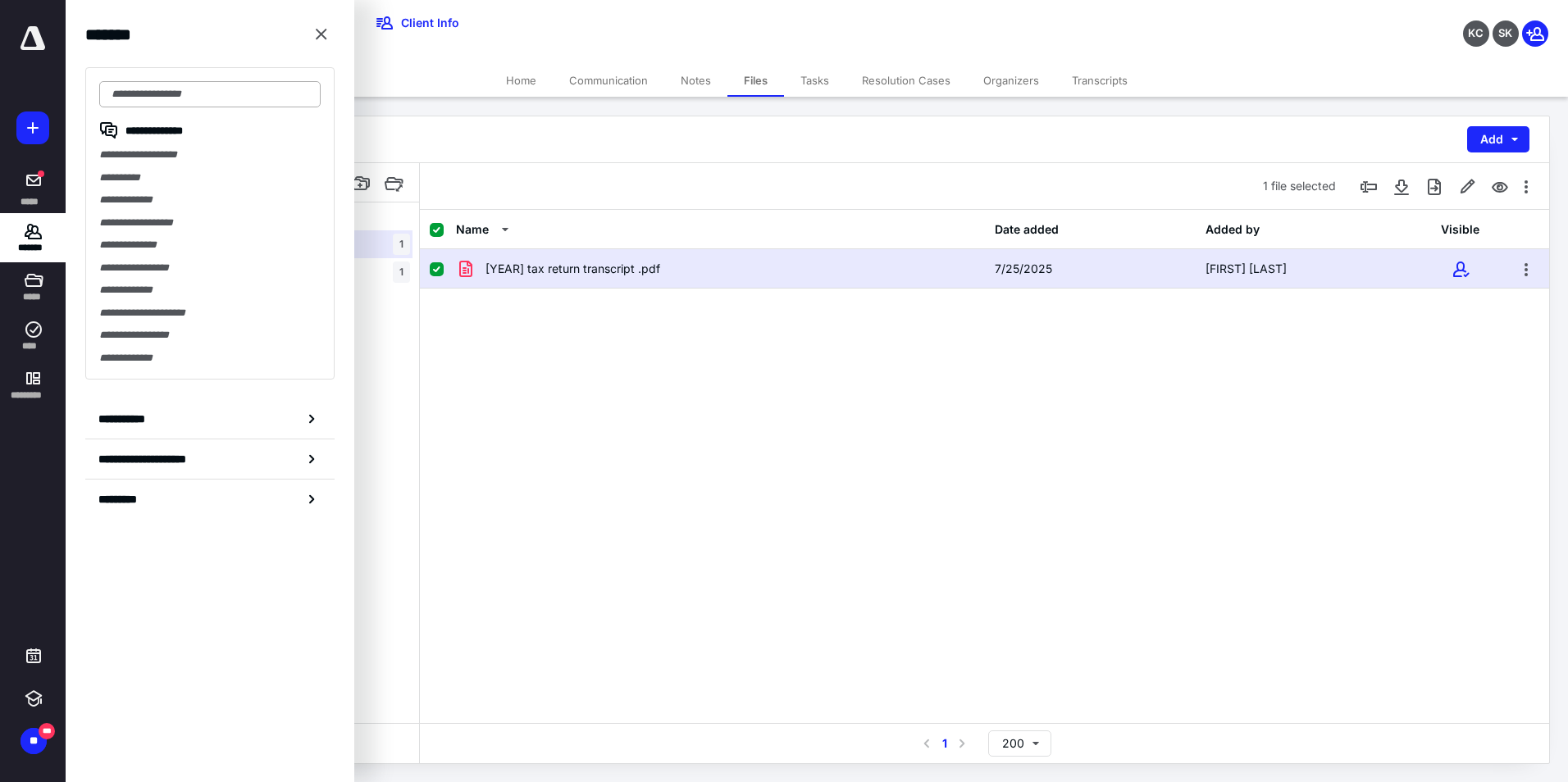 click at bounding box center (210, 94) 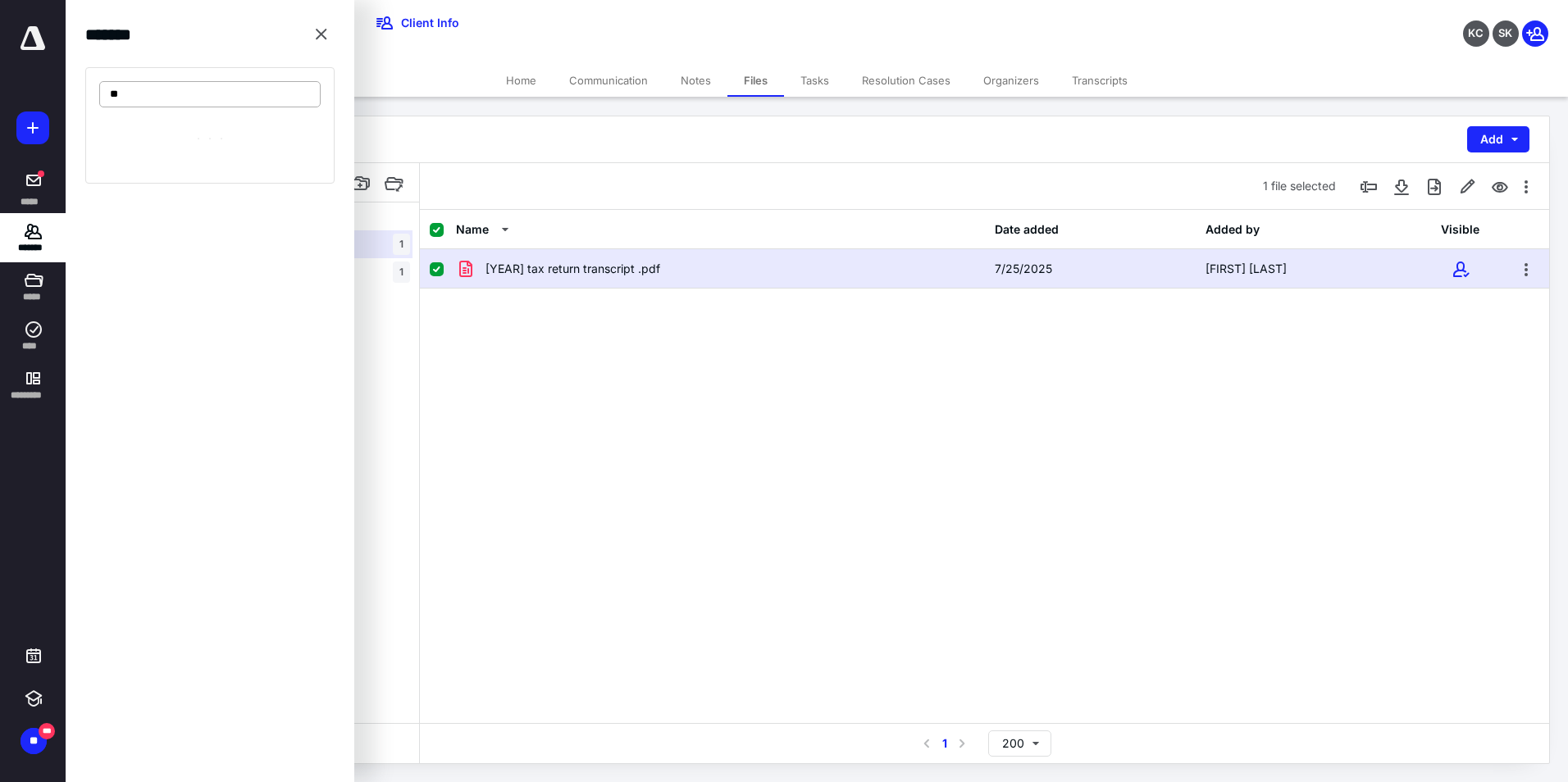 type on "*" 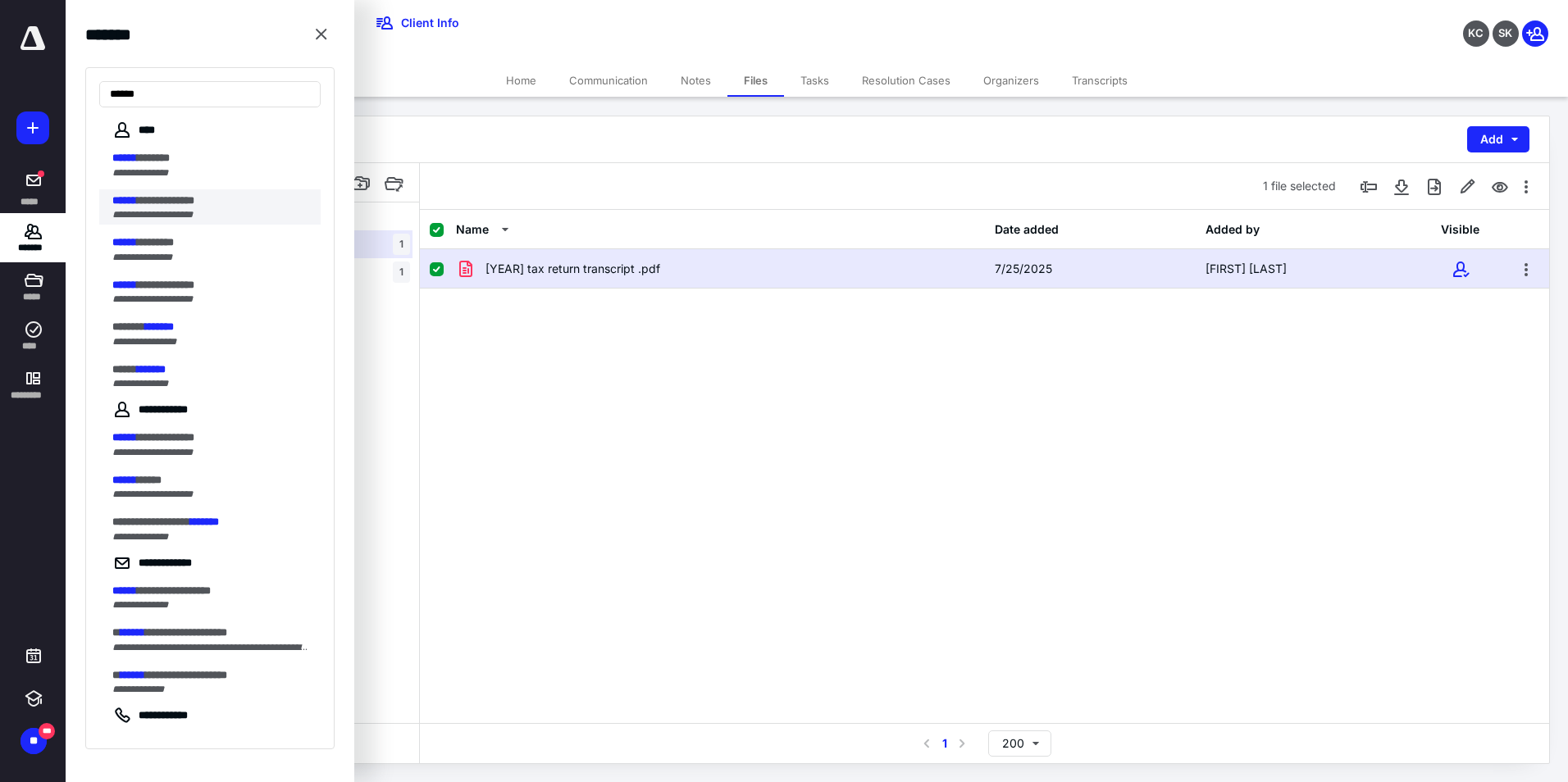 type on "******" 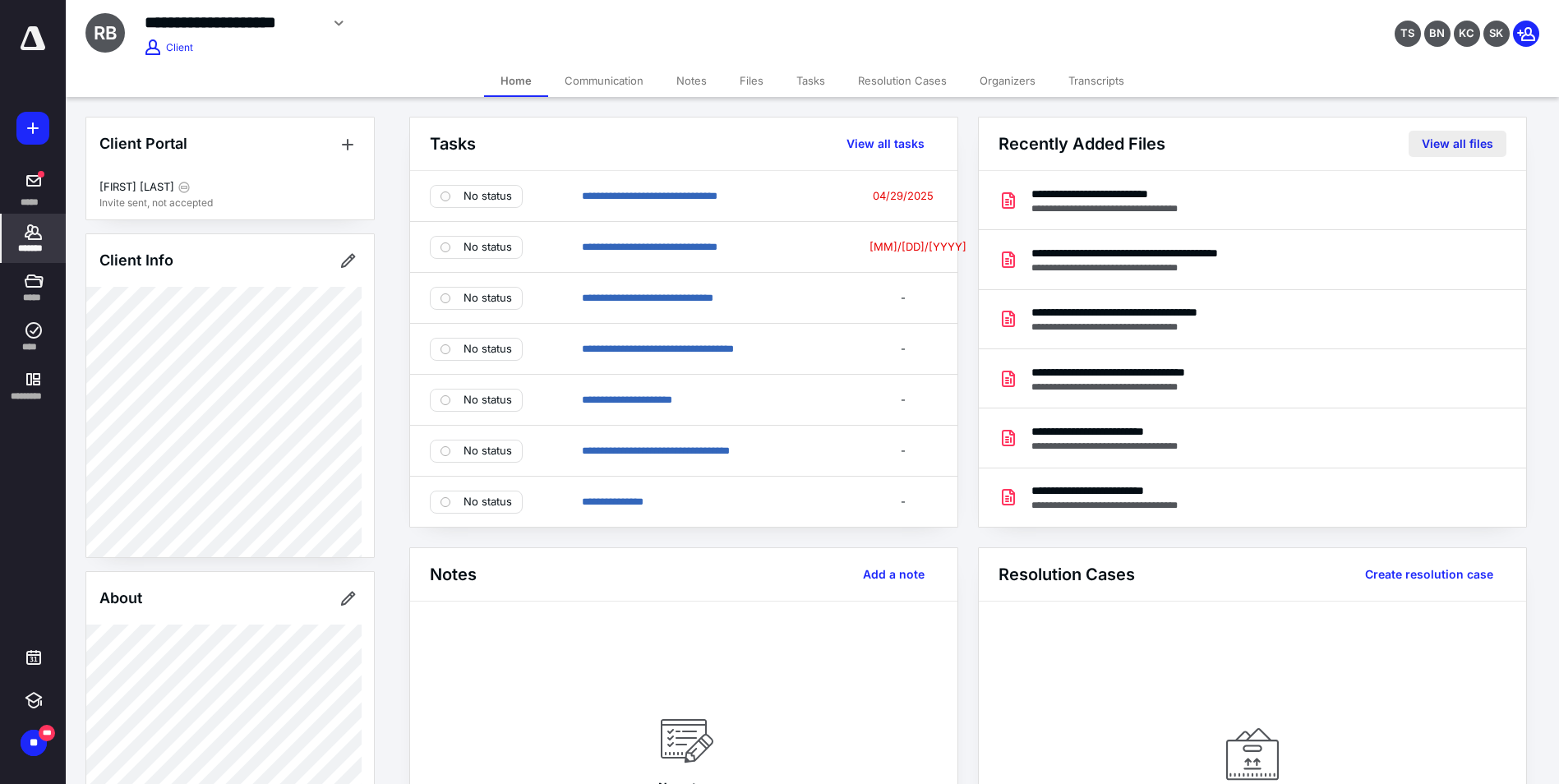 click on "View all files" at bounding box center (1457, 144) 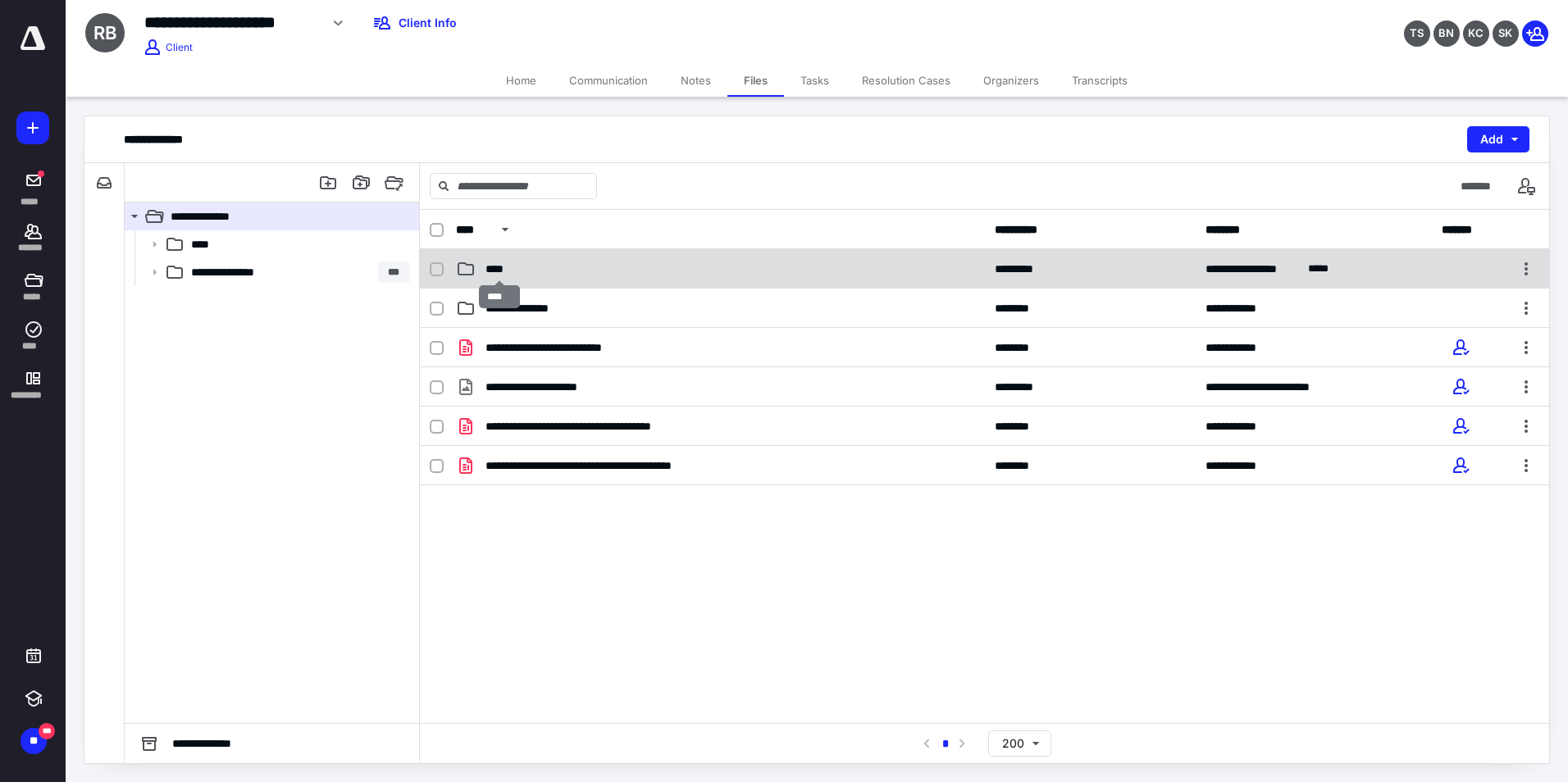 click on "****" at bounding box center [499, 269] 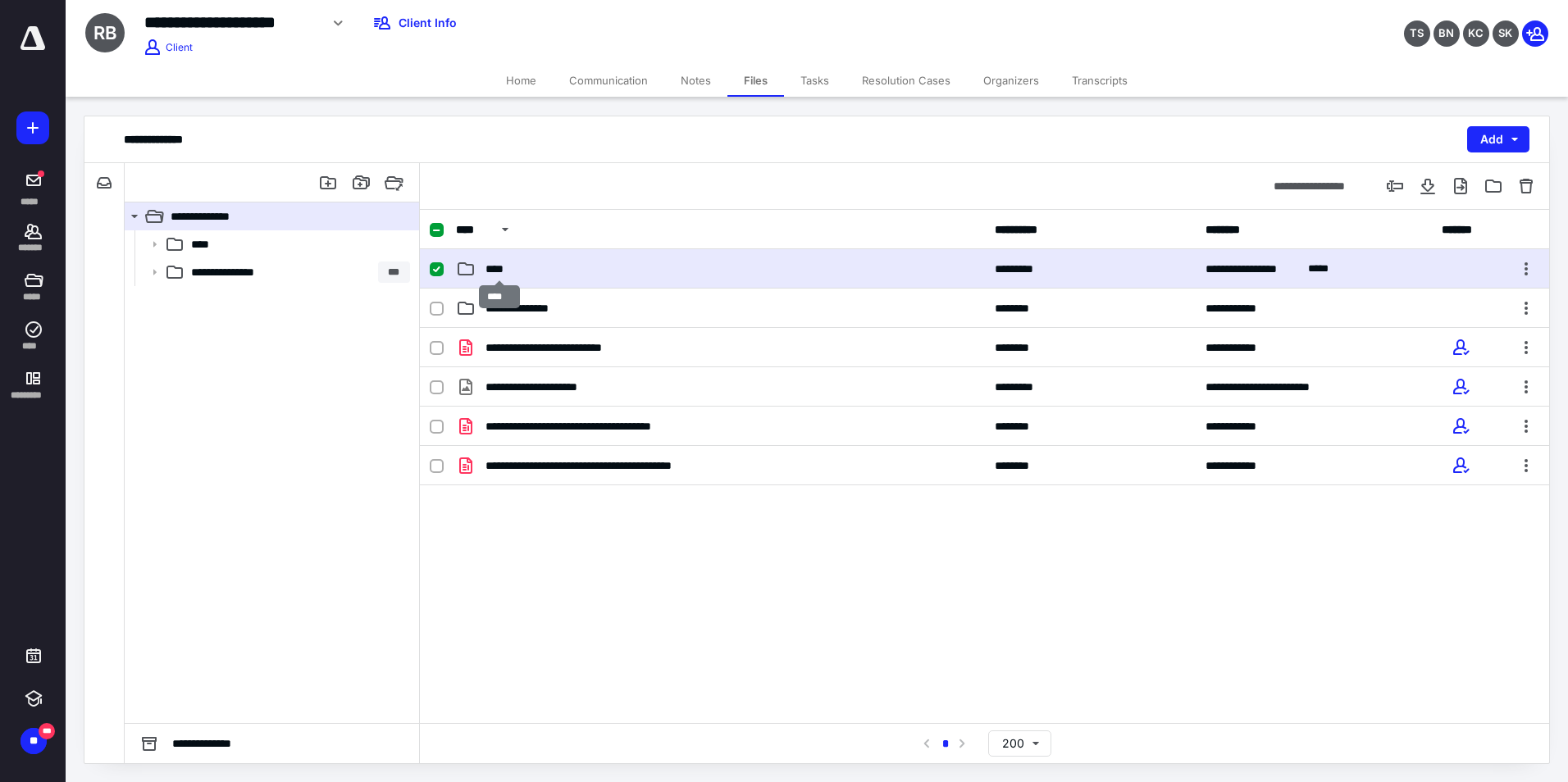 click on "****" at bounding box center (499, 269) 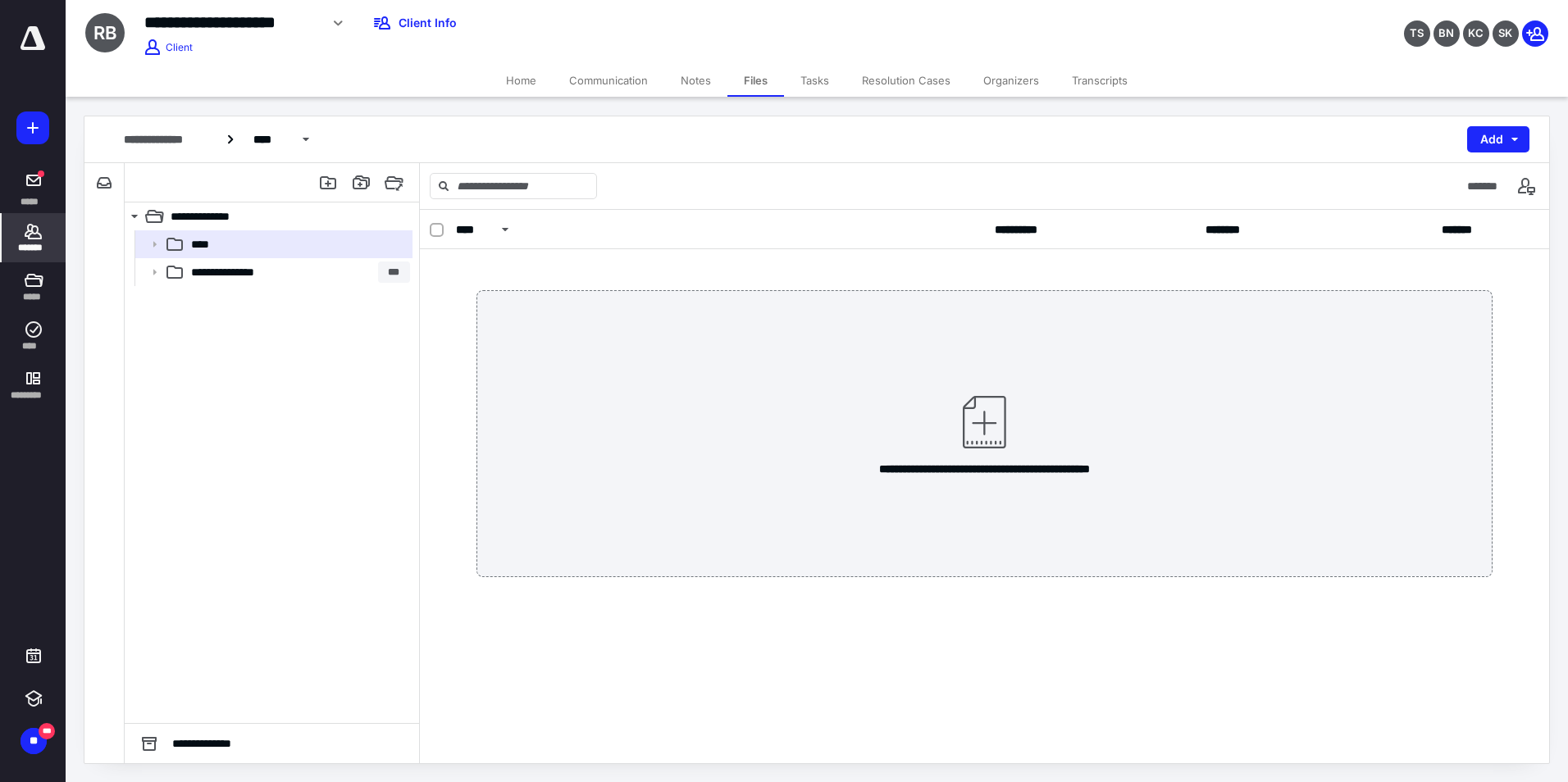 click on "*******" at bounding box center (34, 248) 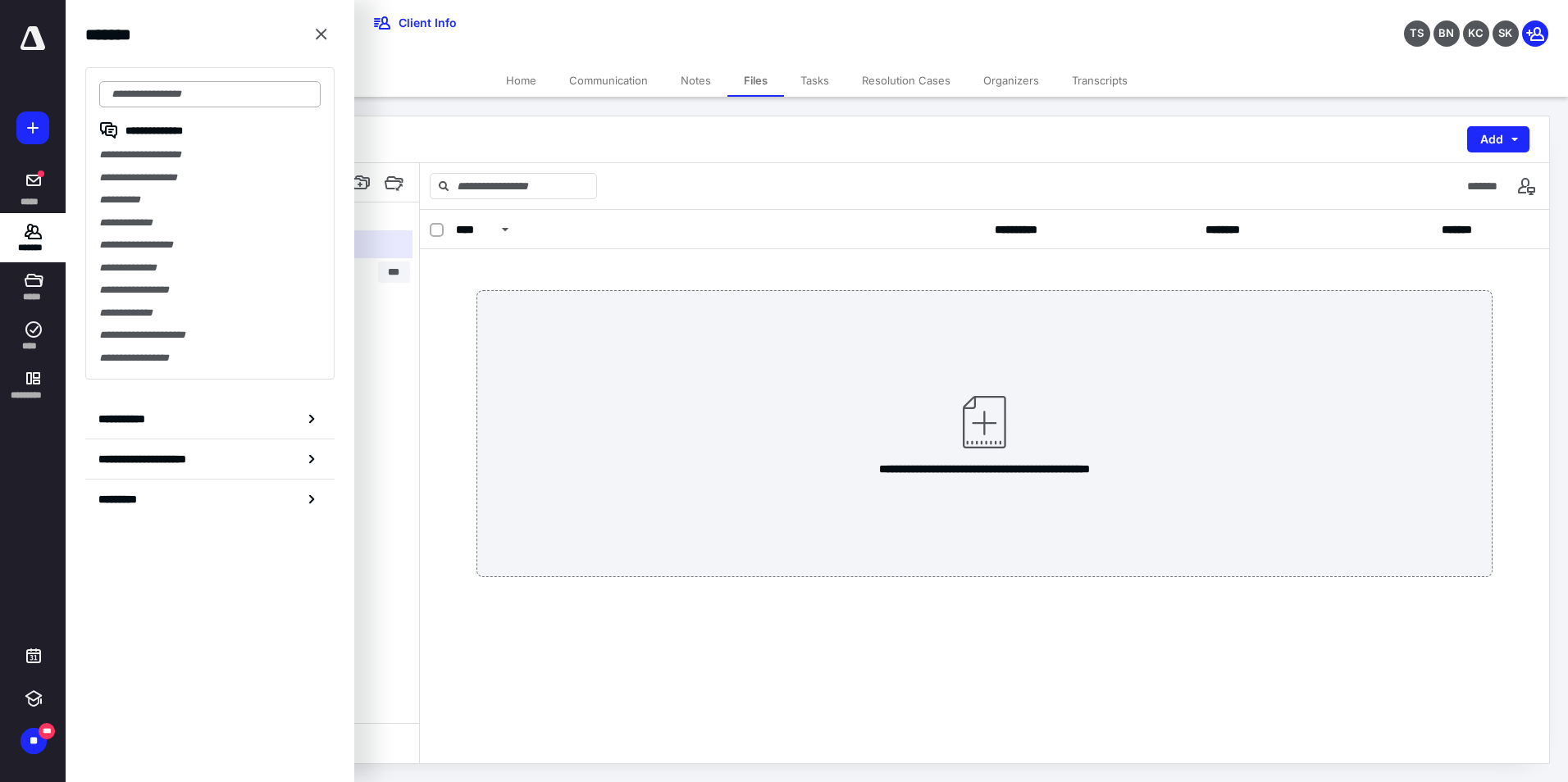 click at bounding box center (210, 94) 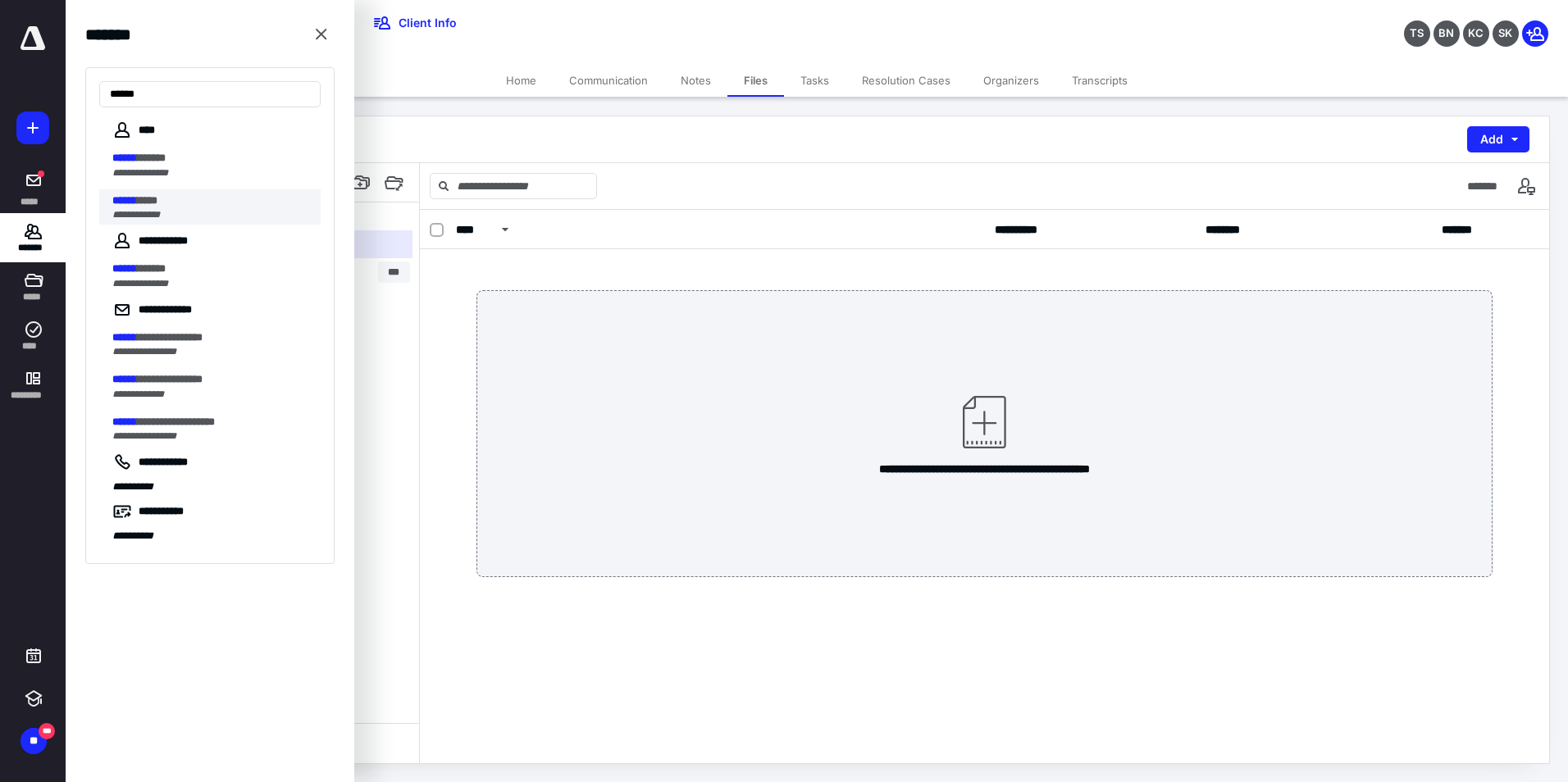 type on "******" 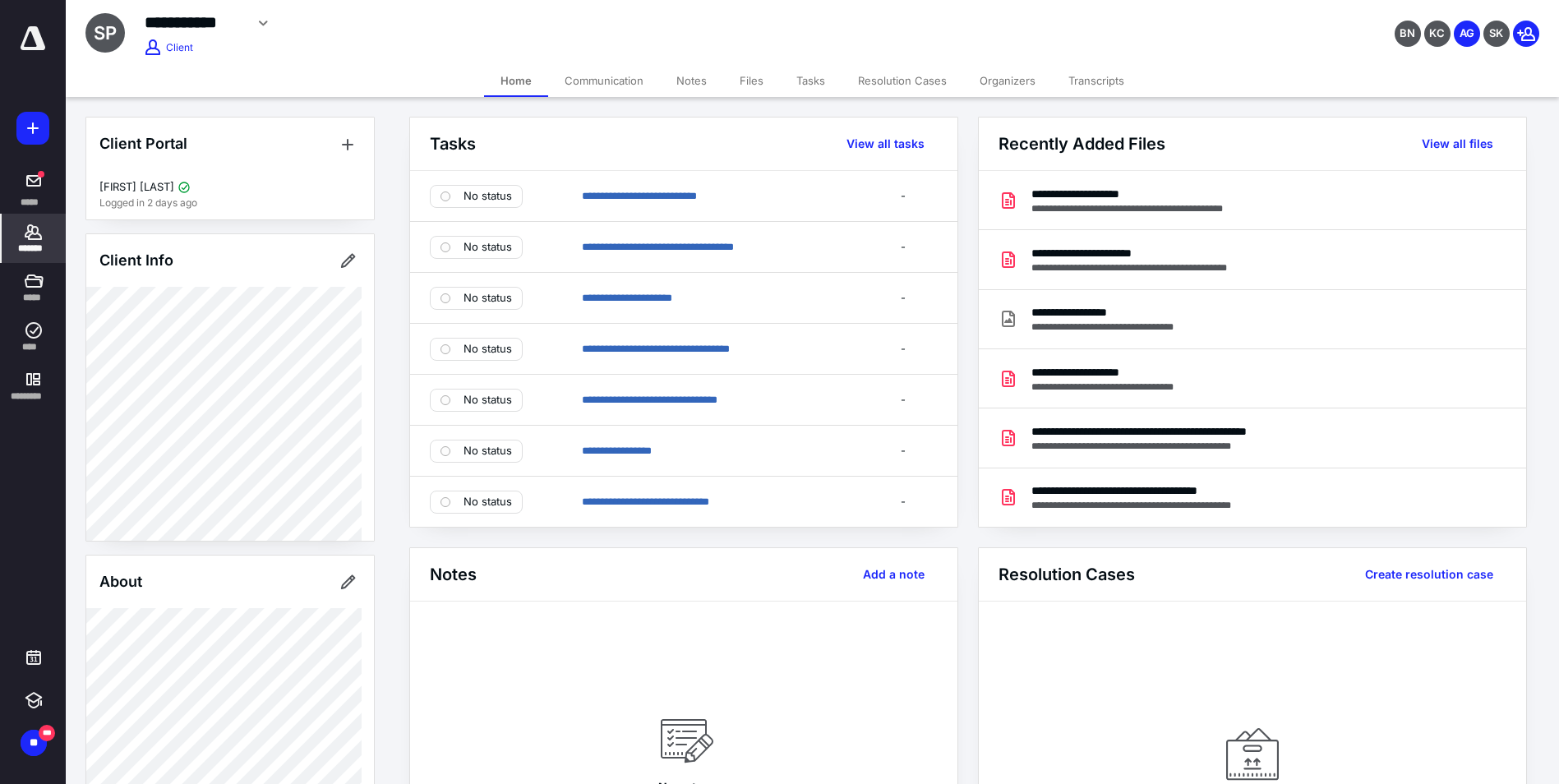 click on "Tasks" at bounding box center (810, 81) 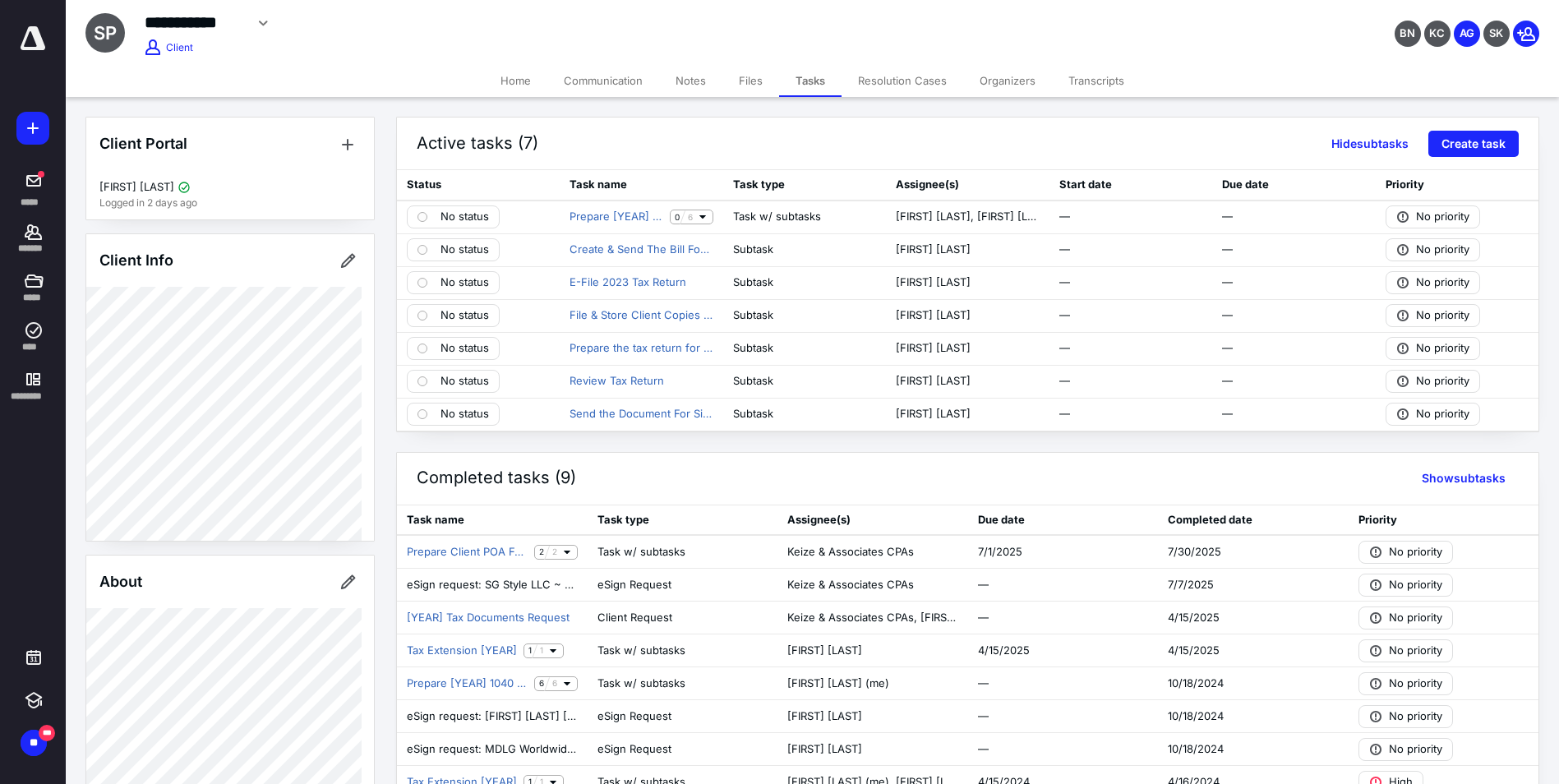 click on "Files" at bounding box center [750, 81] 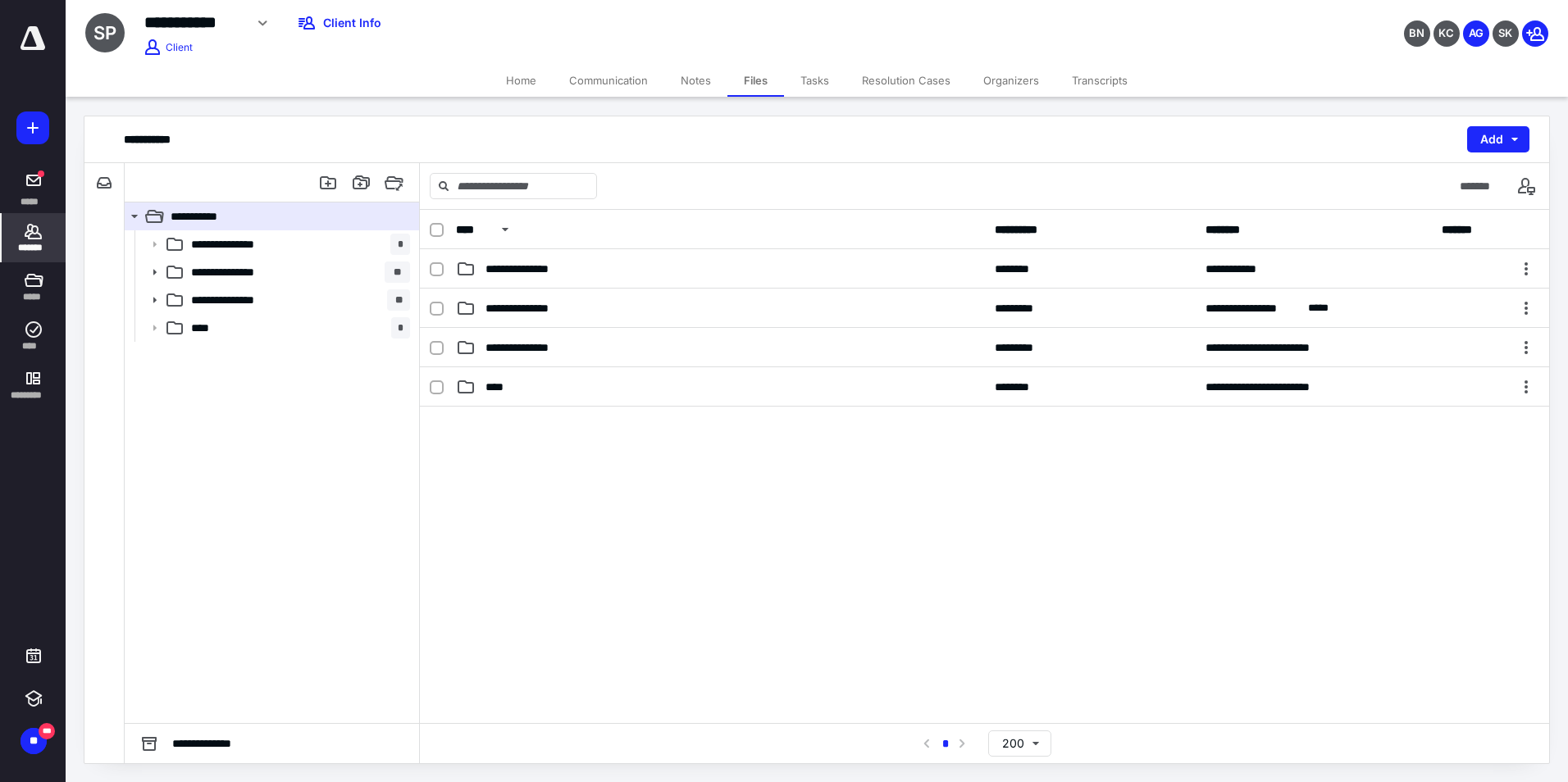 click 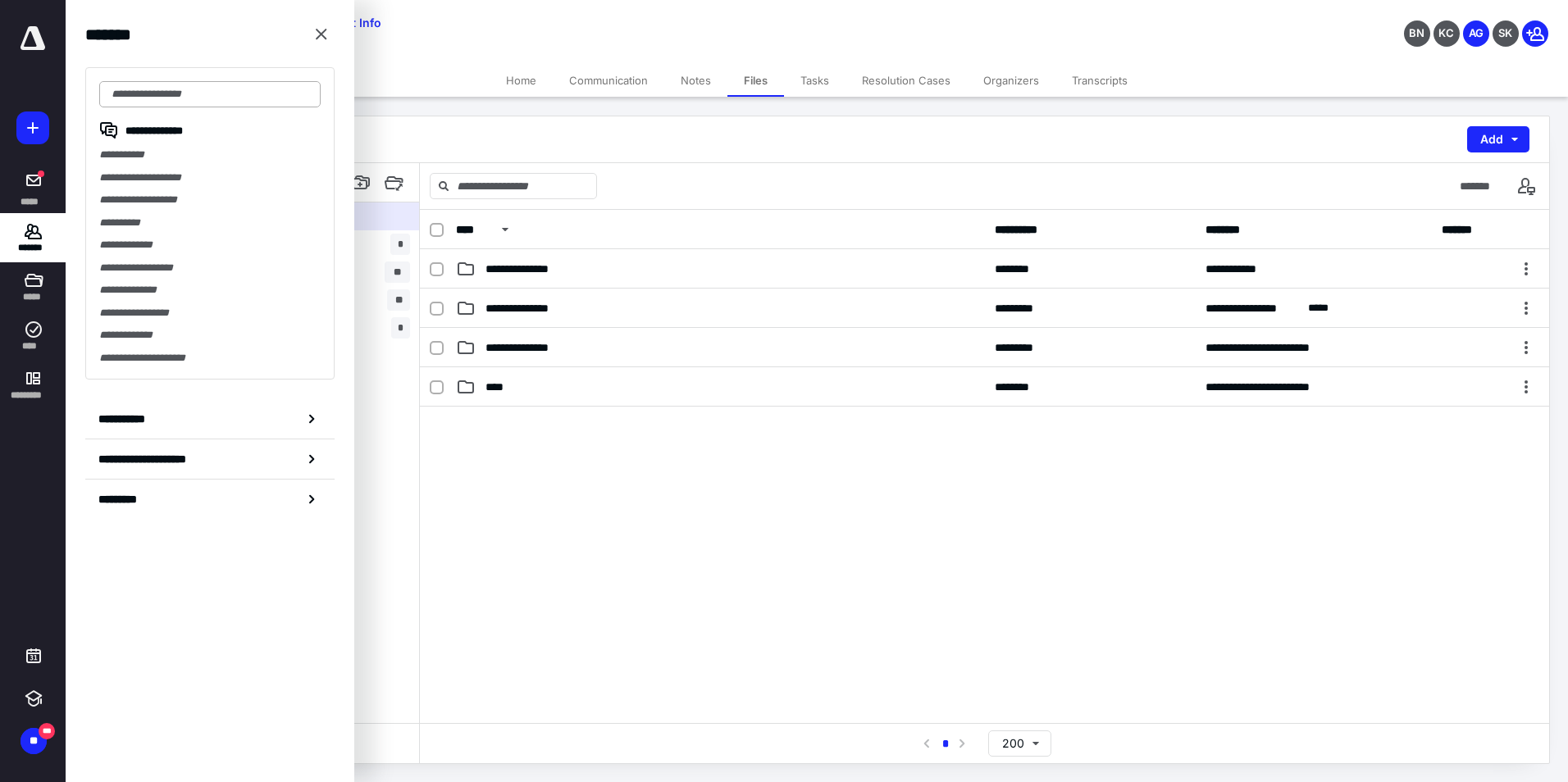 click on "**********" at bounding box center [210, 223] 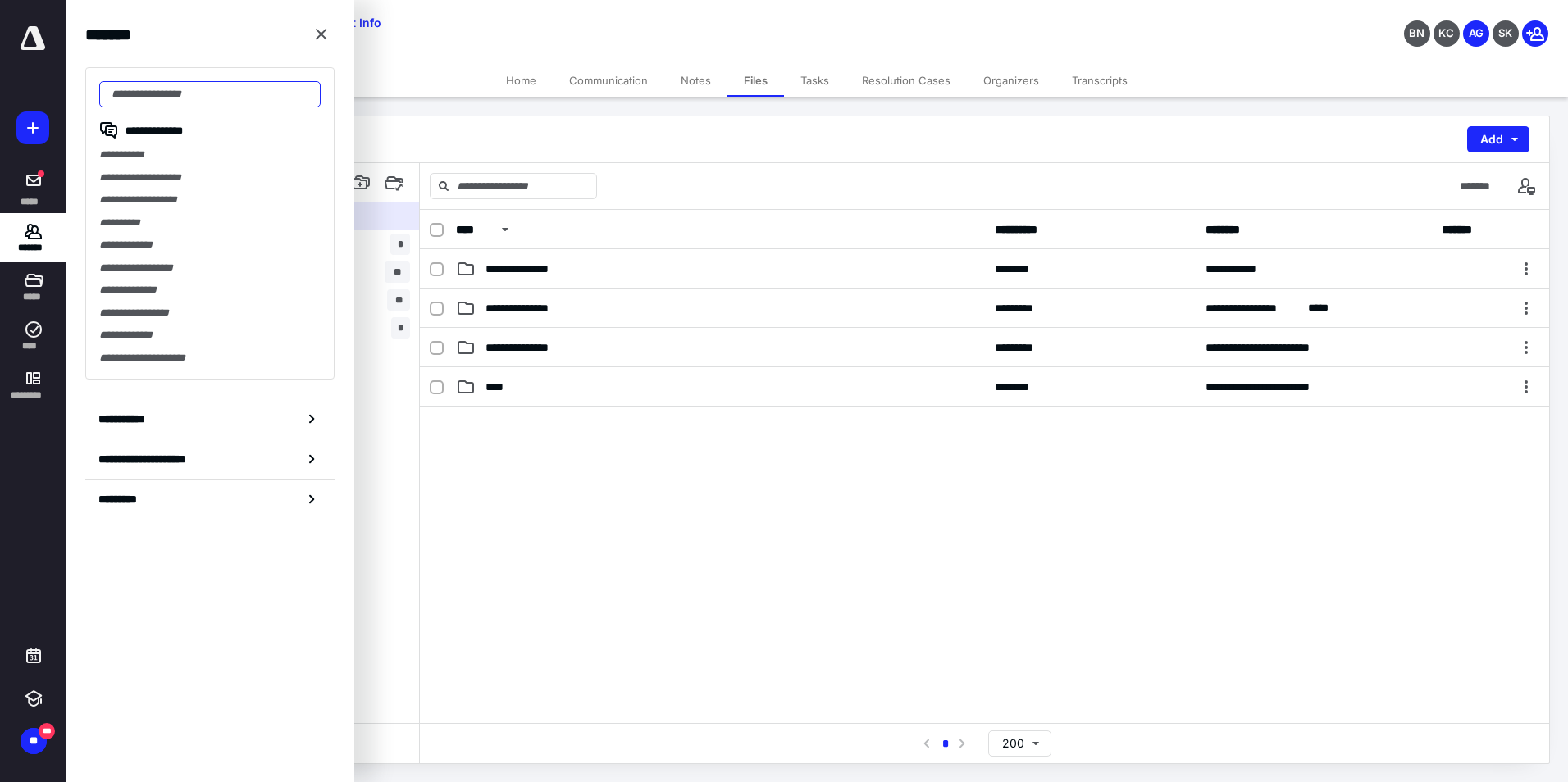 click at bounding box center [210, 94] 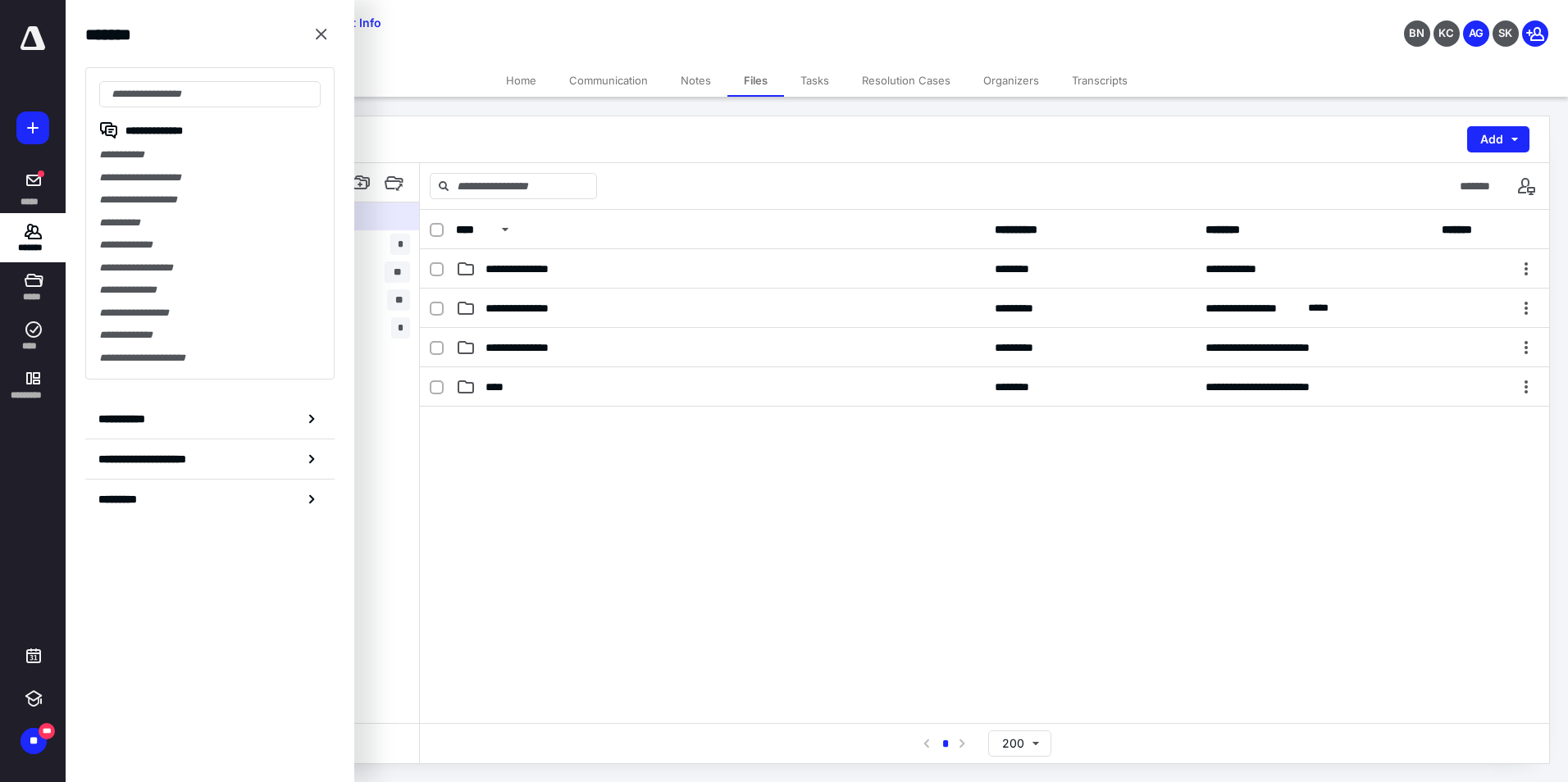 click on "**********" at bounding box center (817, 139) 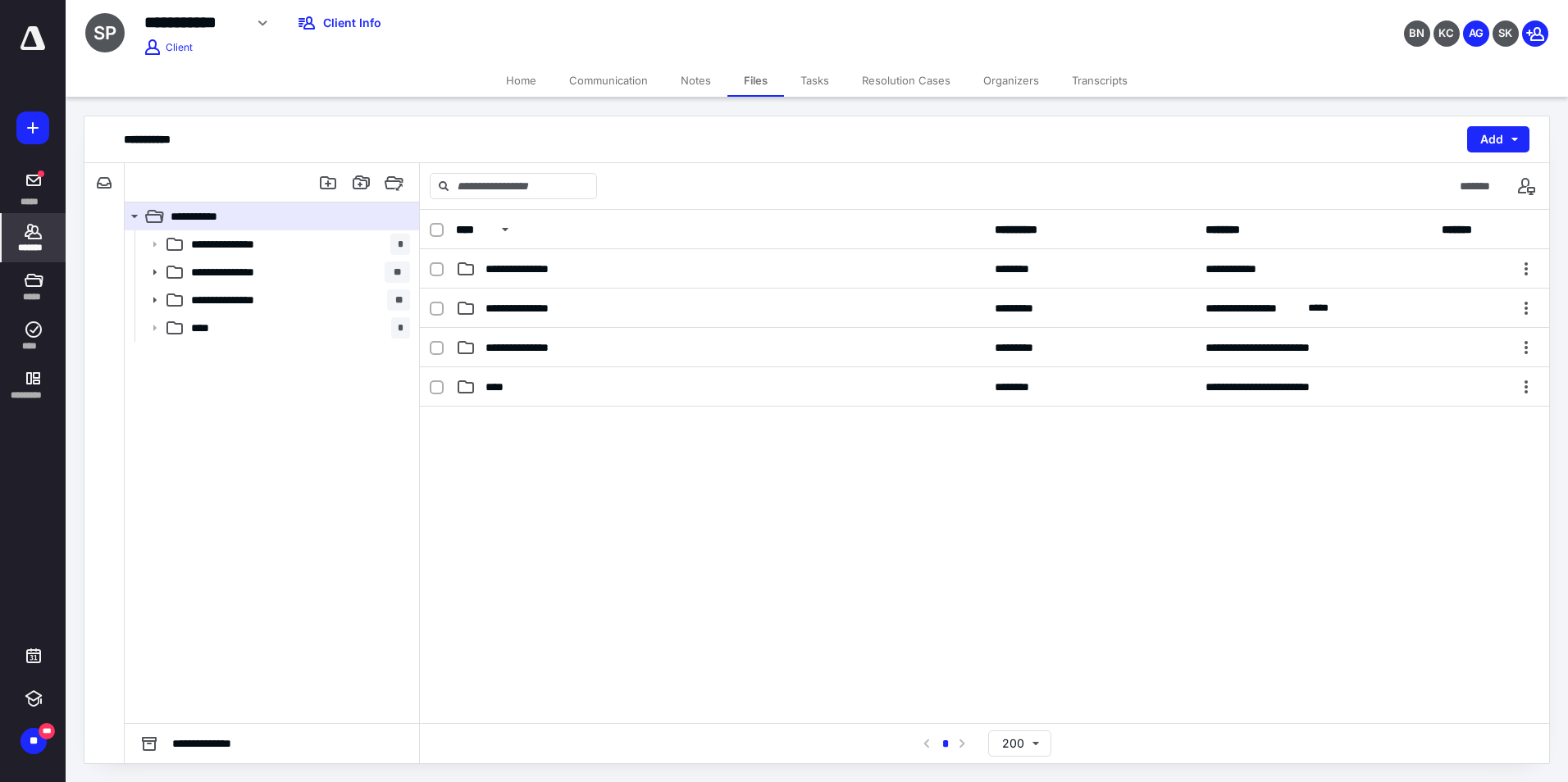 click 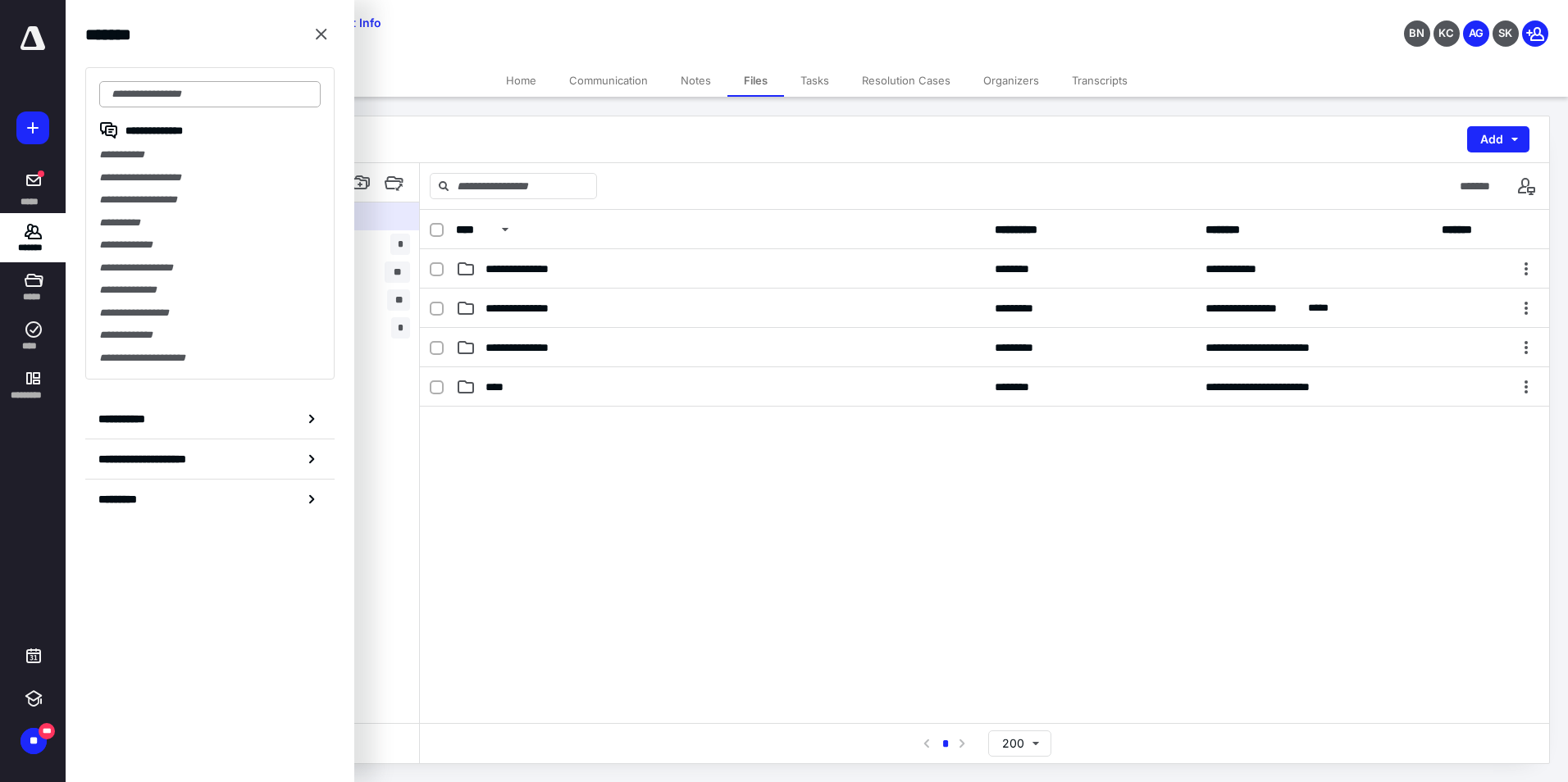 click at bounding box center (210, 94) 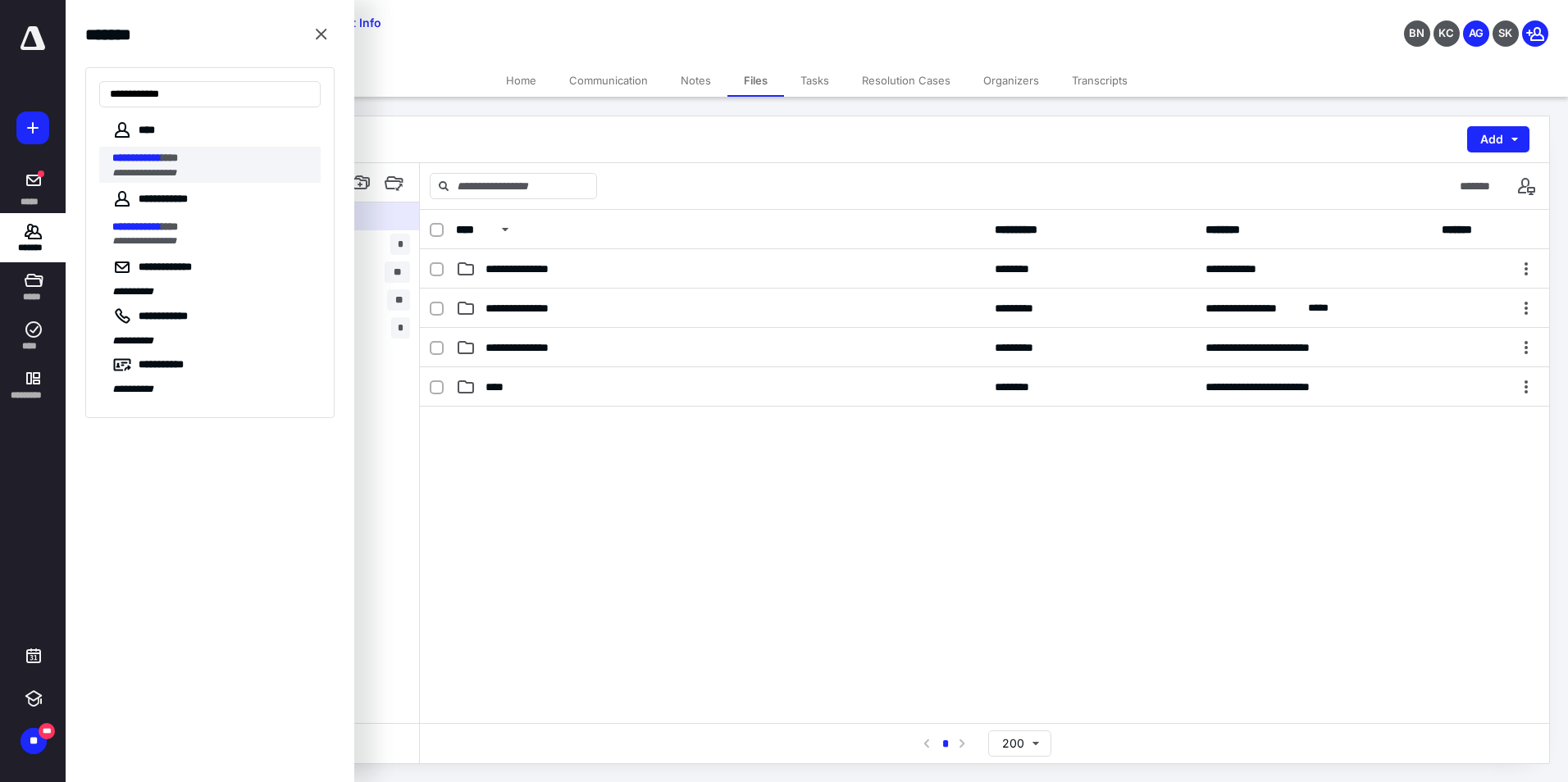 type on "**********" 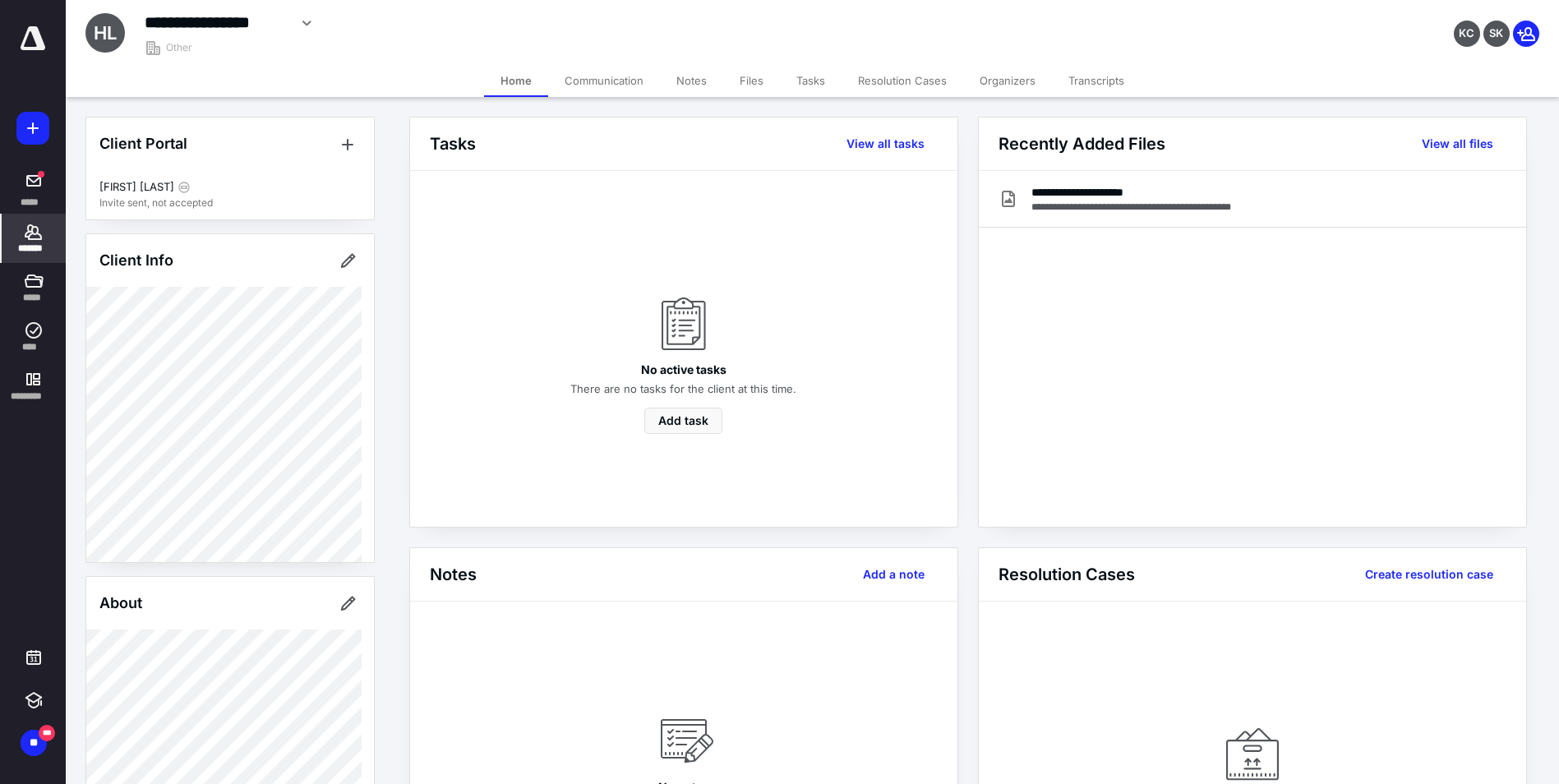 click on "Files" at bounding box center (751, 81) 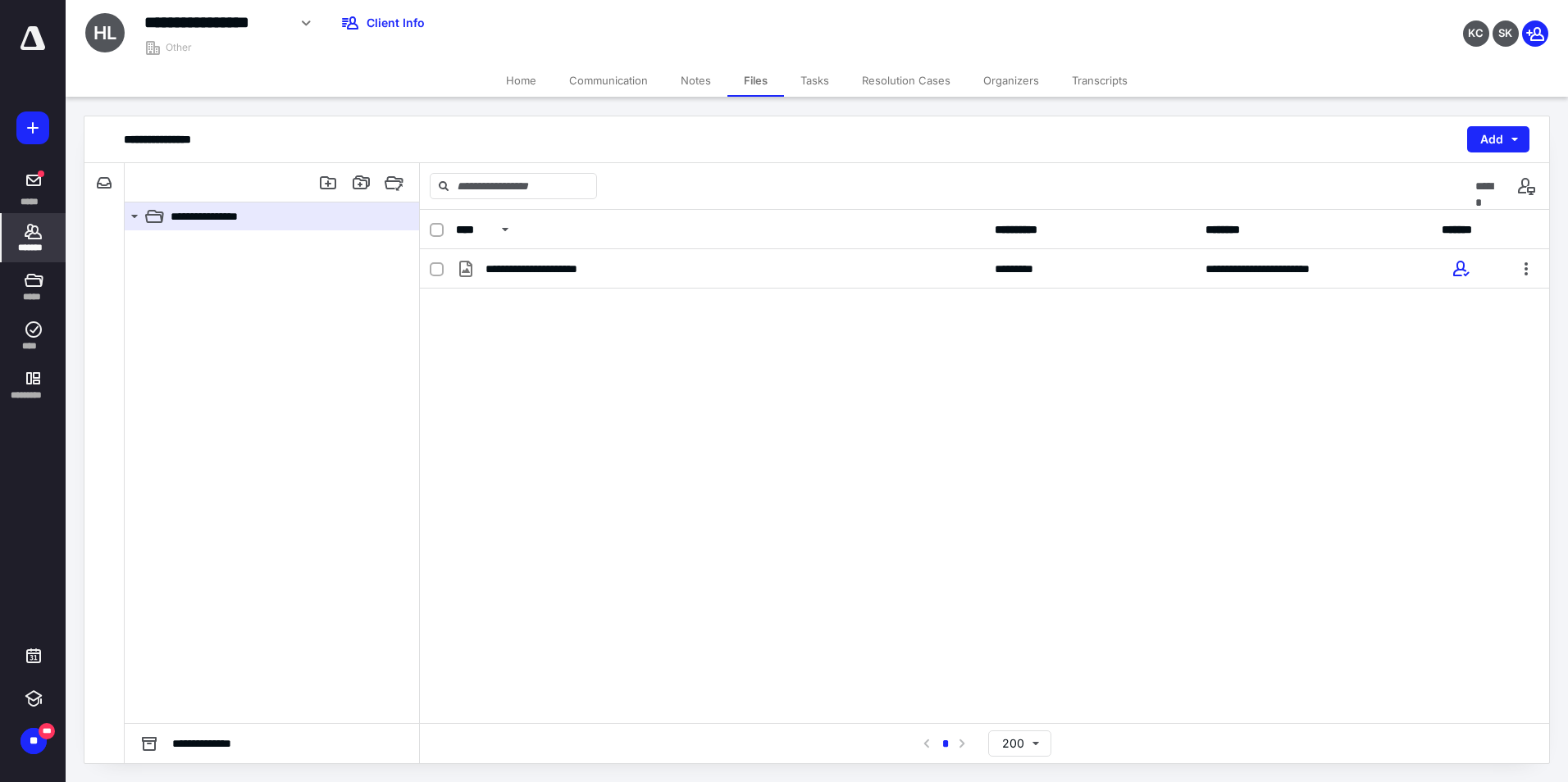 click on "*******" at bounding box center (34, 248) 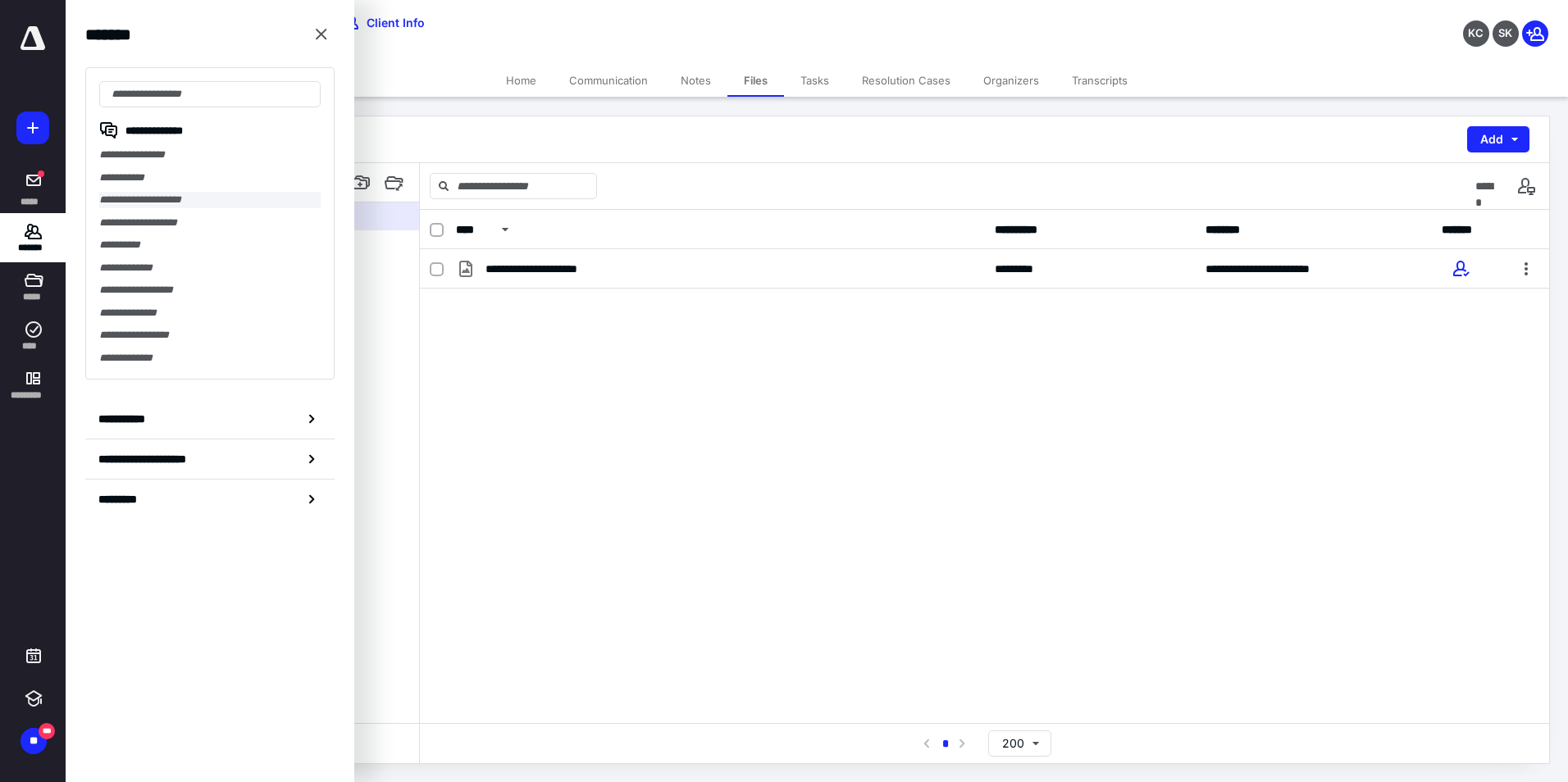 click on "**********" at bounding box center [210, 200] 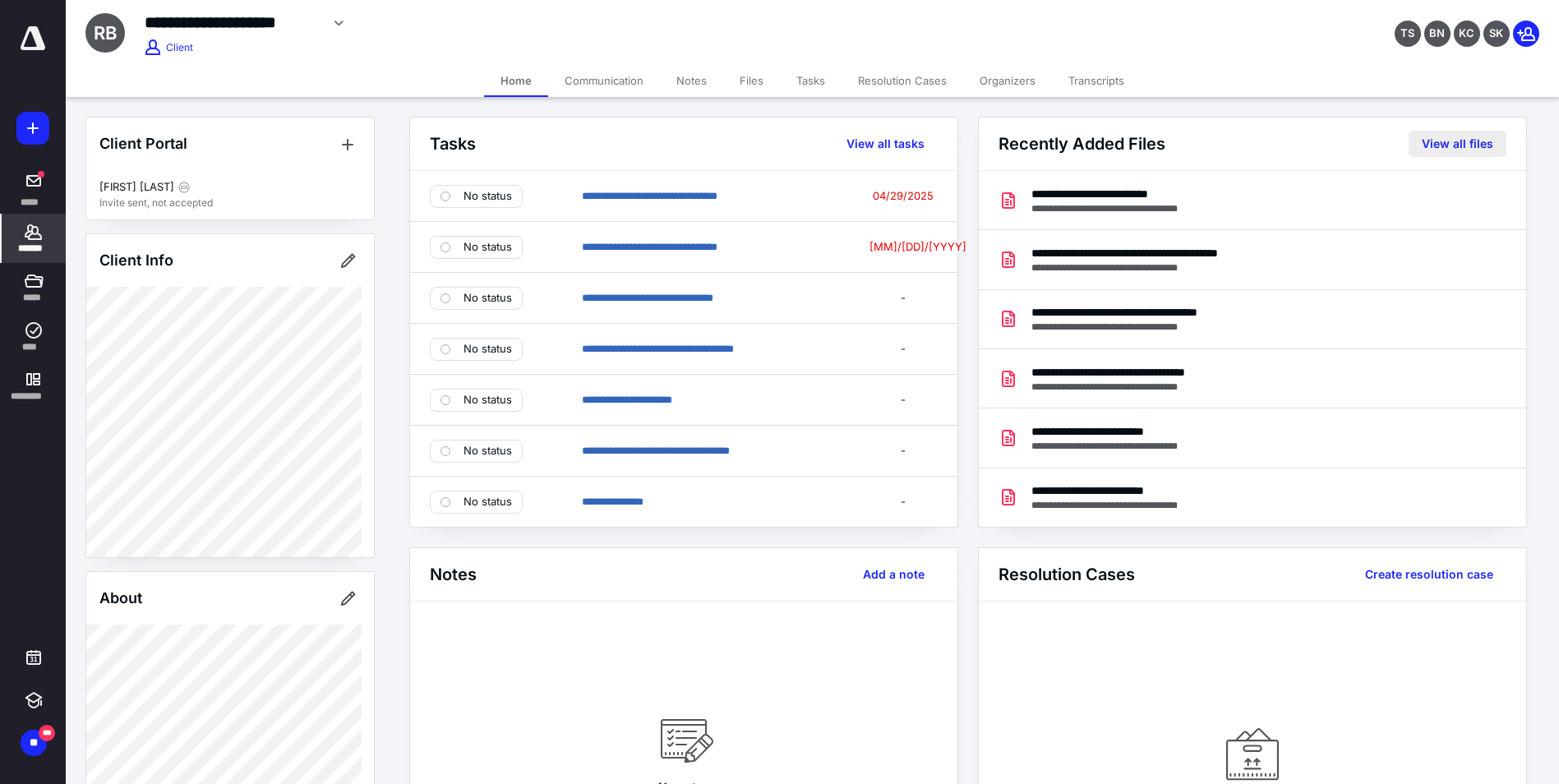 click on "View all files" at bounding box center (1457, 144) 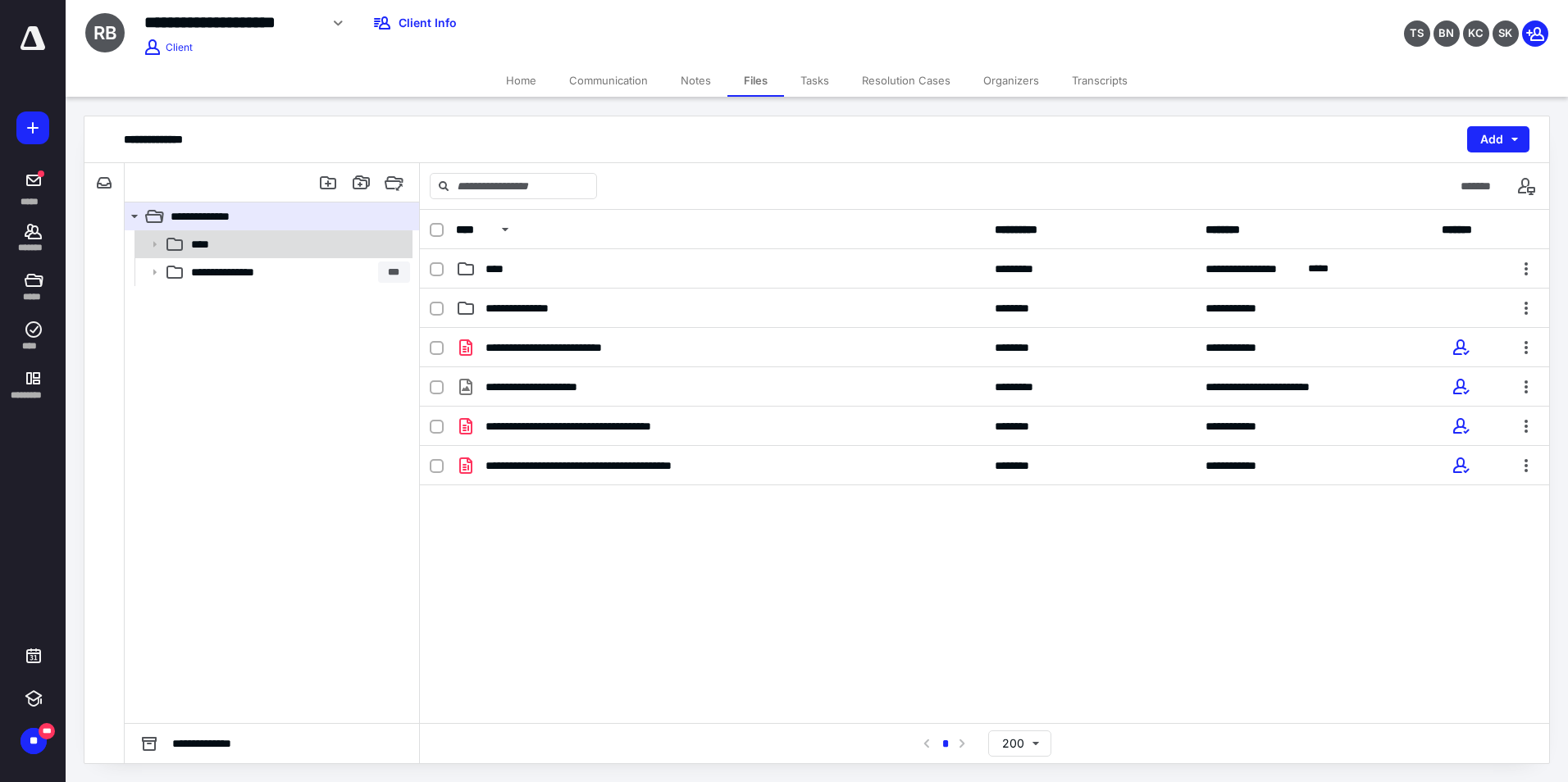 click 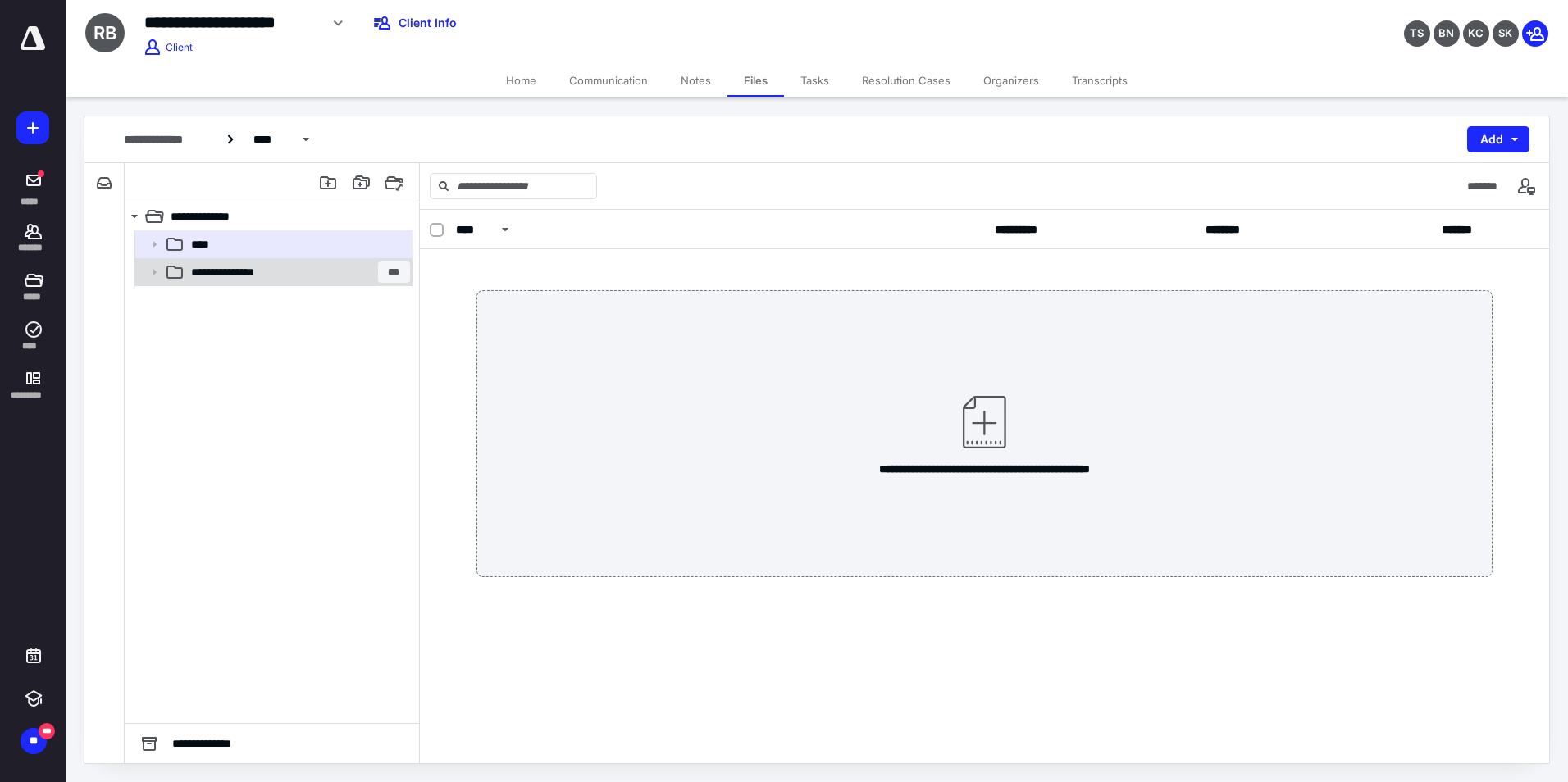 click 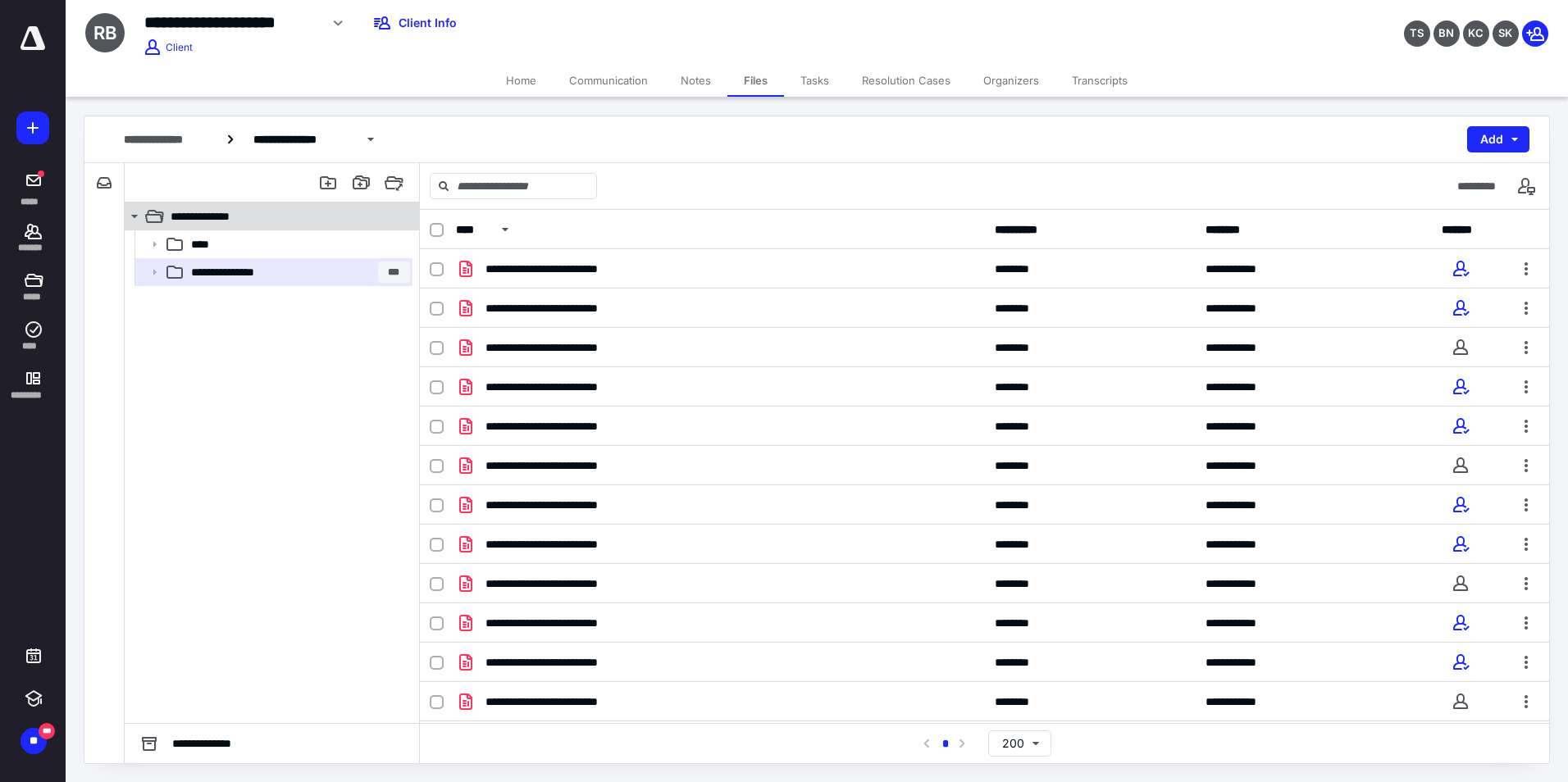 click 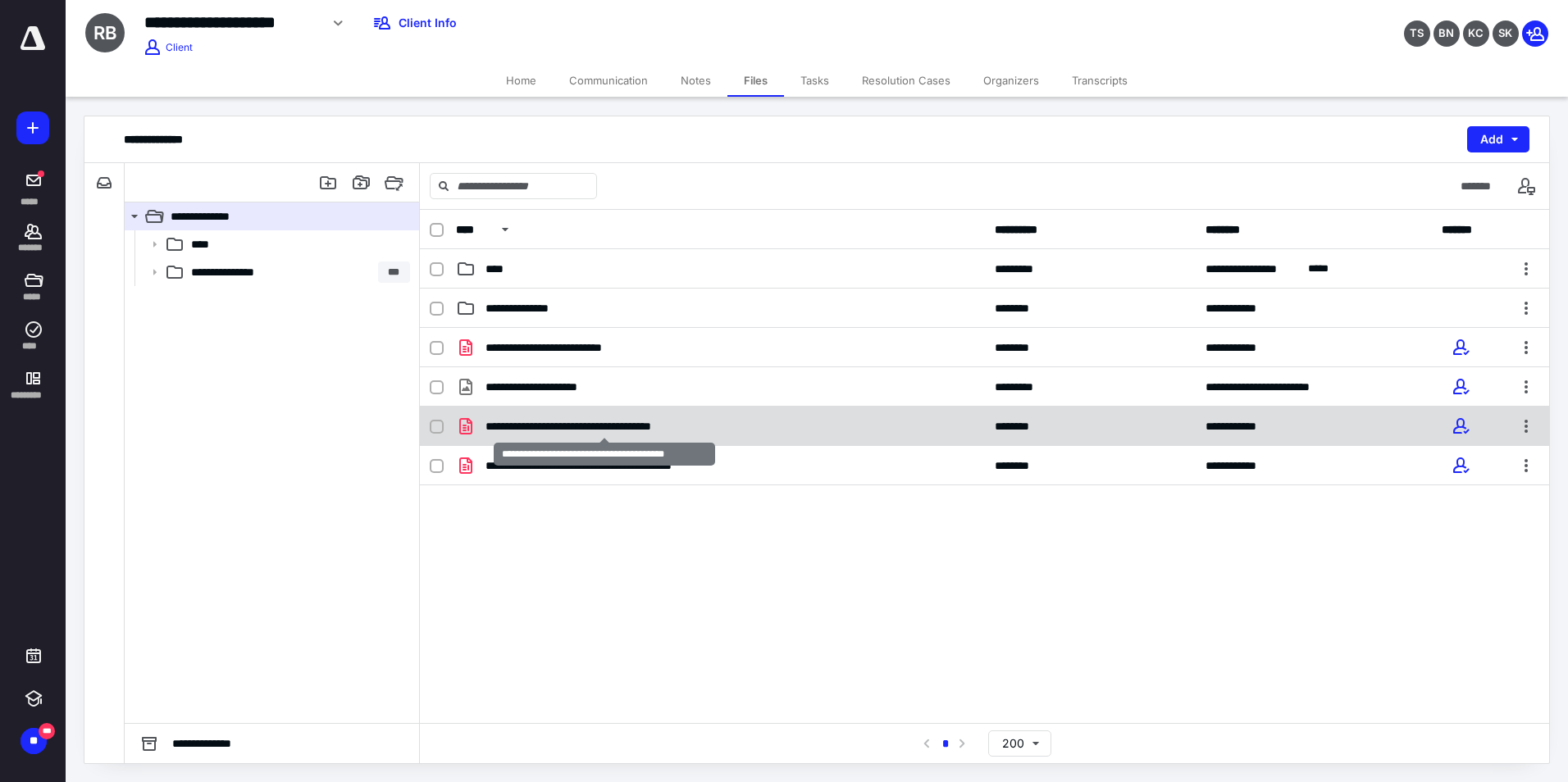 click on "**********" at bounding box center [604, 426] 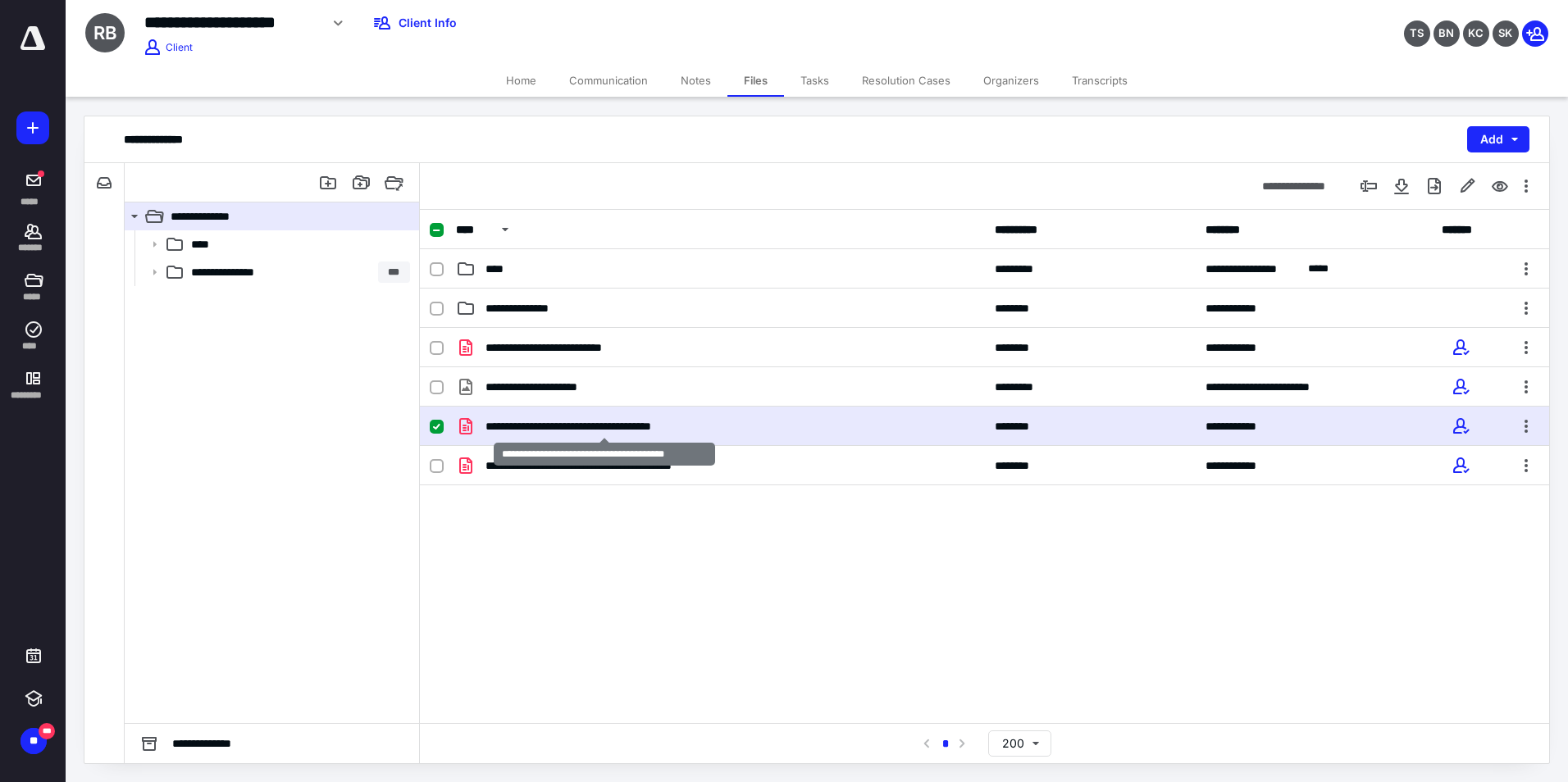 click on "**********" at bounding box center [604, 426] 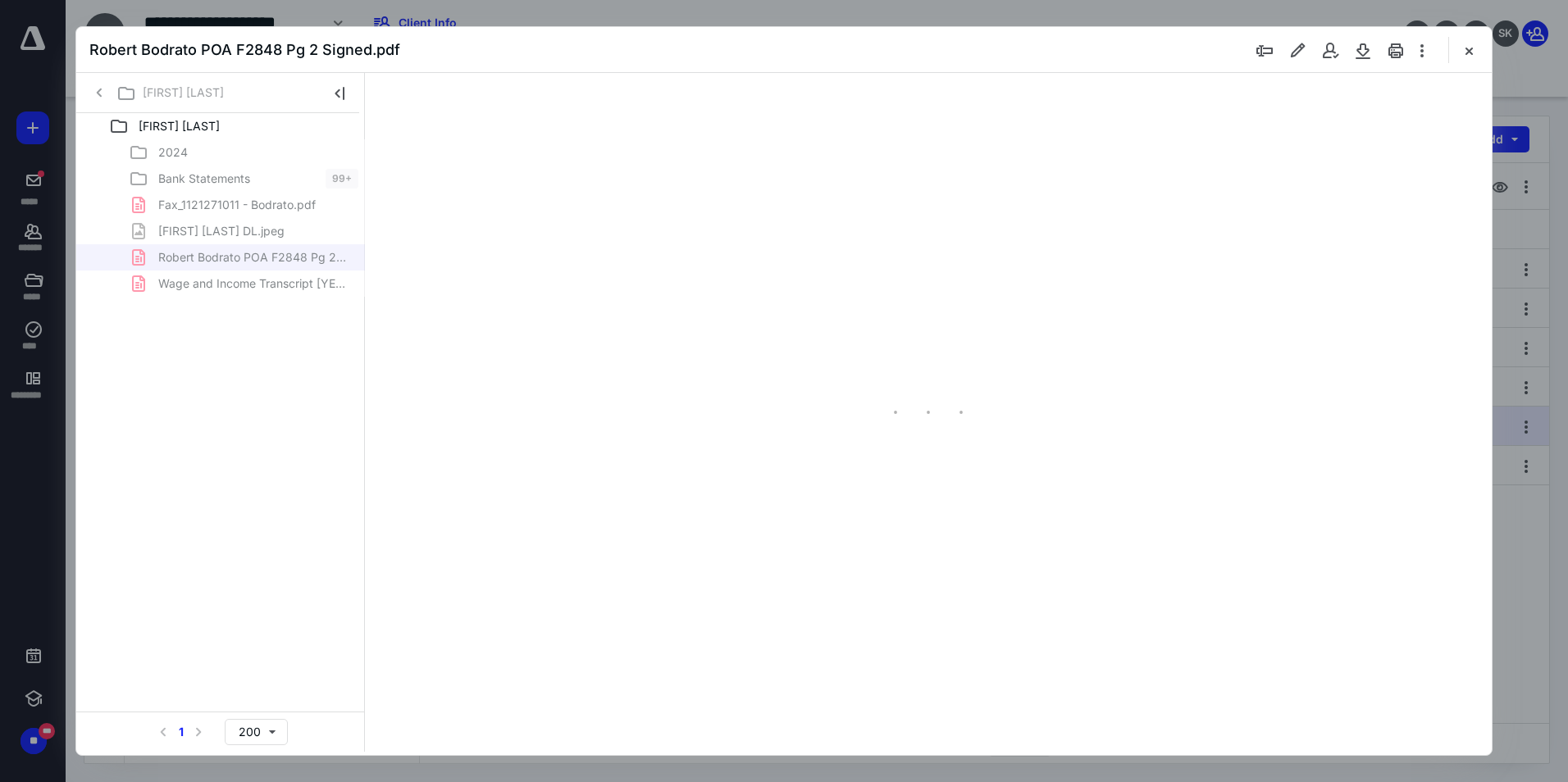 scroll, scrollTop: 0, scrollLeft: 0, axis: both 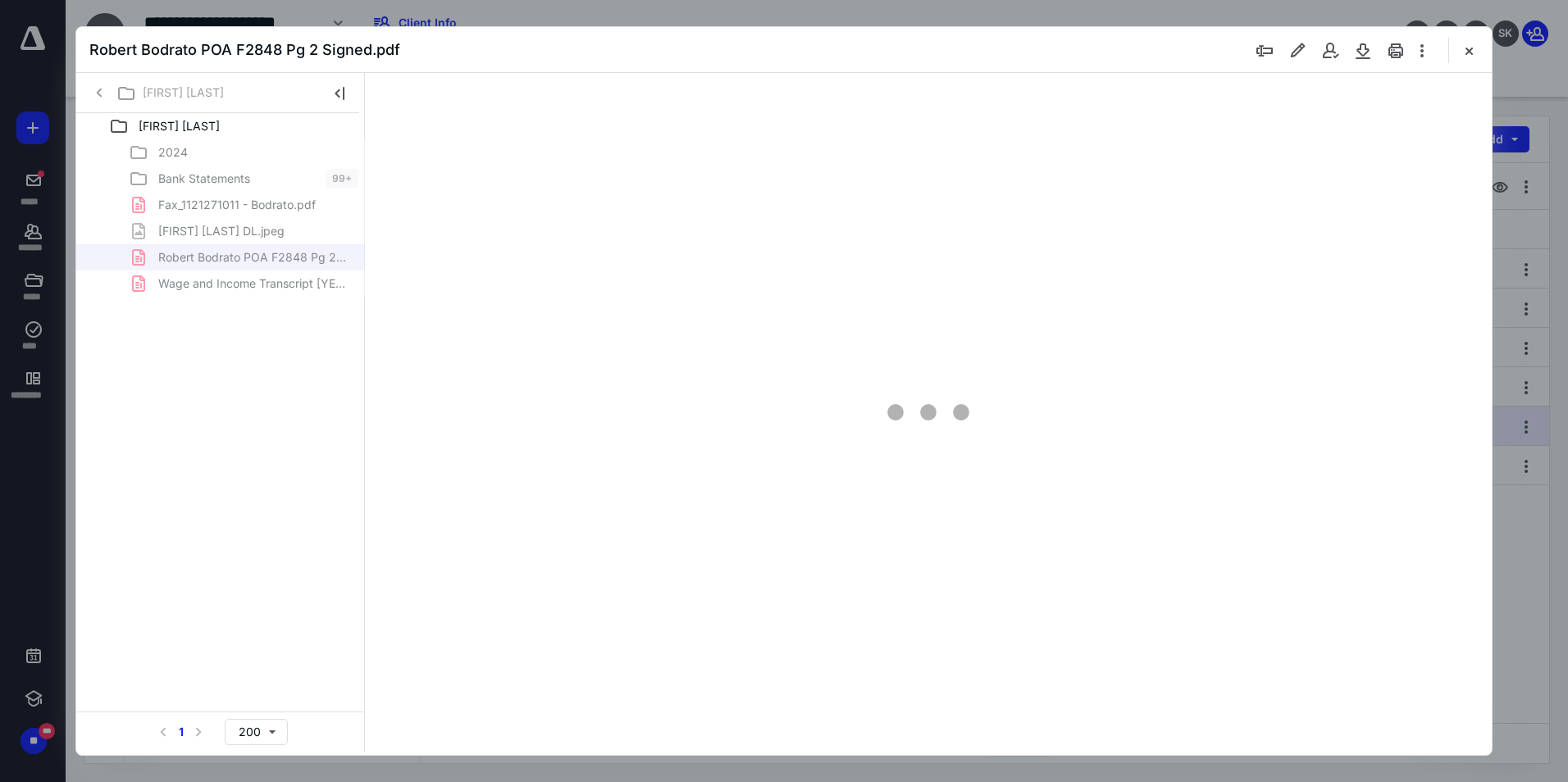 type on "94" 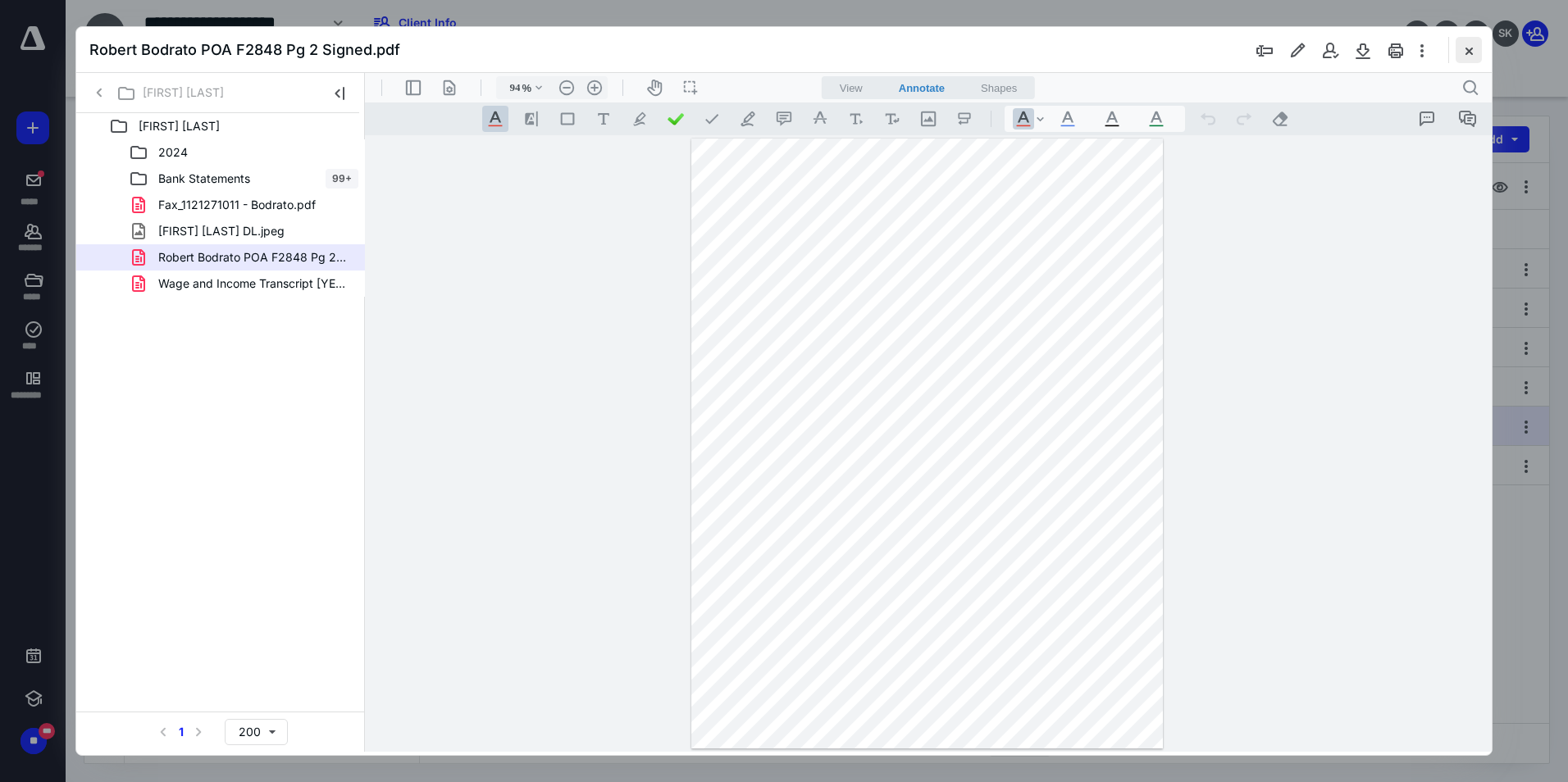 click at bounding box center [1469, 50] 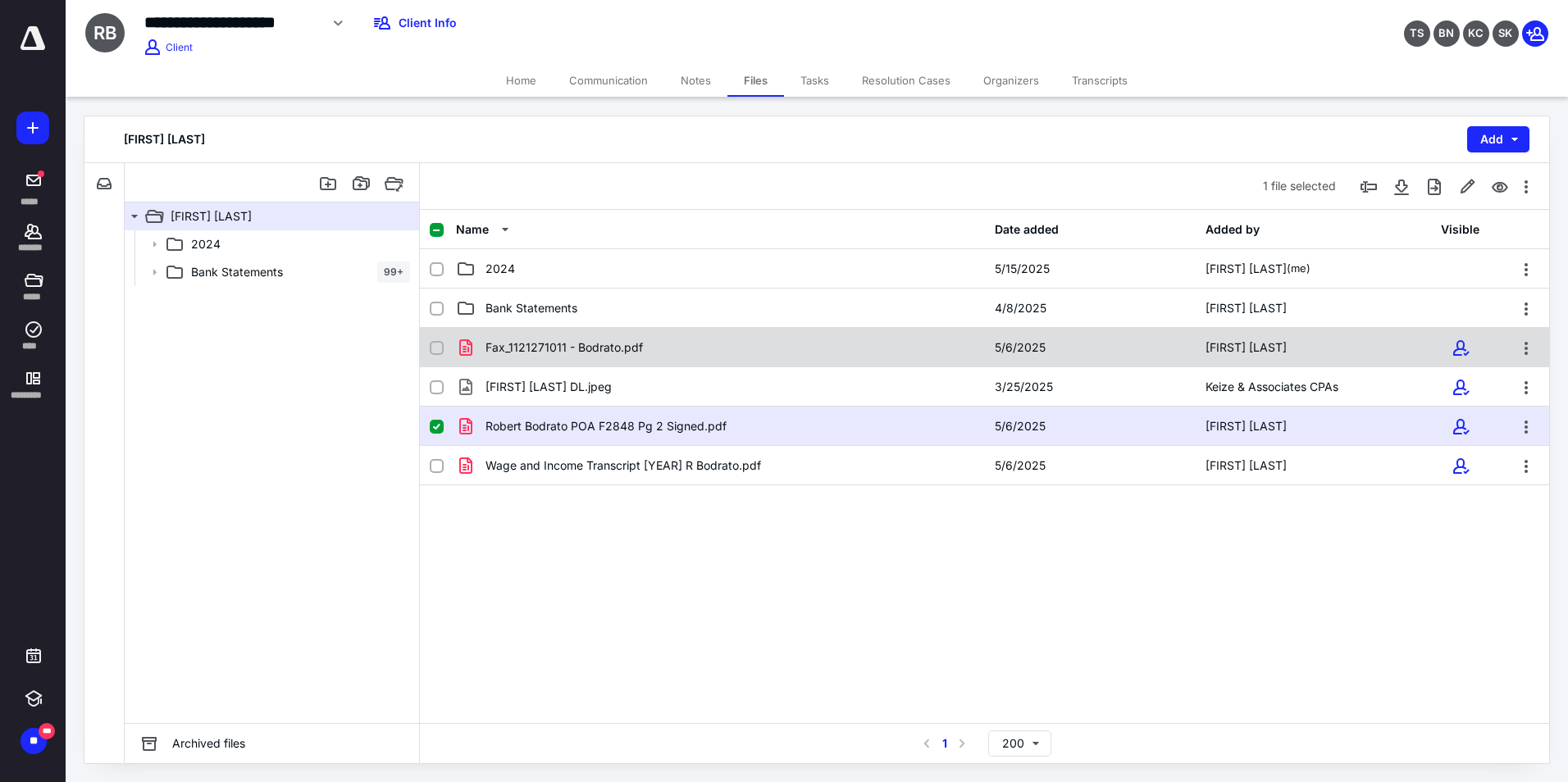 click on "Fax_1121271011 - Bodrato.pdf" at bounding box center (564, 348) 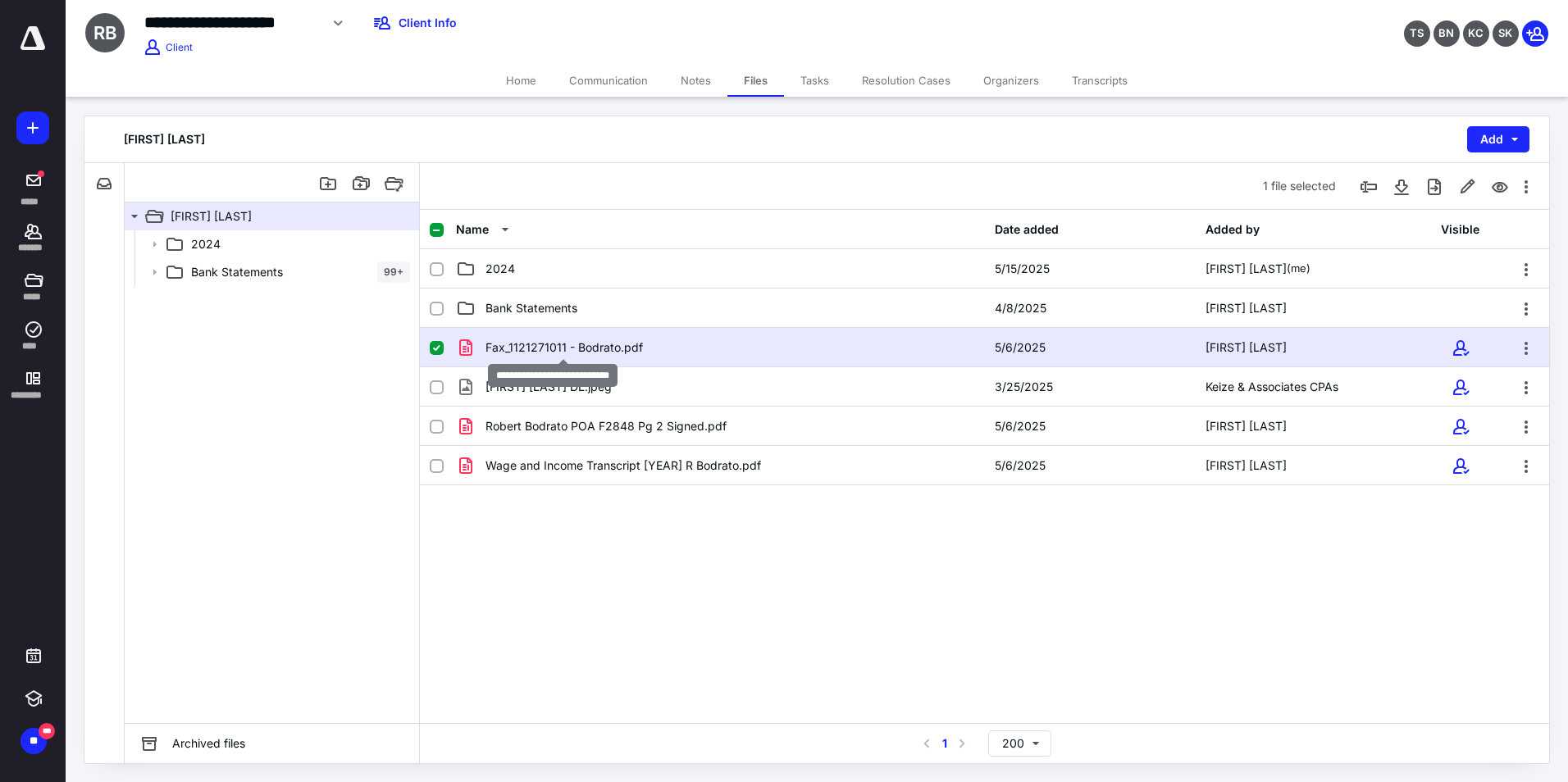 checkbox on "true" 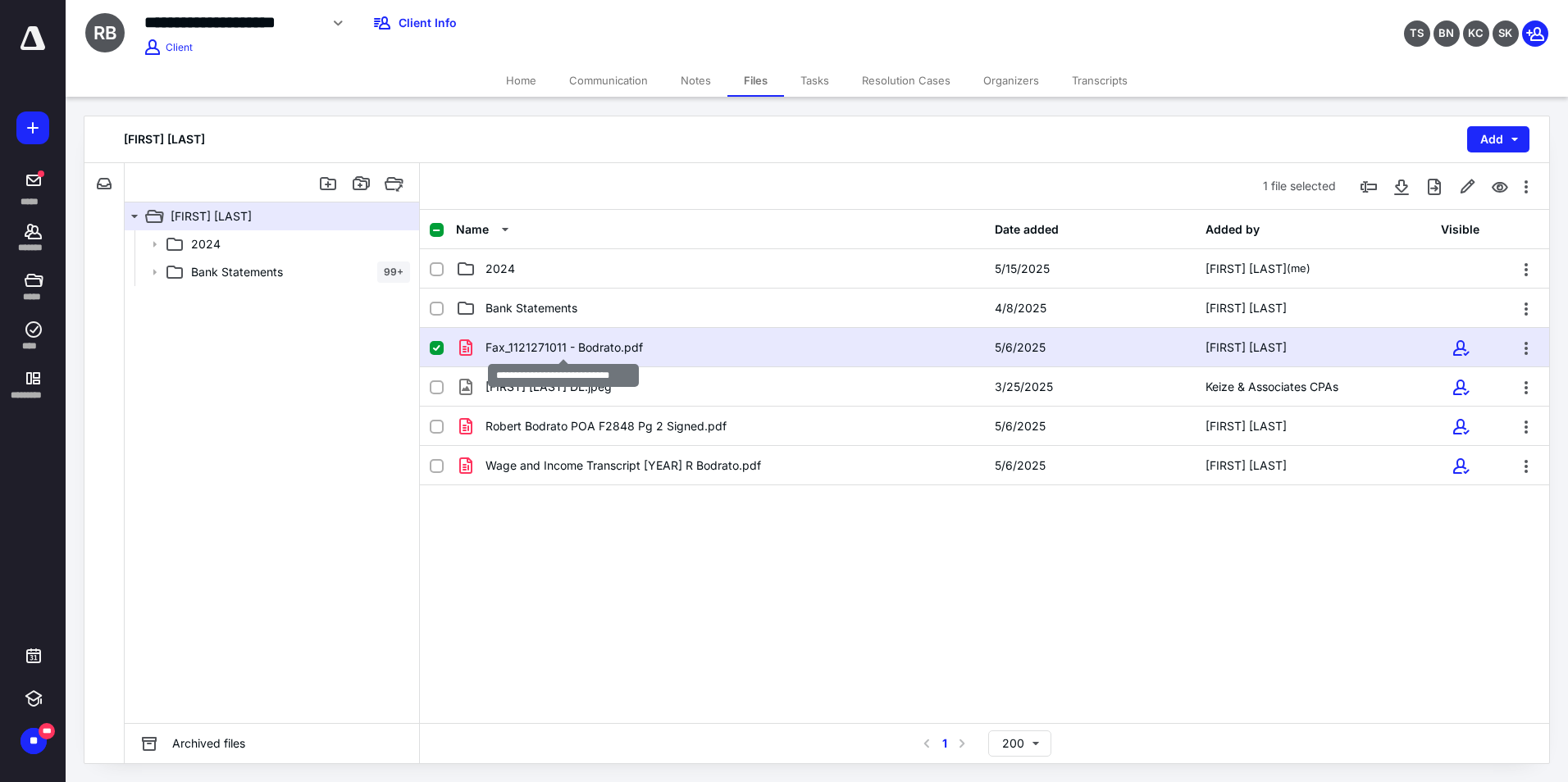 click on "Fax_1121271011 - Bodrato.pdf" at bounding box center (564, 348) 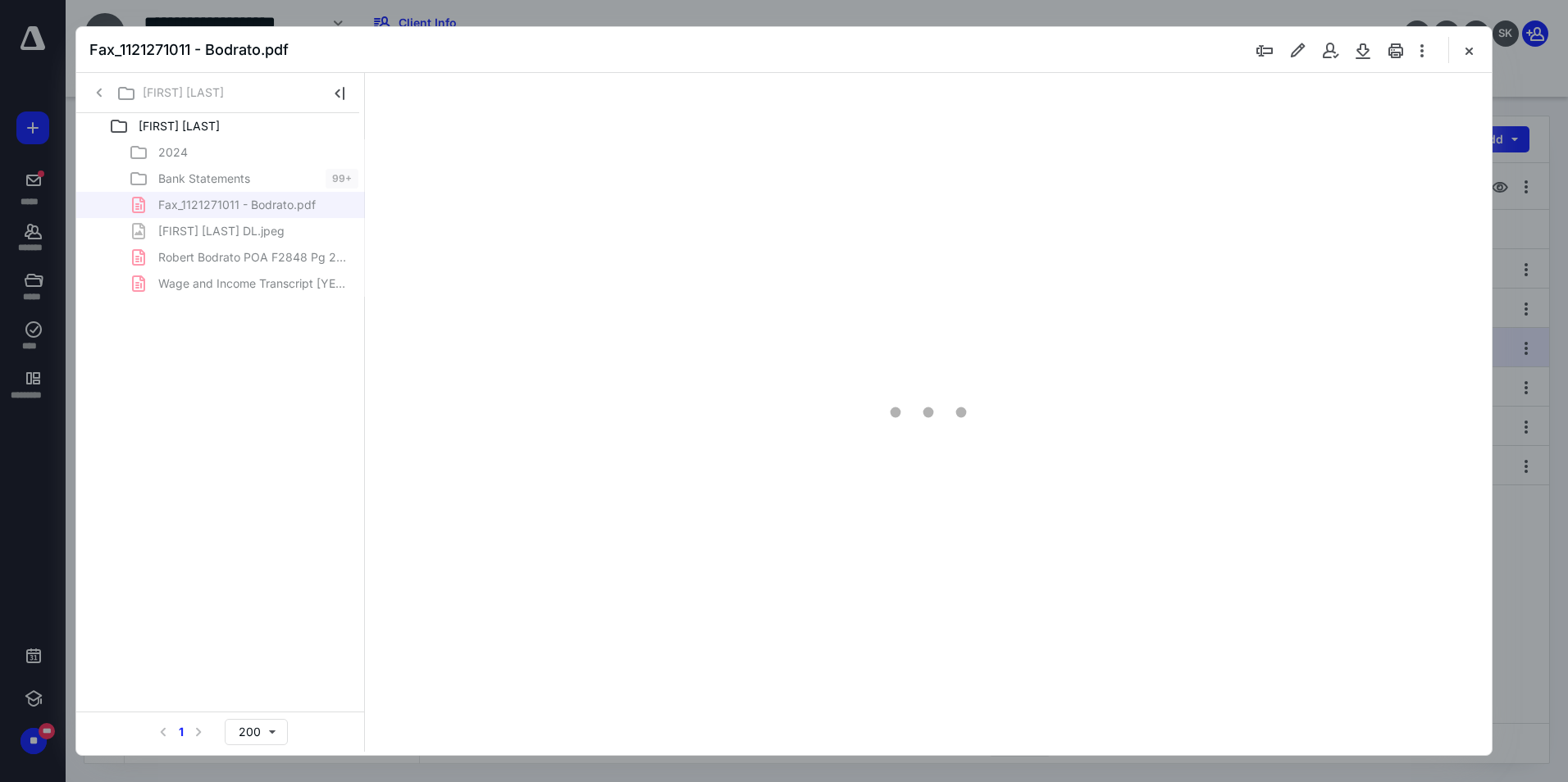scroll, scrollTop: 0, scrollLeft: 0, axis: both 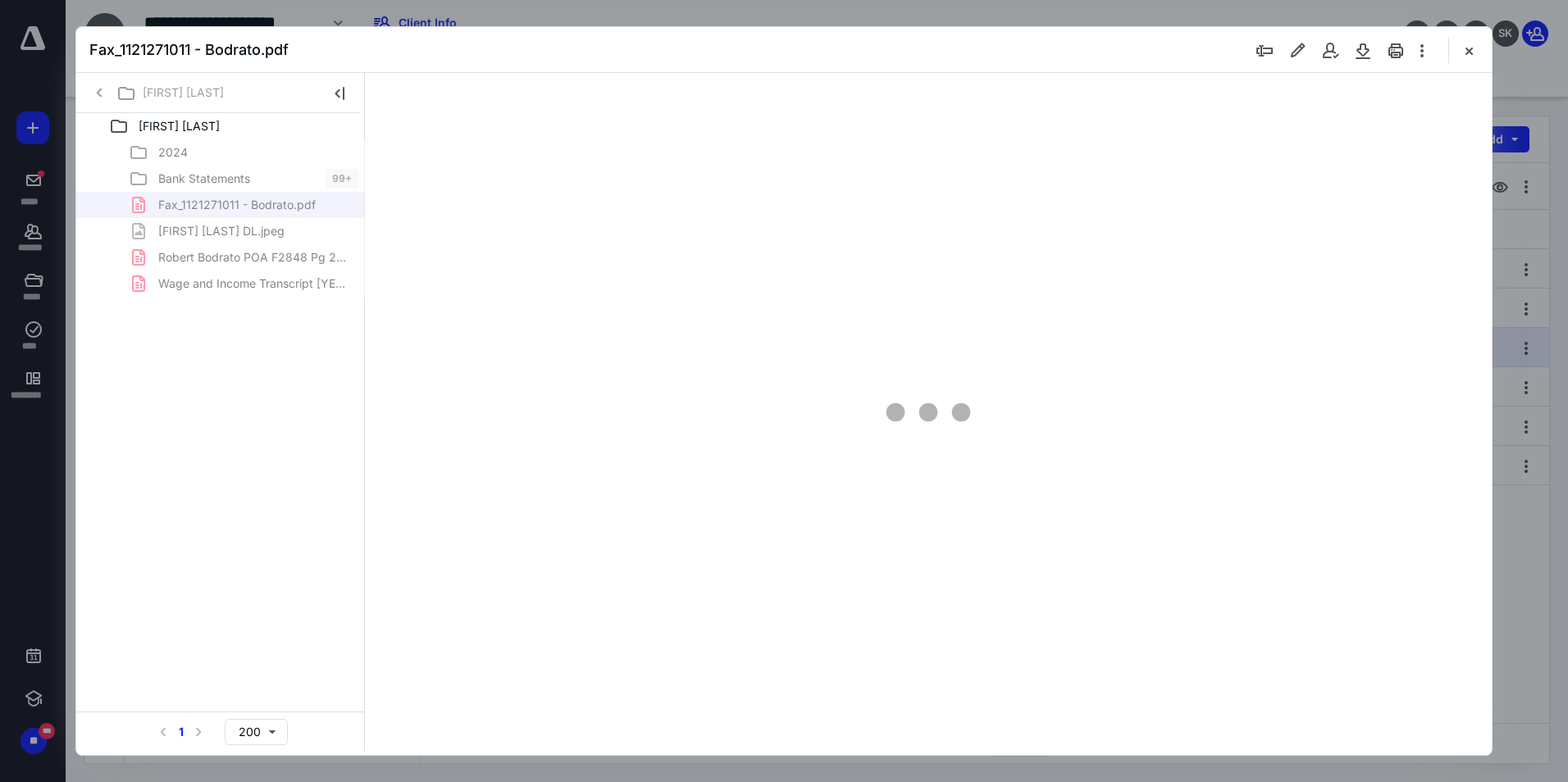 type on "90" 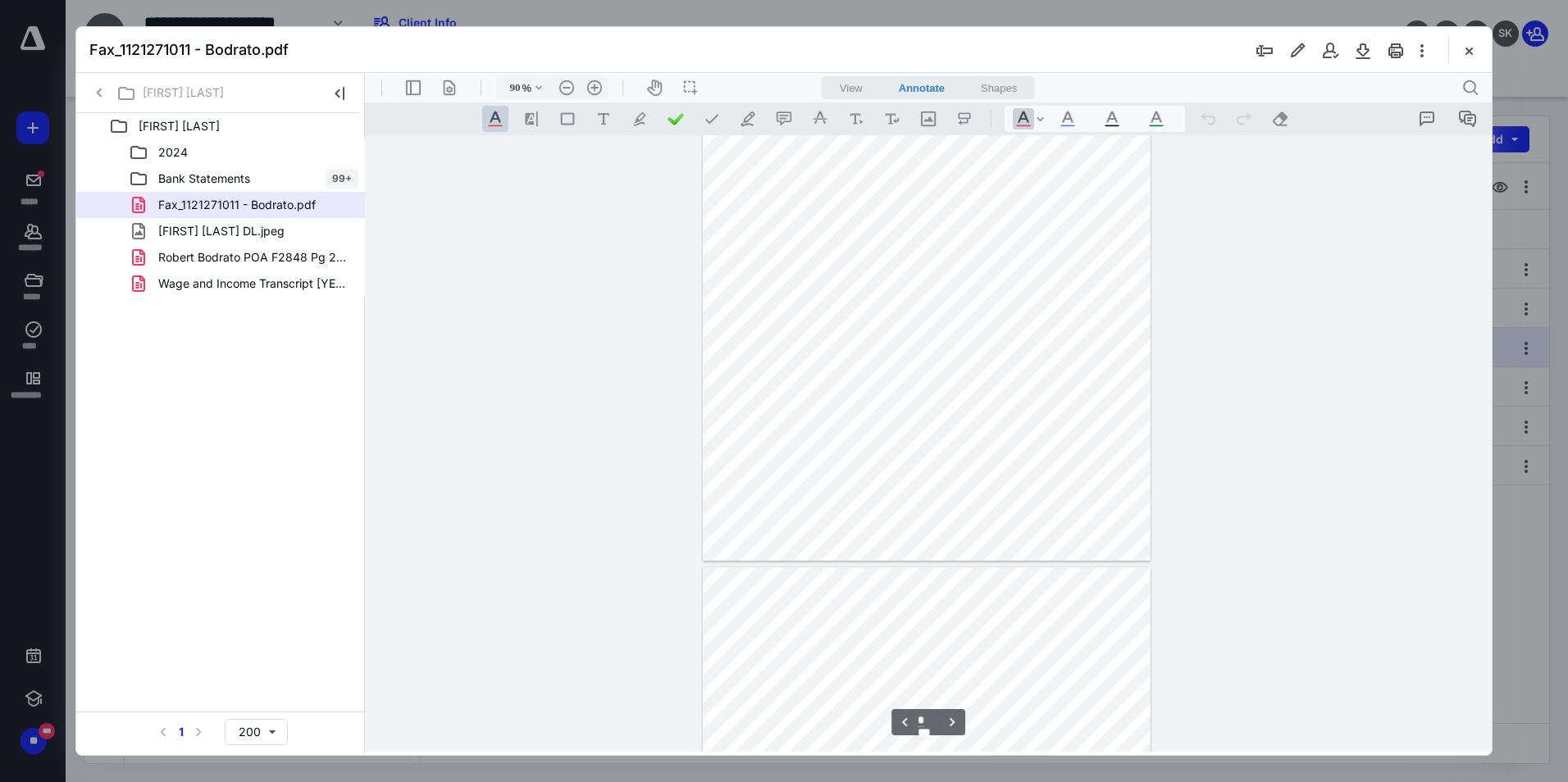 scroll, scrollTop: 888, scrollLeft: 0, axis: vertical 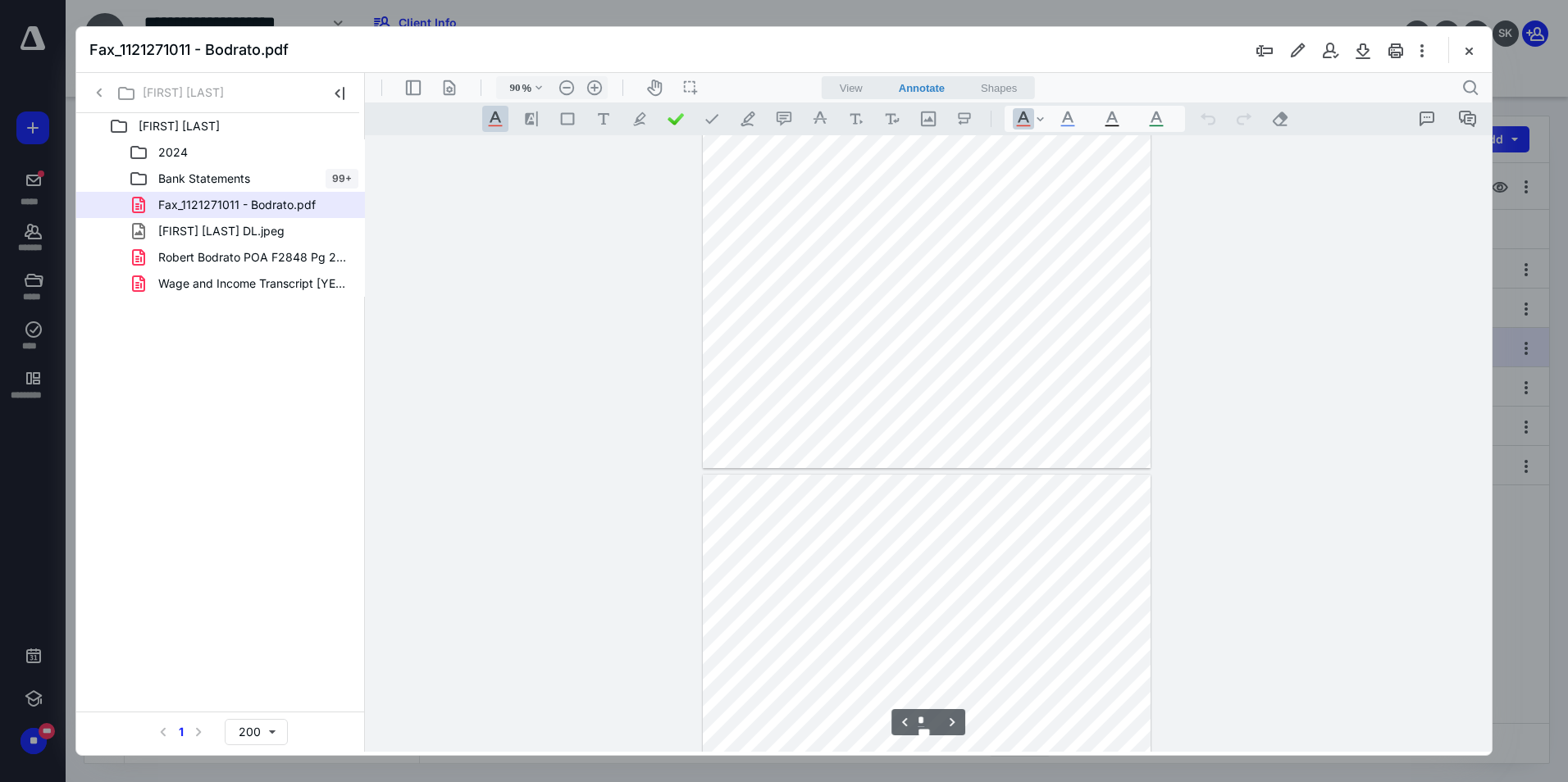 type on "*" 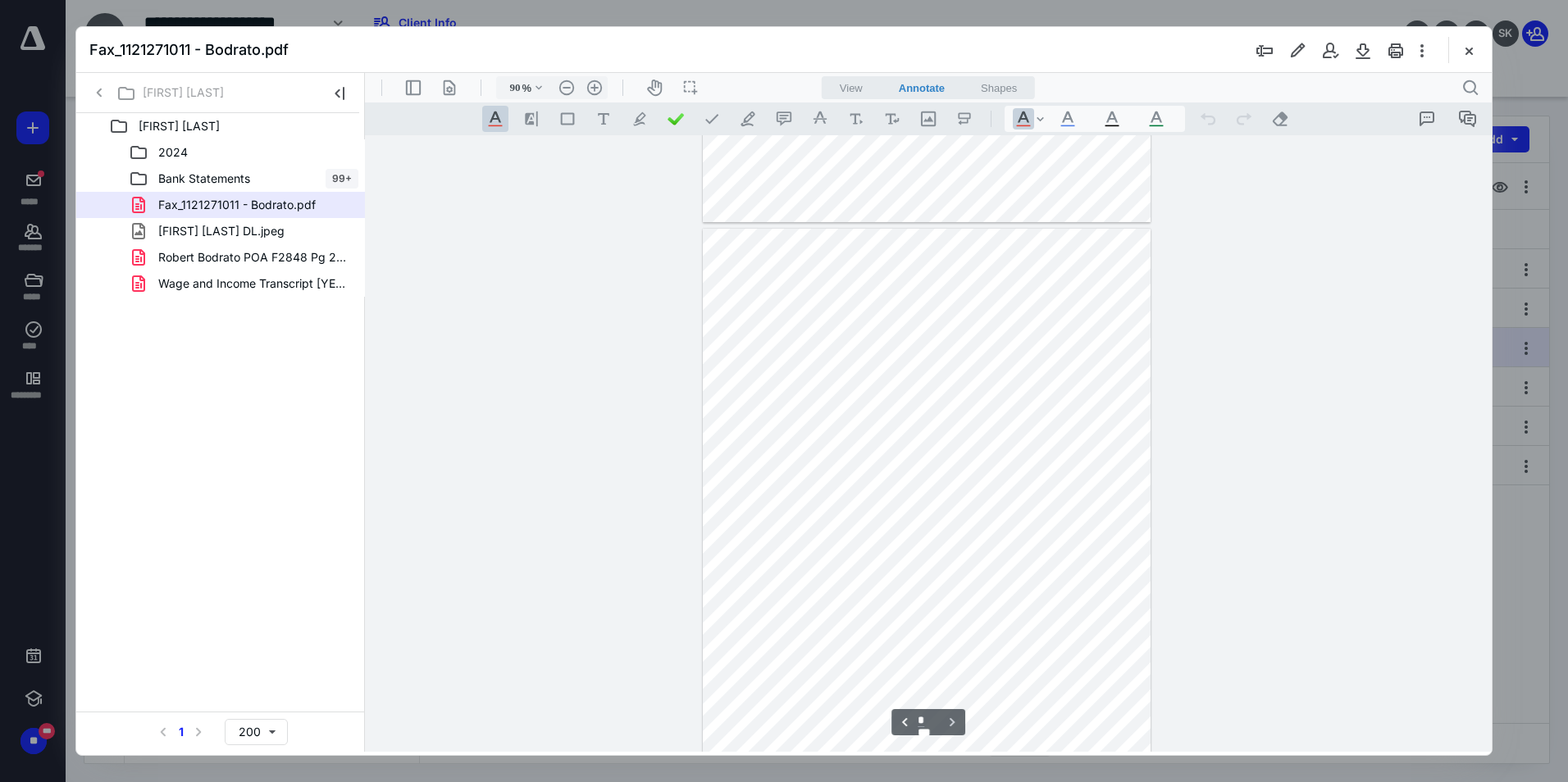 scroll, scrollTop: 1216, scrollLeft: 0, axis: vertical 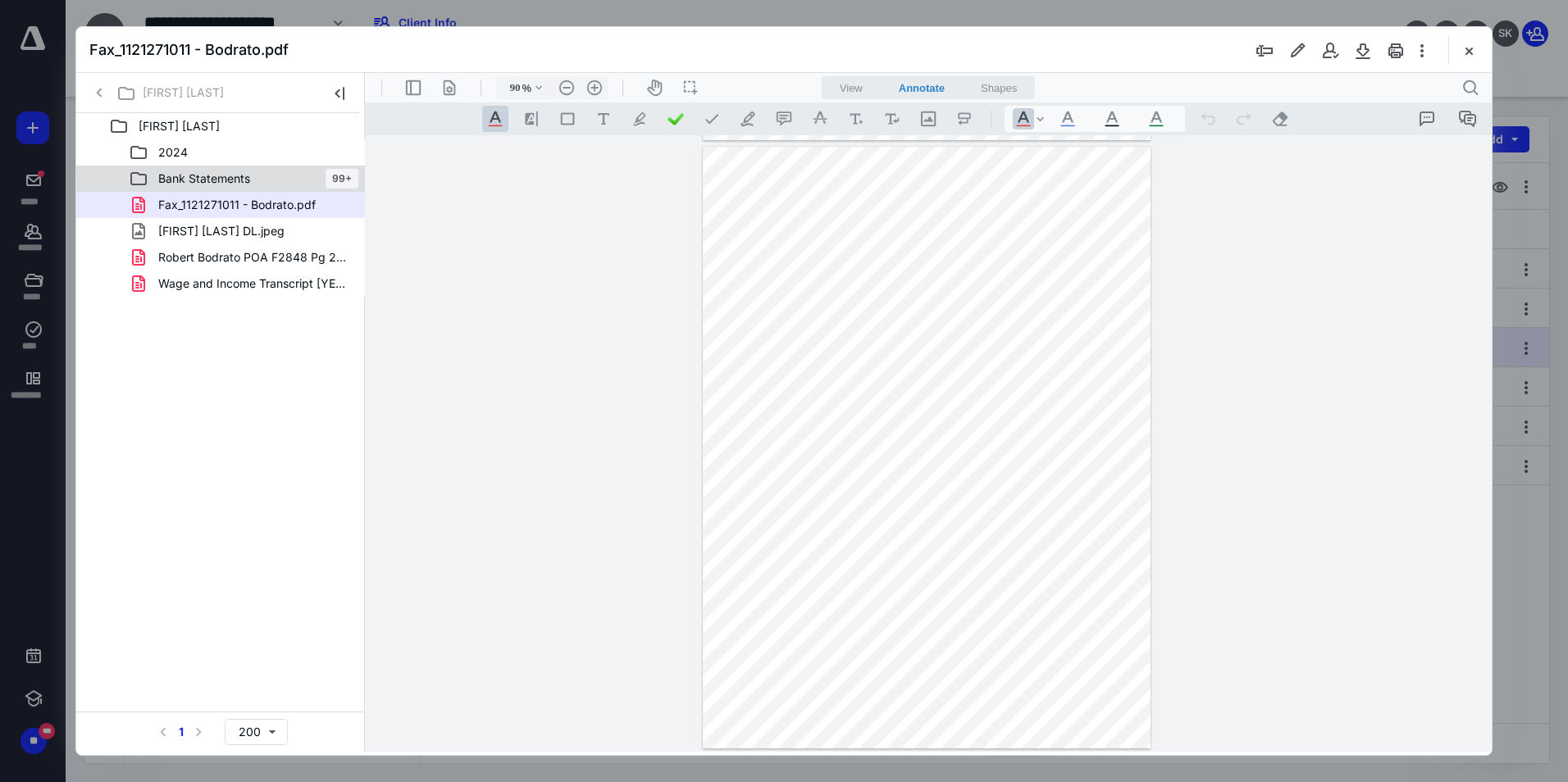 click on "Bank Statements" at bounding box center (204, 179) 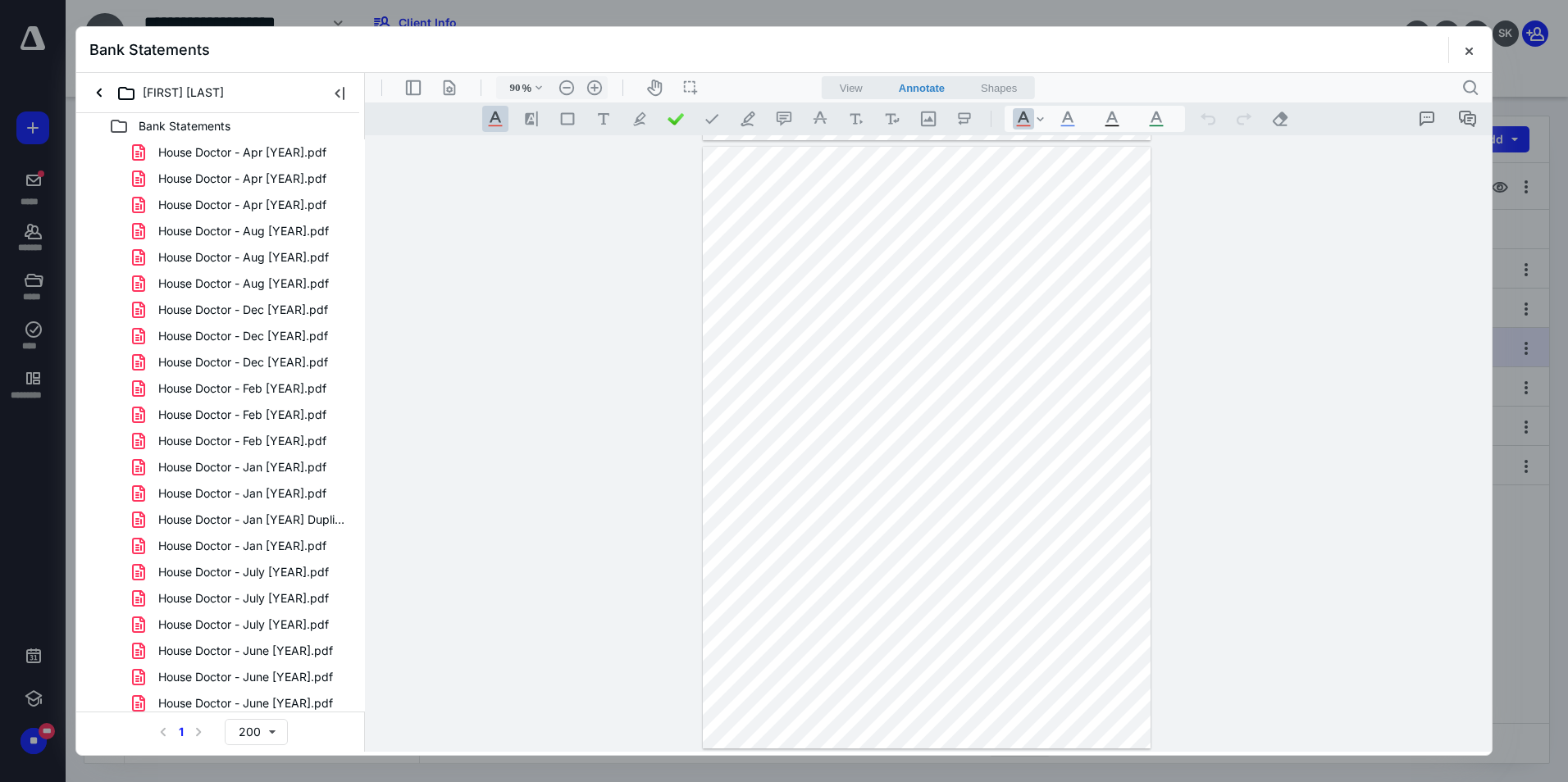 click on "House Doctor - Apr [YEAR].pdf" at bounding box center (242, 152) 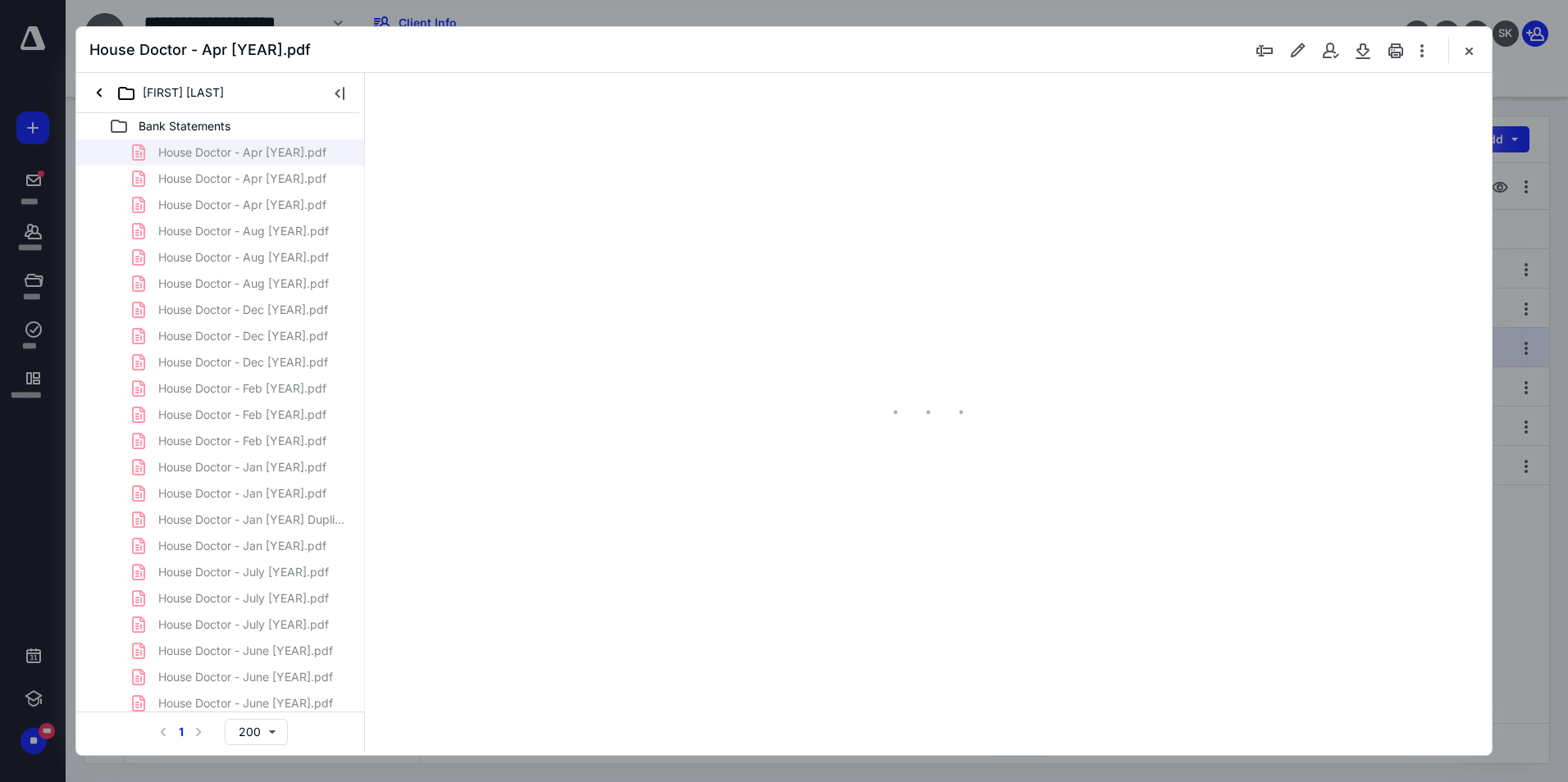type on "94" 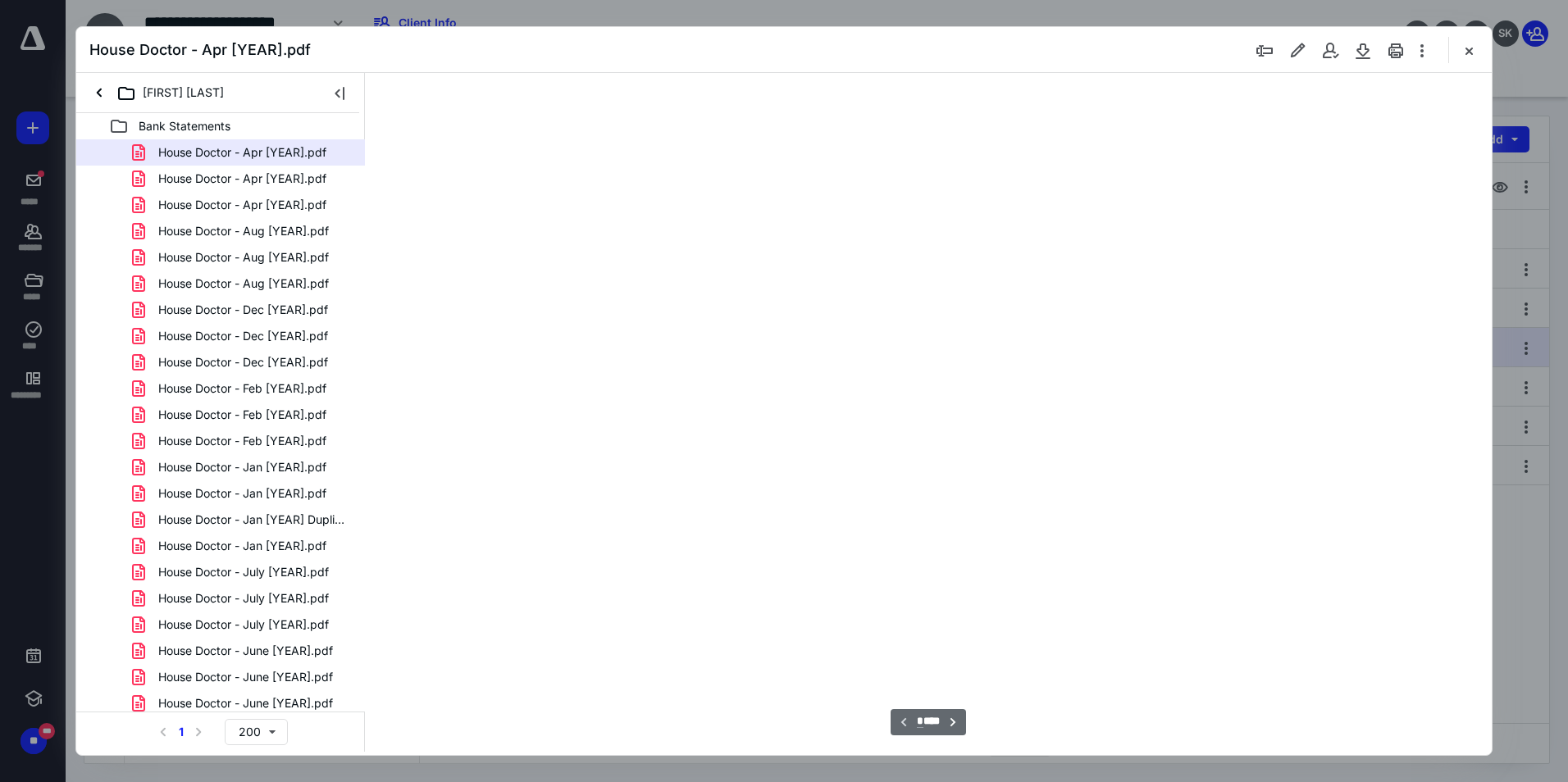 scroll, scrollTop: 66, scrollLeft: 0, axis: vertical 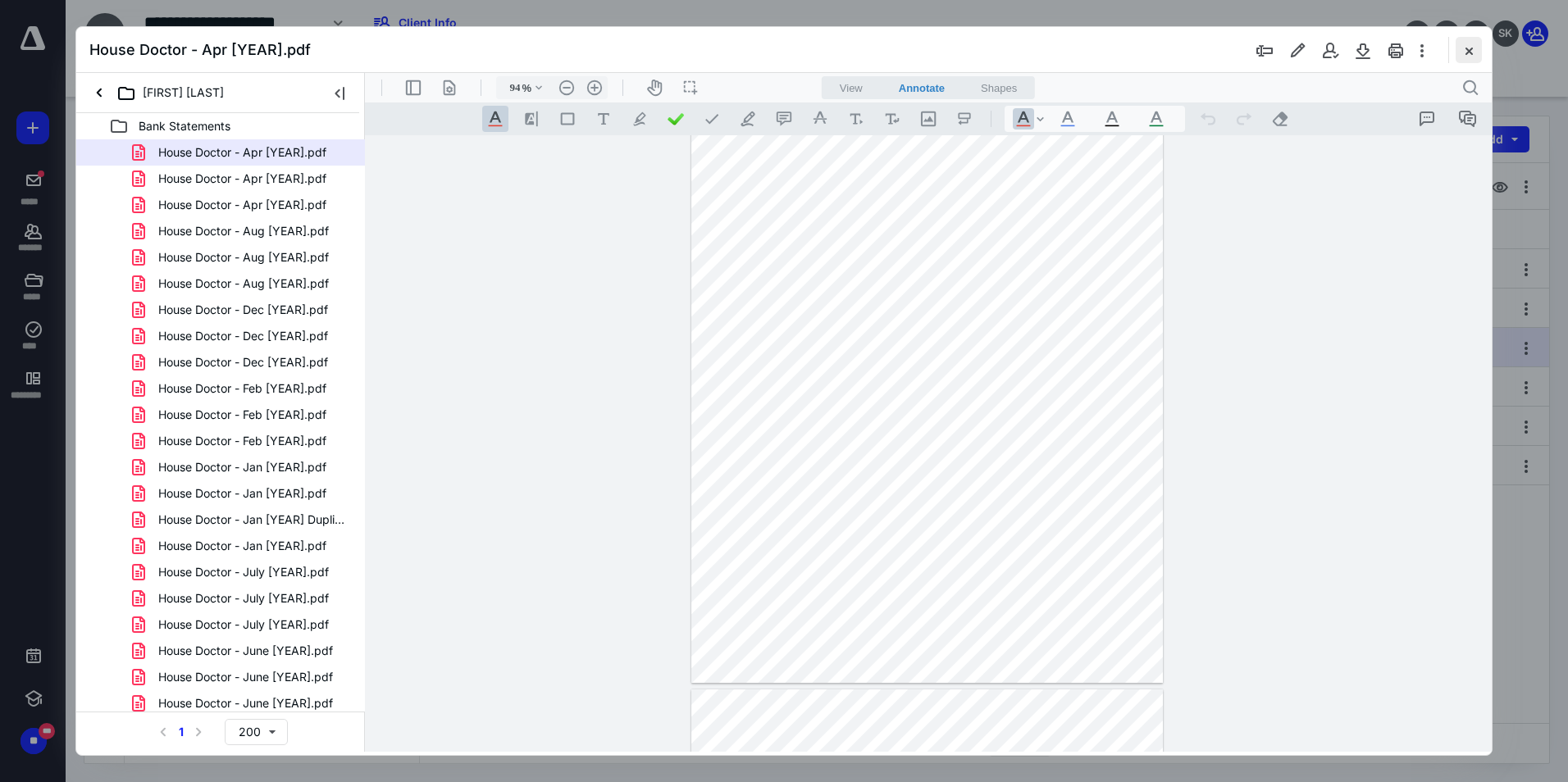 click at bounding box center (1469, 50) 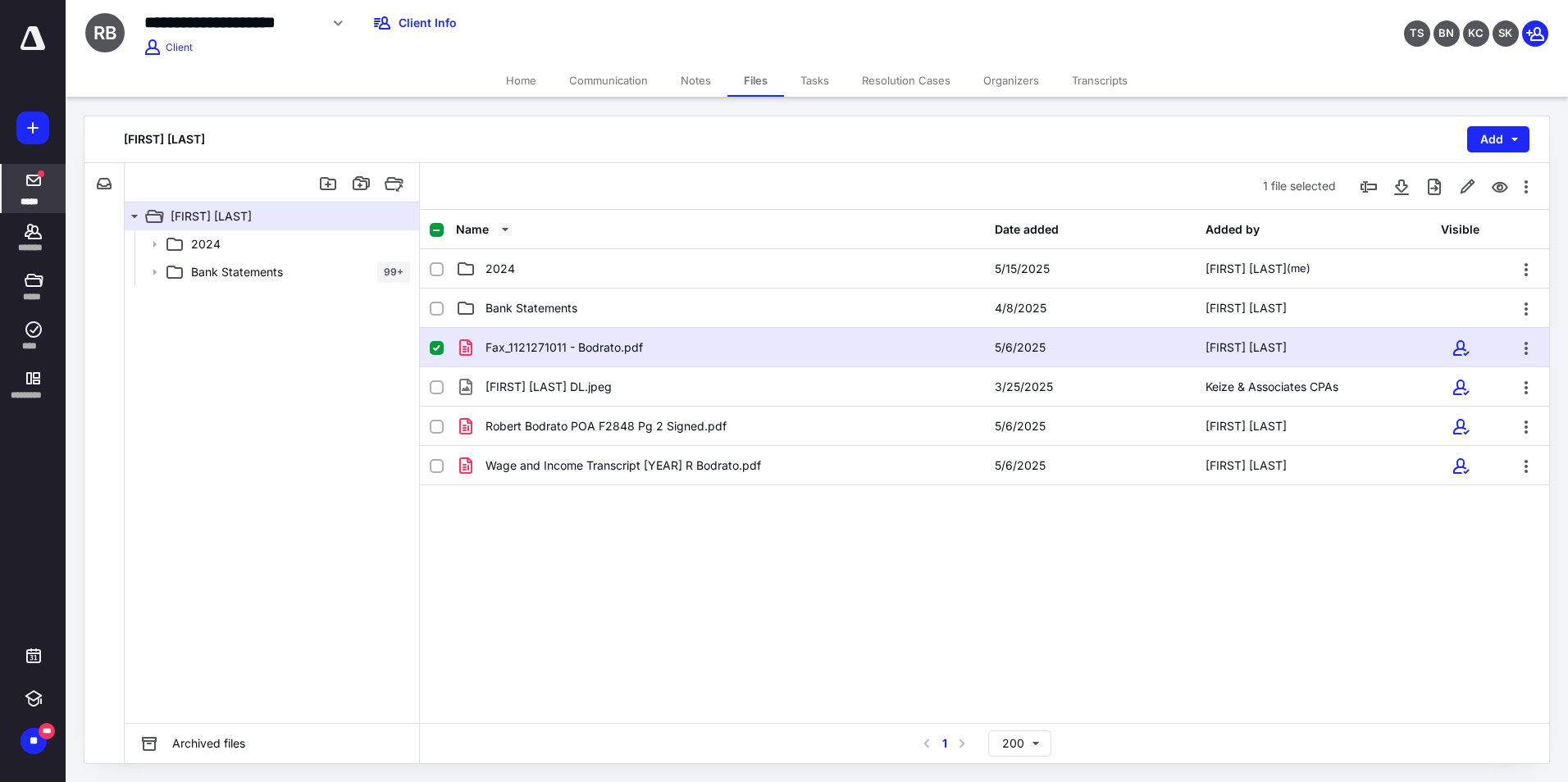 click at bounding box center [34, 180] 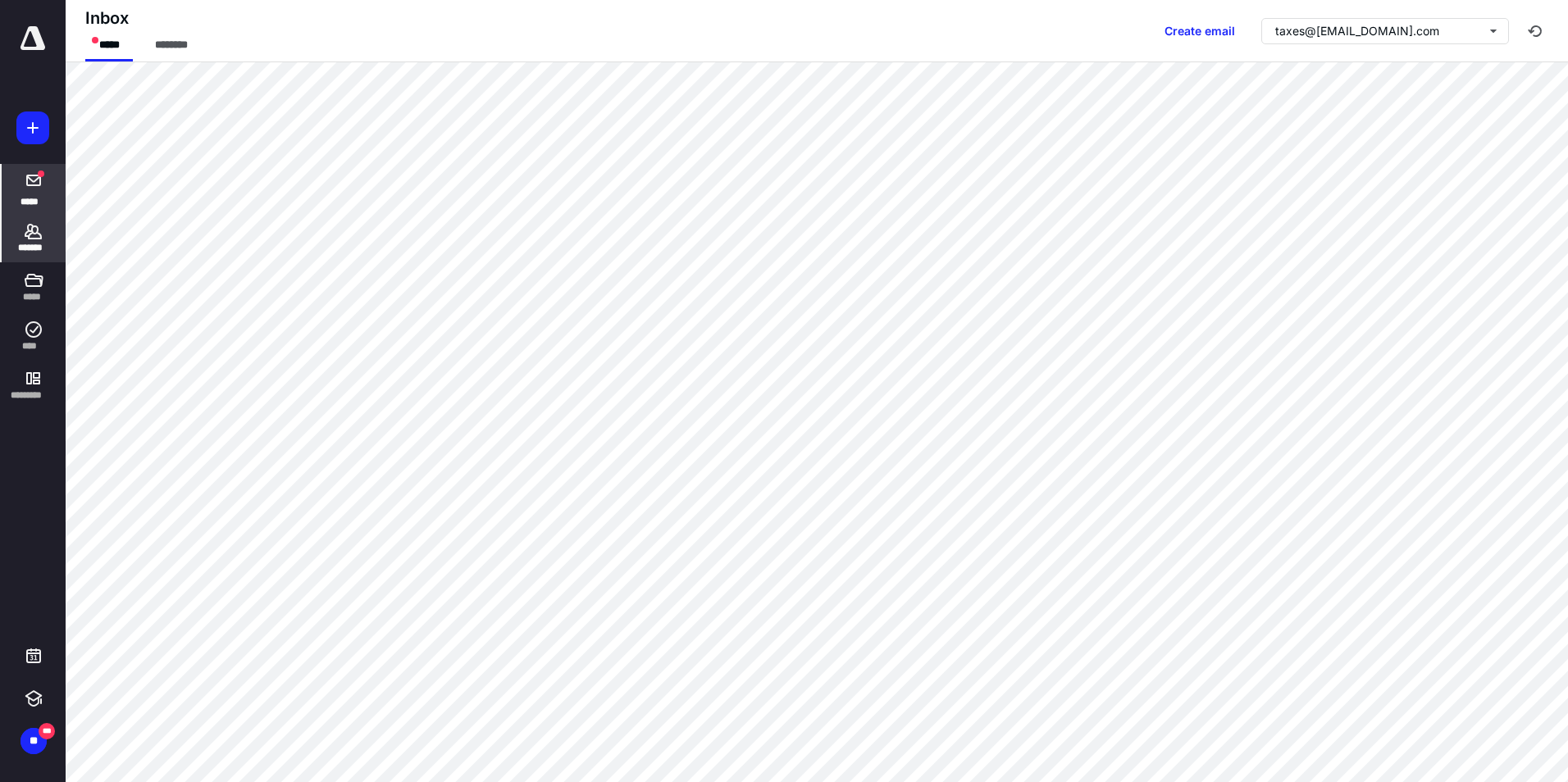 click 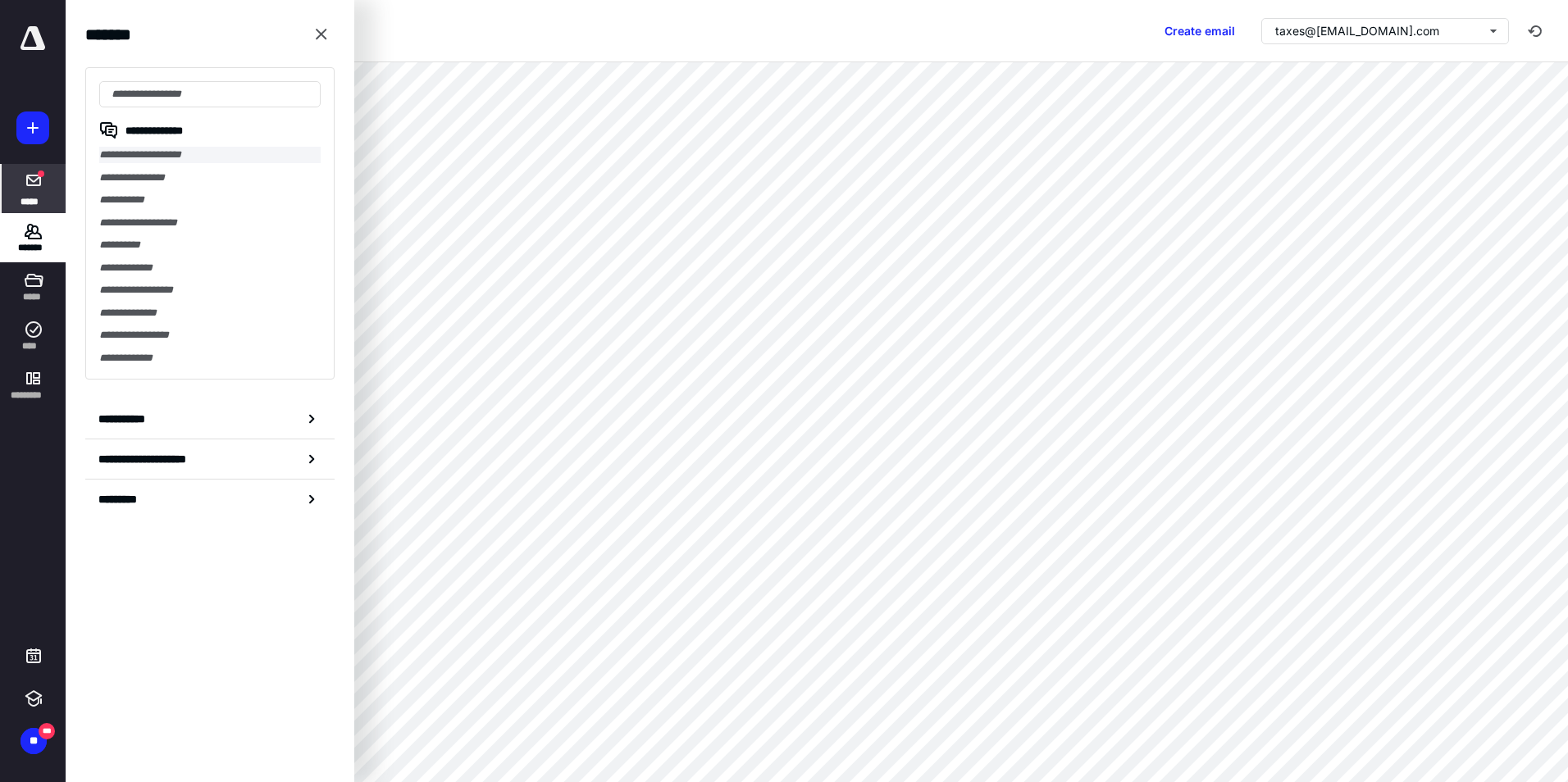 click on "**********" at bounding box center (210, 155) 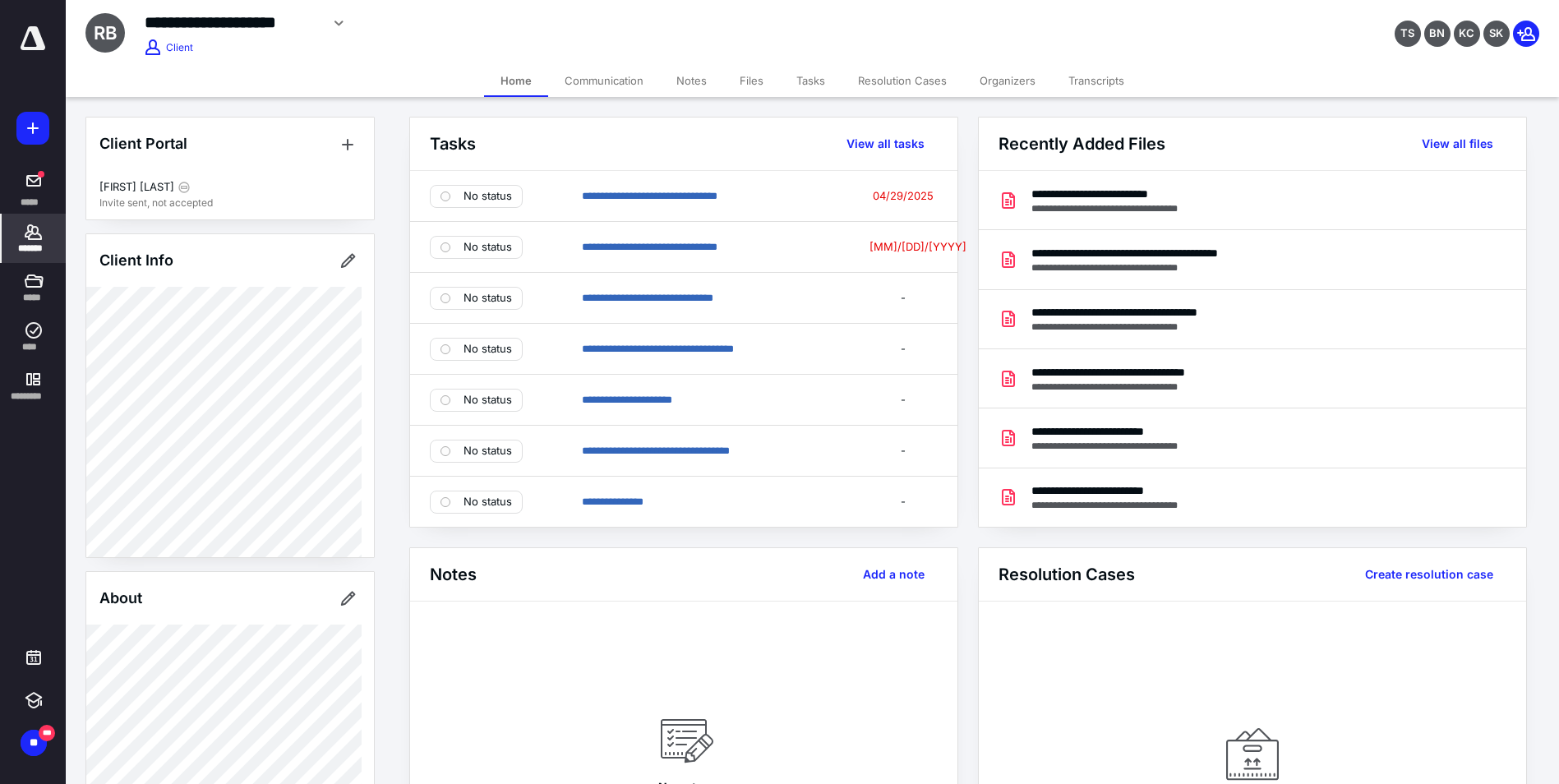 click on "Files" at bounding box center [751, 81] 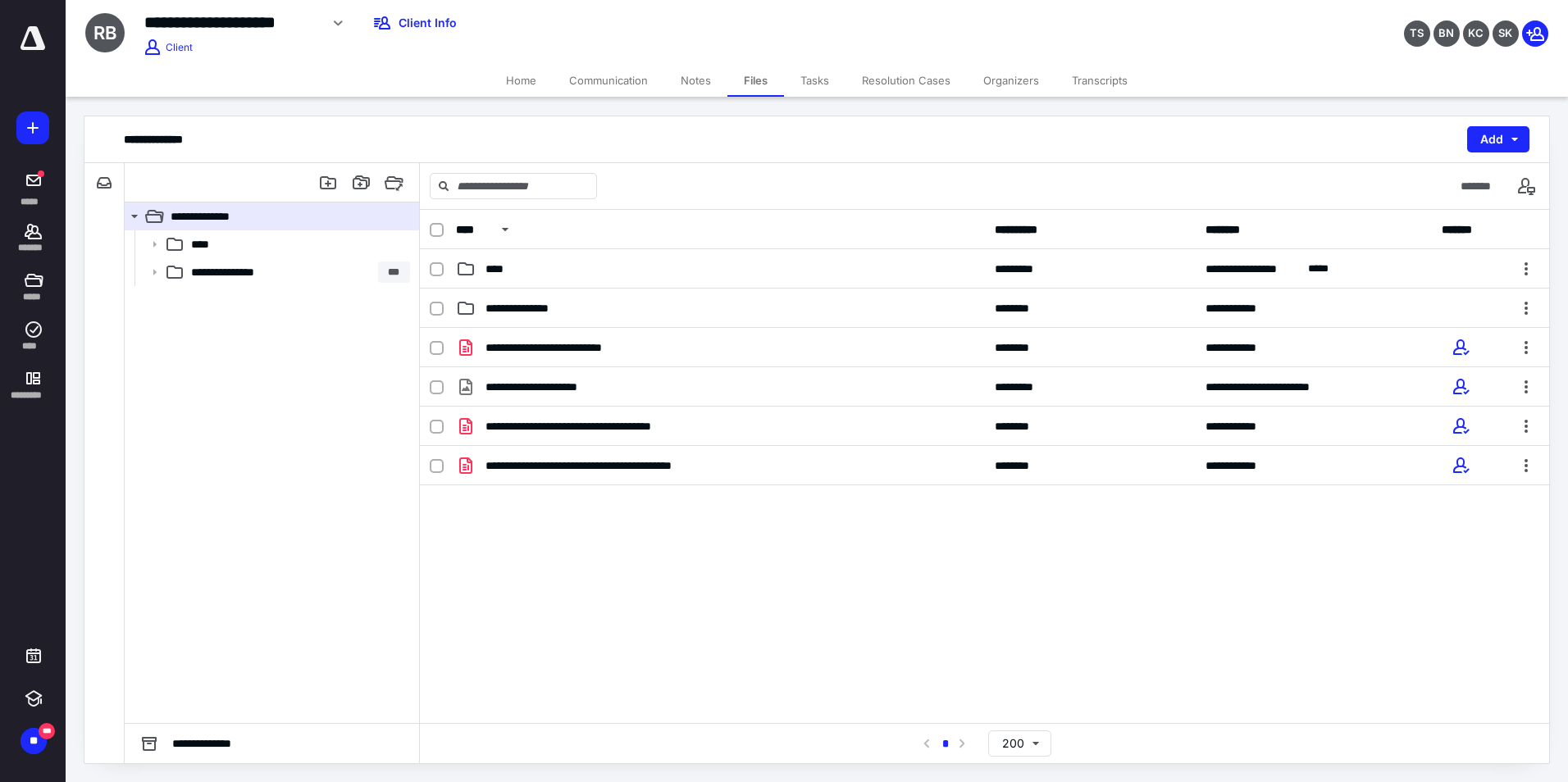click on "Communication" at bounding box center [609, 80] 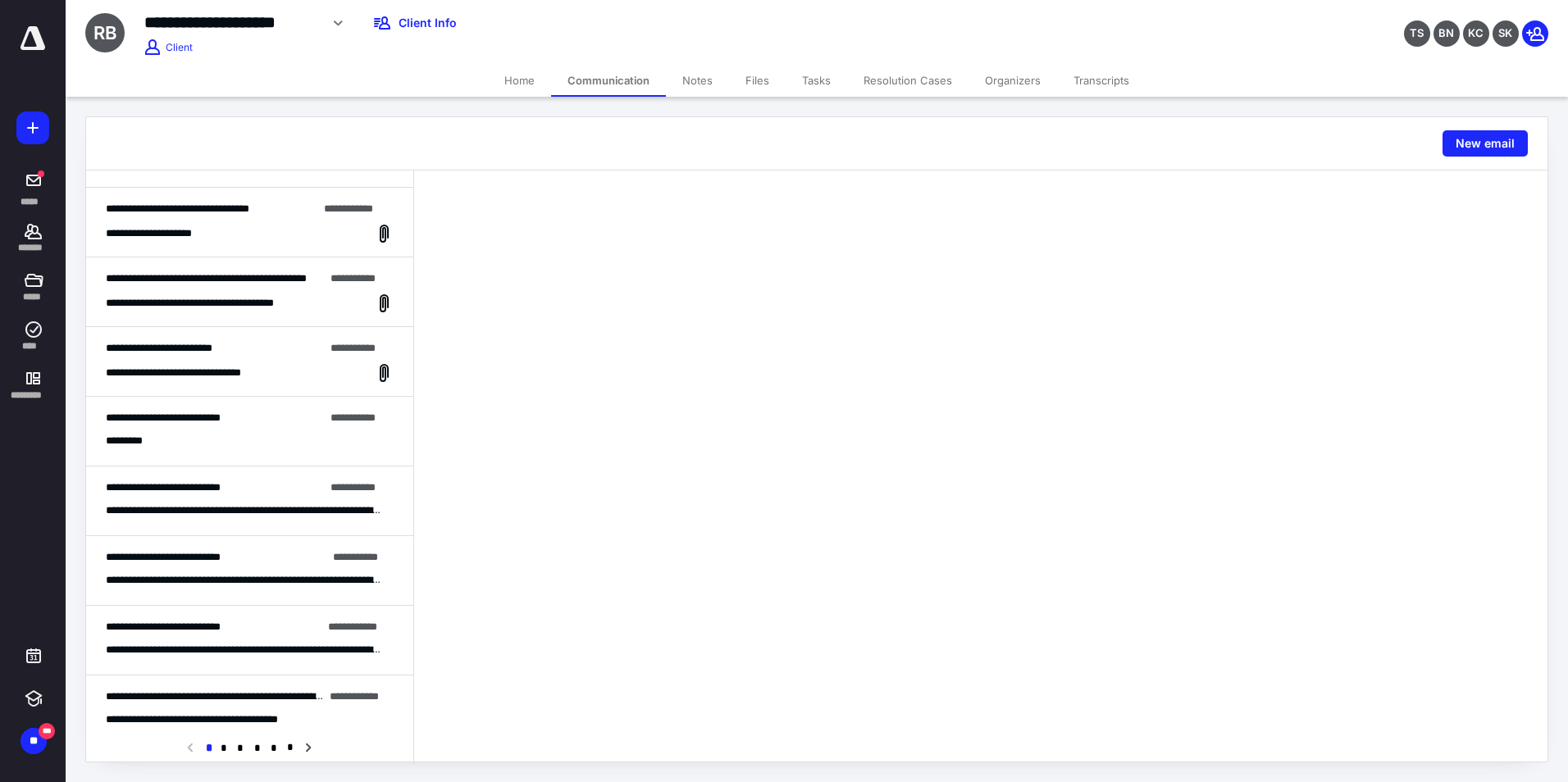 scroll, scrollTop: 0, scrollLeft: 0, axis: both 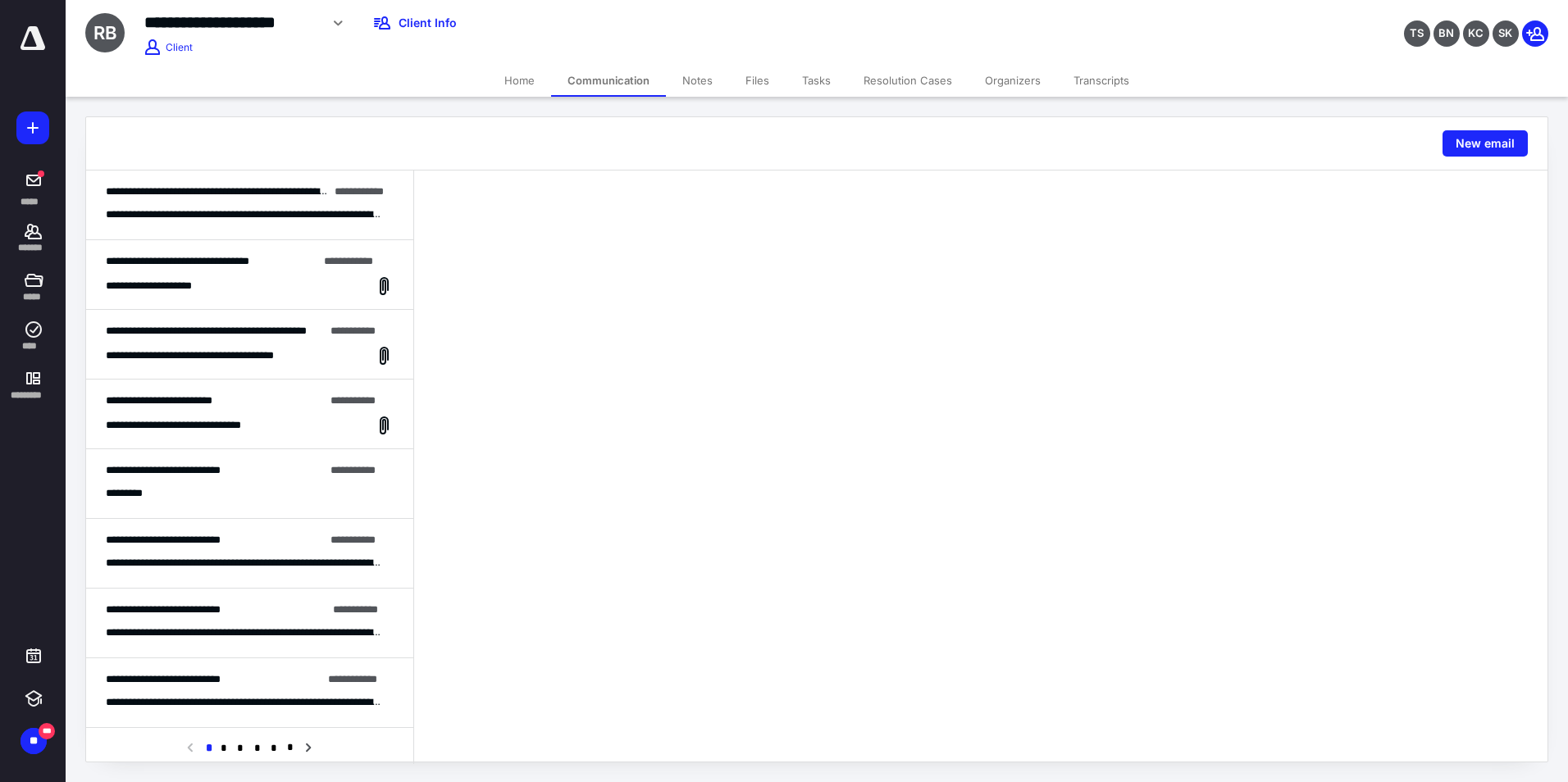 click on "Resolution Cases" at bounding box center (908, 80) 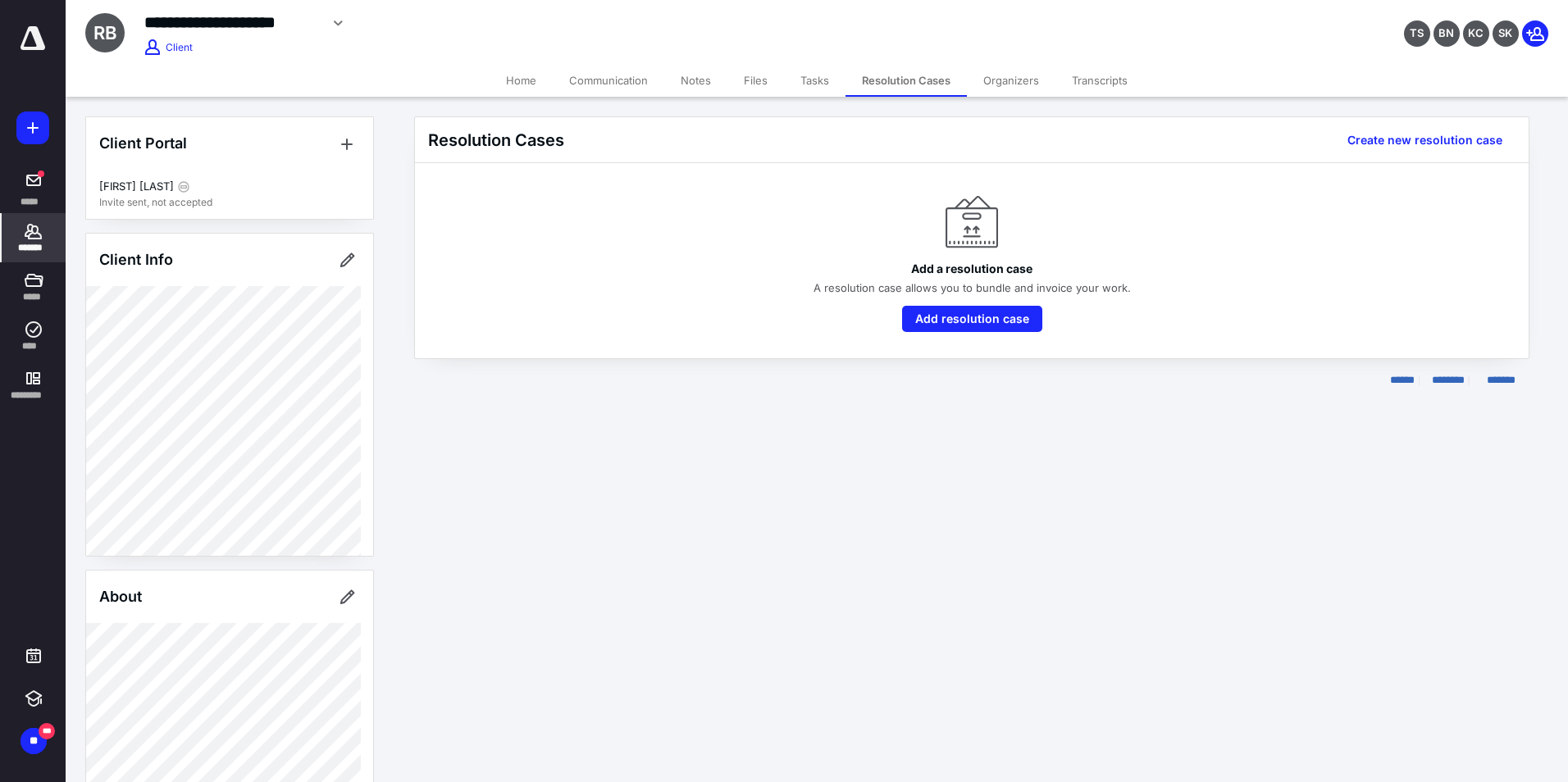 click on "Organizers" at bounding box center [1011, 80] 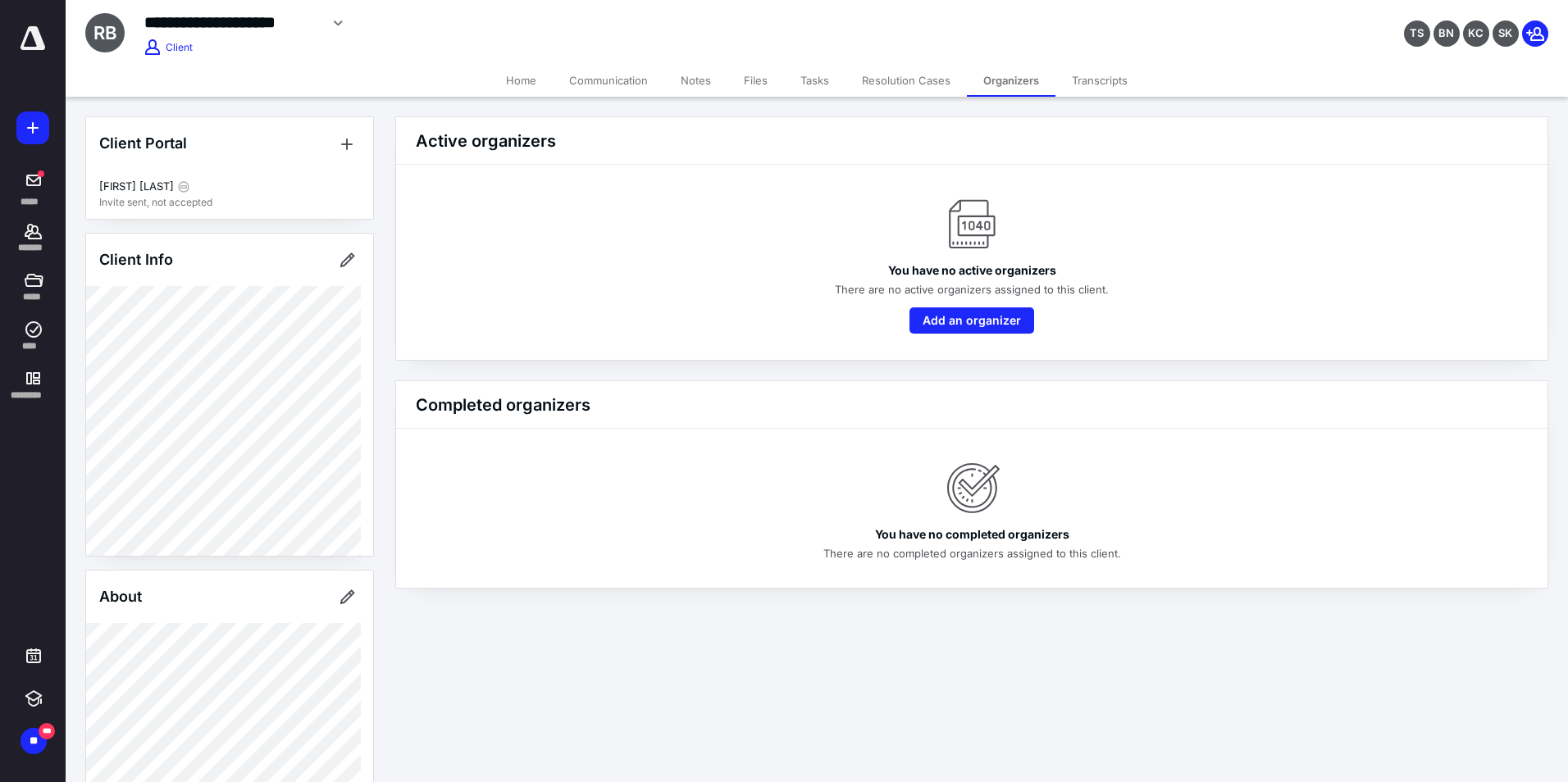 click on "Transcripts" at bounding box center [1100, 80] 